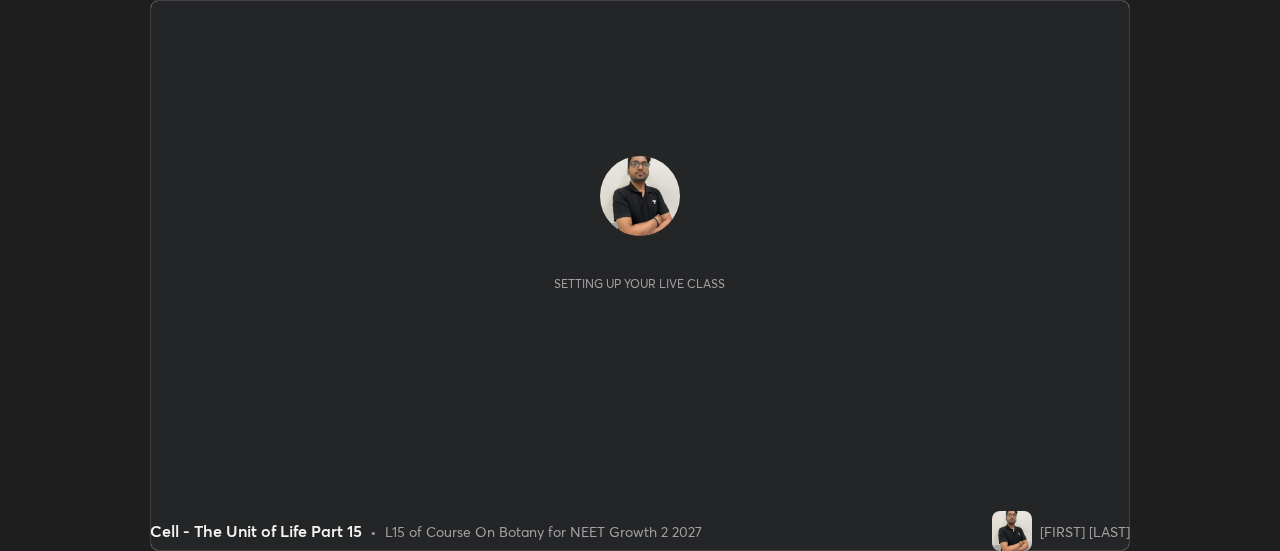 scroll, scrollTop: 0, scrollLeft: 0, axis: both 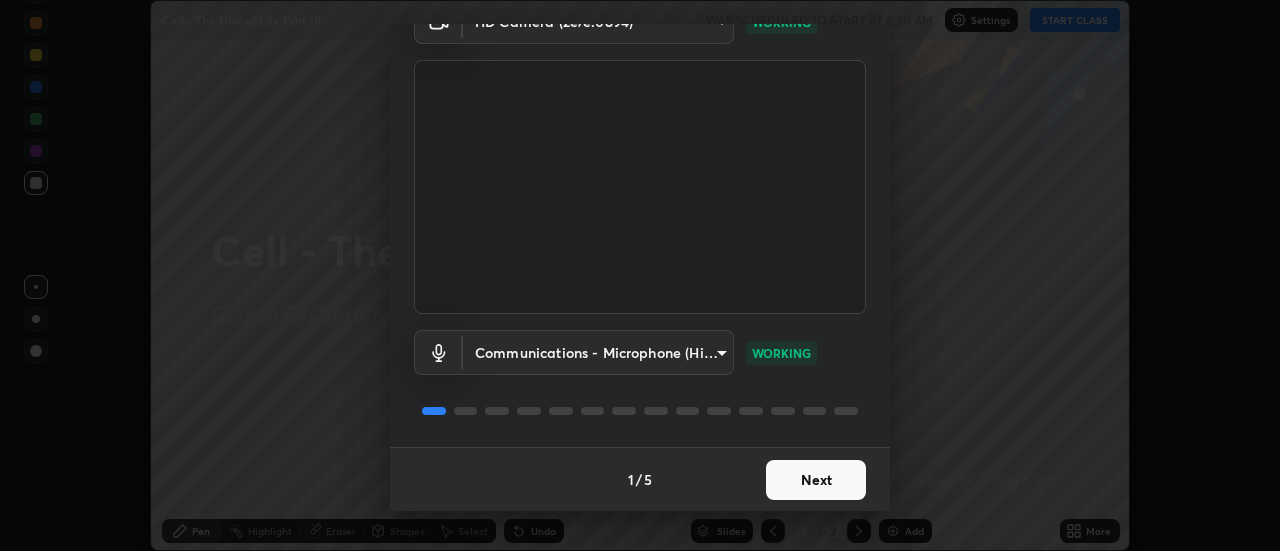 click on "Next" at bounding box center [816, 480] 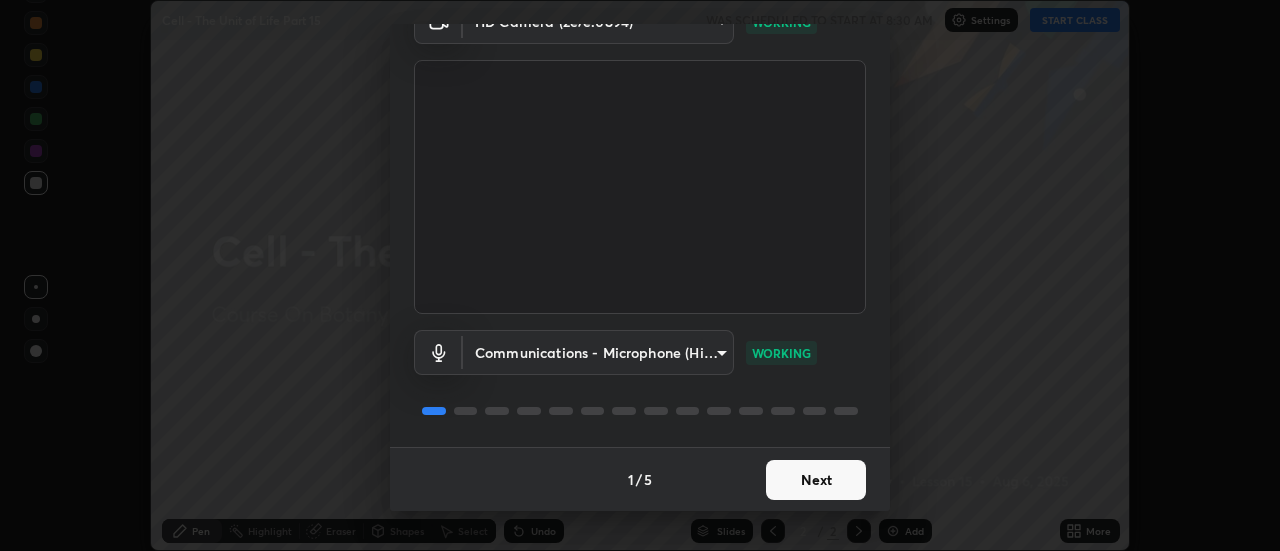 scroll, scrollTop: 0, scrollLeft: 0, axis: both 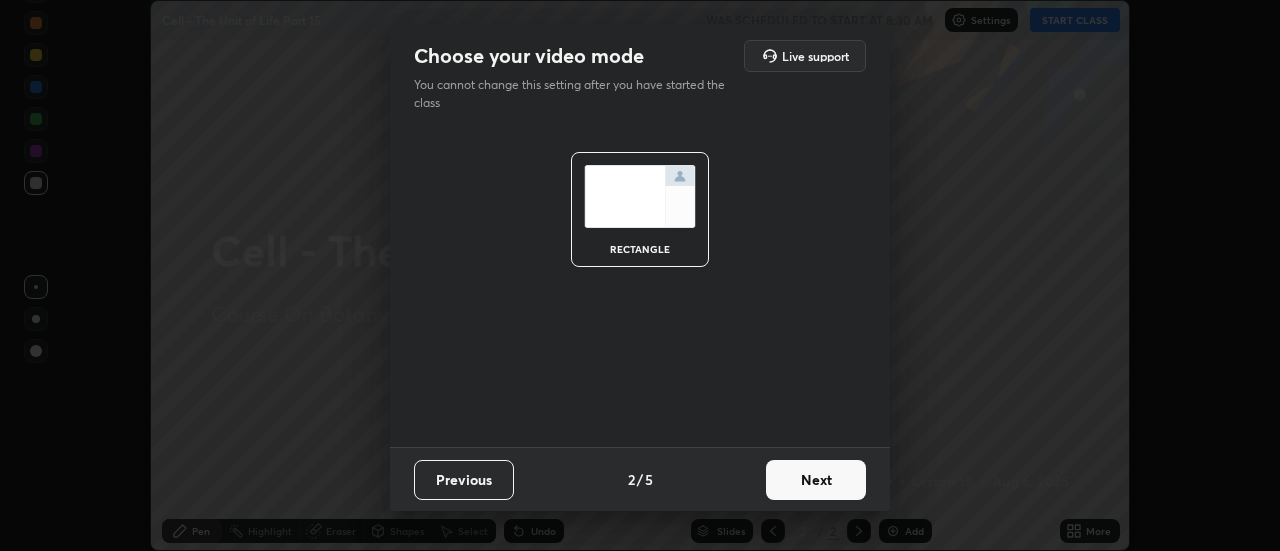 click on "Next" at bounding box center (816, 480) 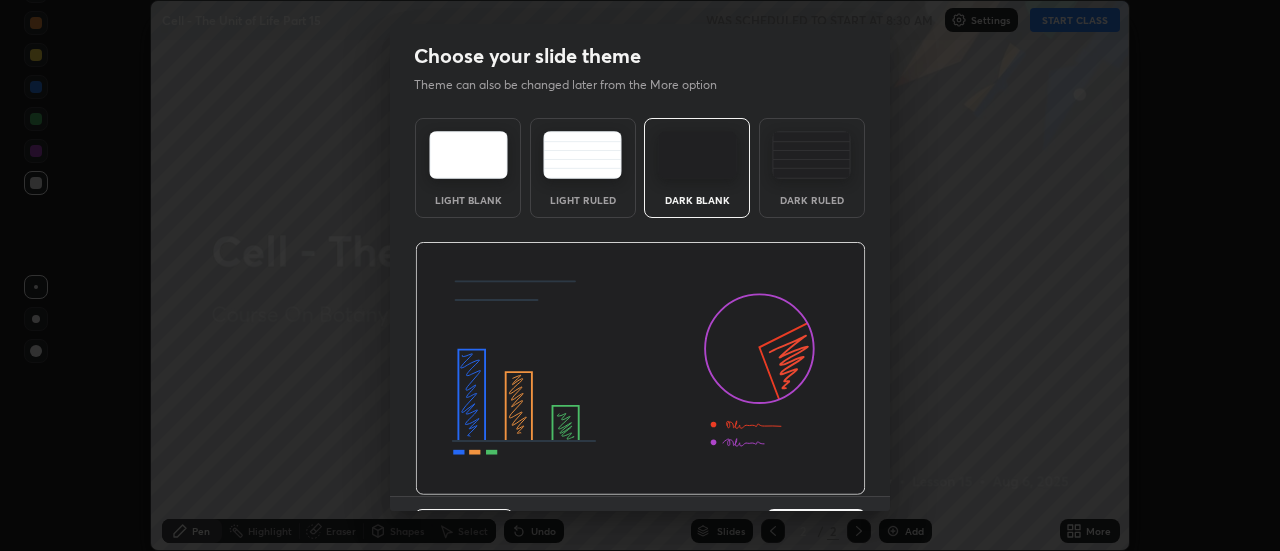 scroll, scrollTop: 49, scrollLeft: 0, axis: vertical 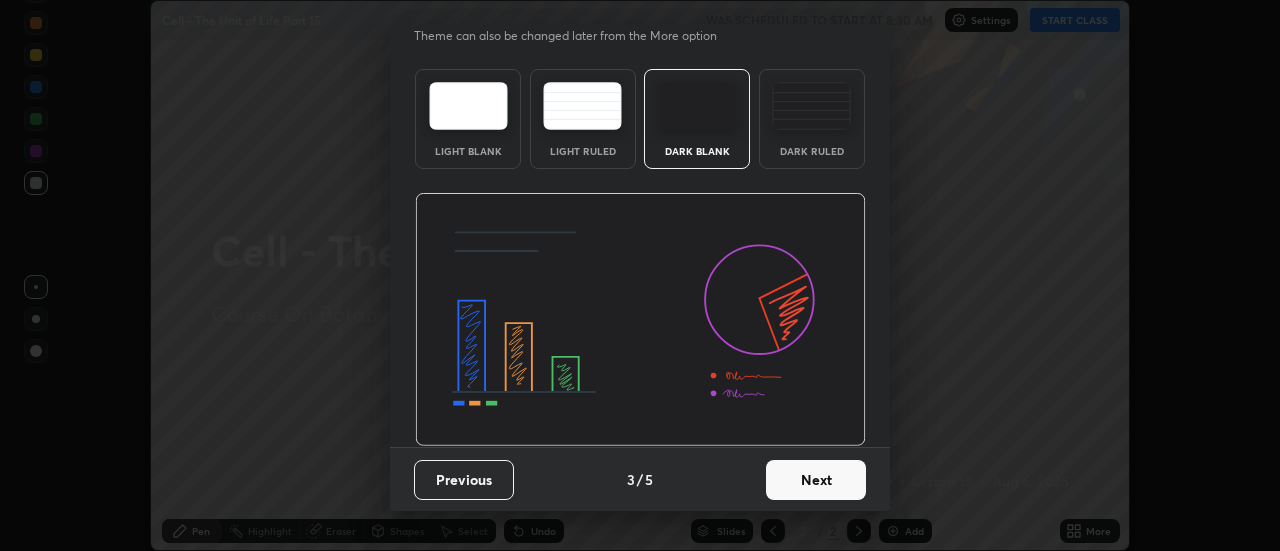 click on "Next" at bounding box center (816, 480) 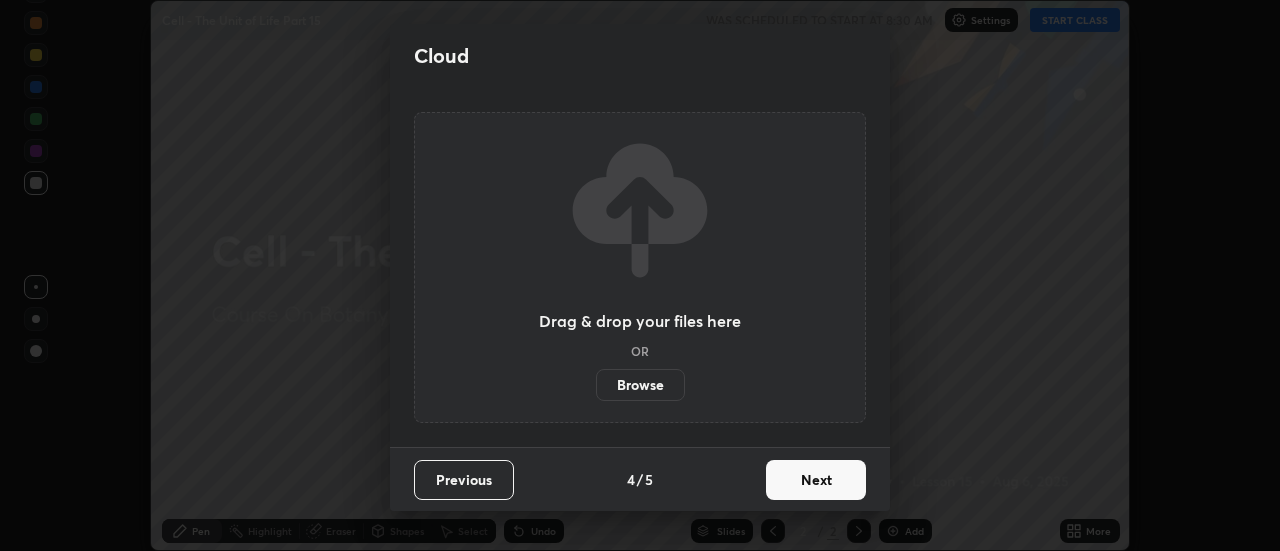 scroll, scrollTop: 0, scrollLeft: 0, axis: both 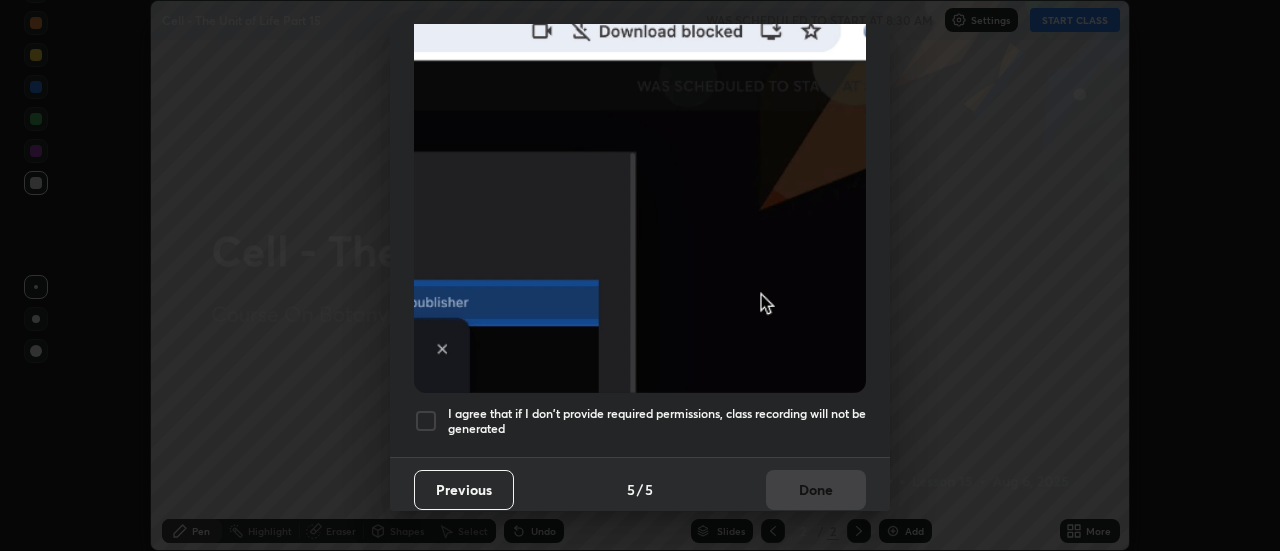 click at bounding box center (426, 421) 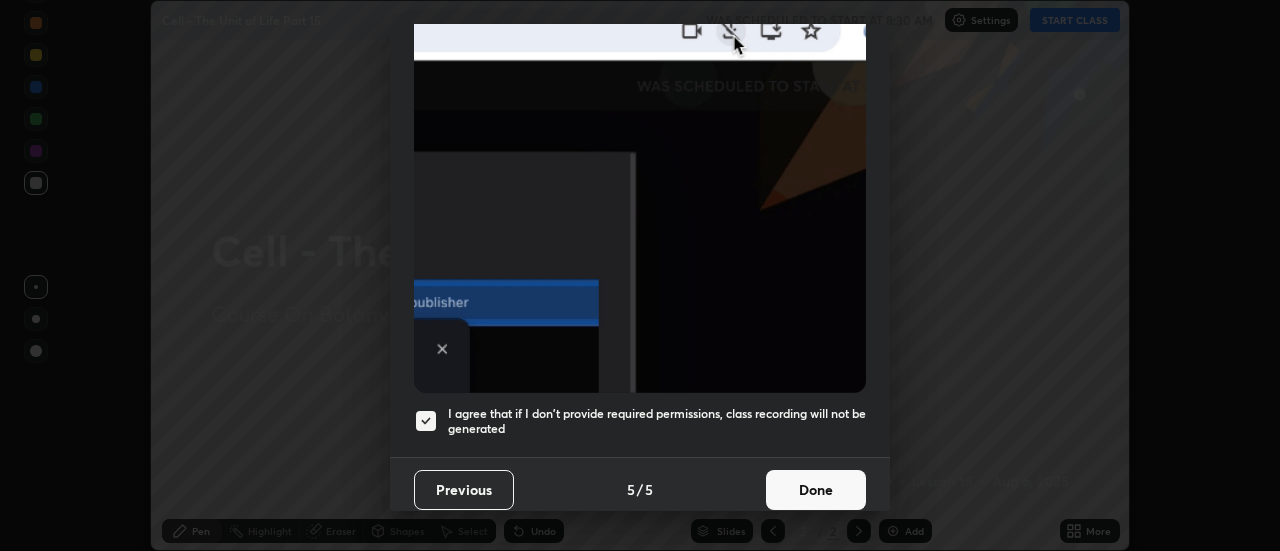 click on "Done" at bounding box center (816, 490) 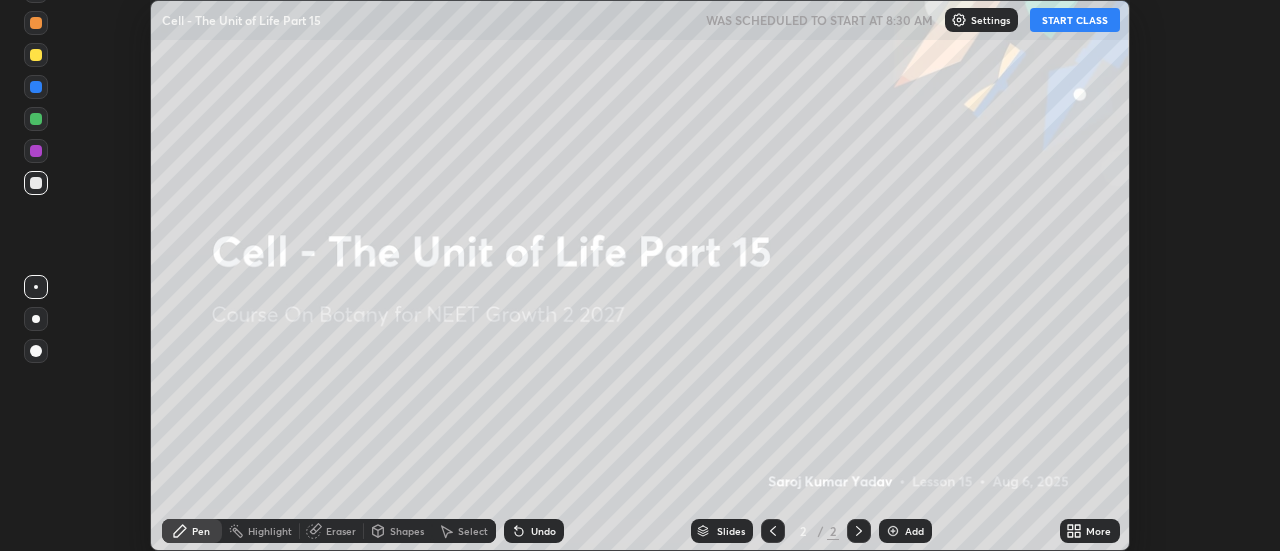 click on "START CLASS" at bounding box center [1075, 20] 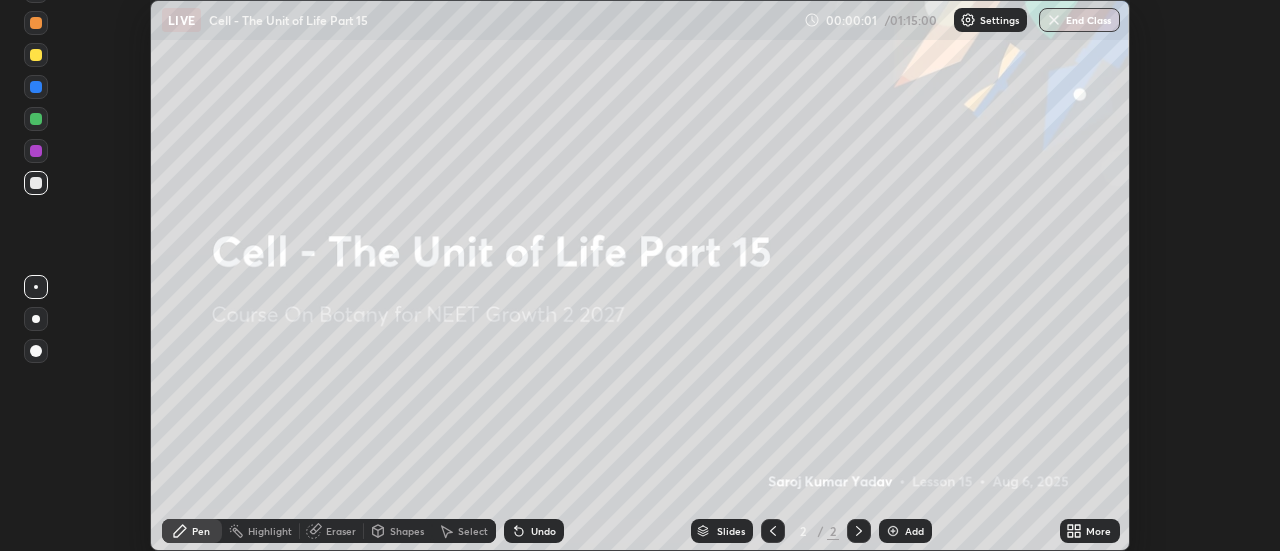 click 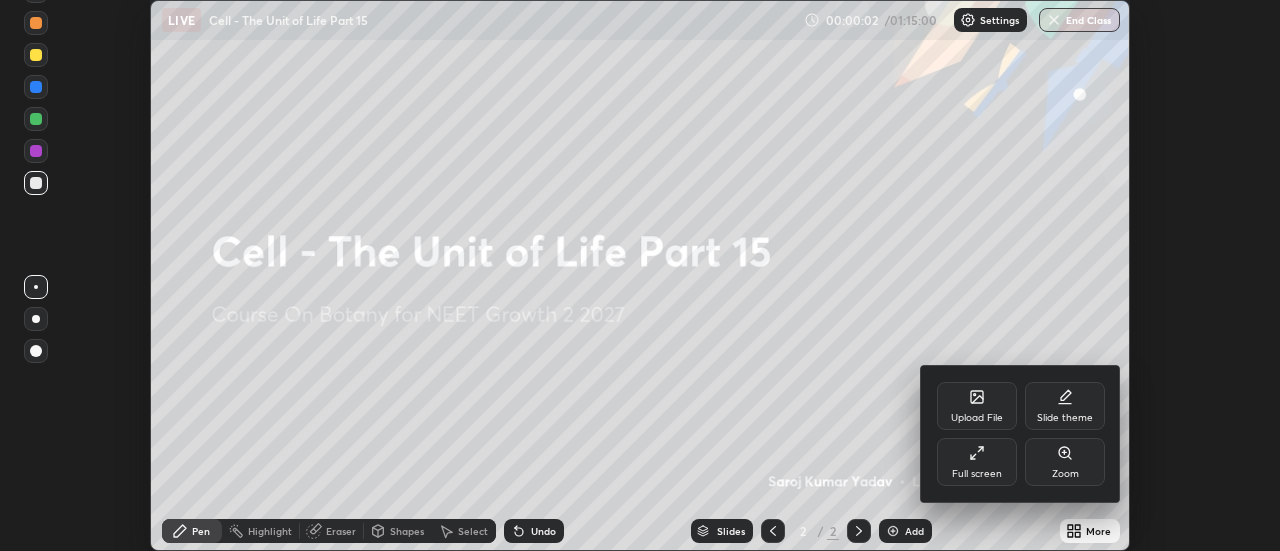 click on "Full screen" at bounding box center [977, 462] 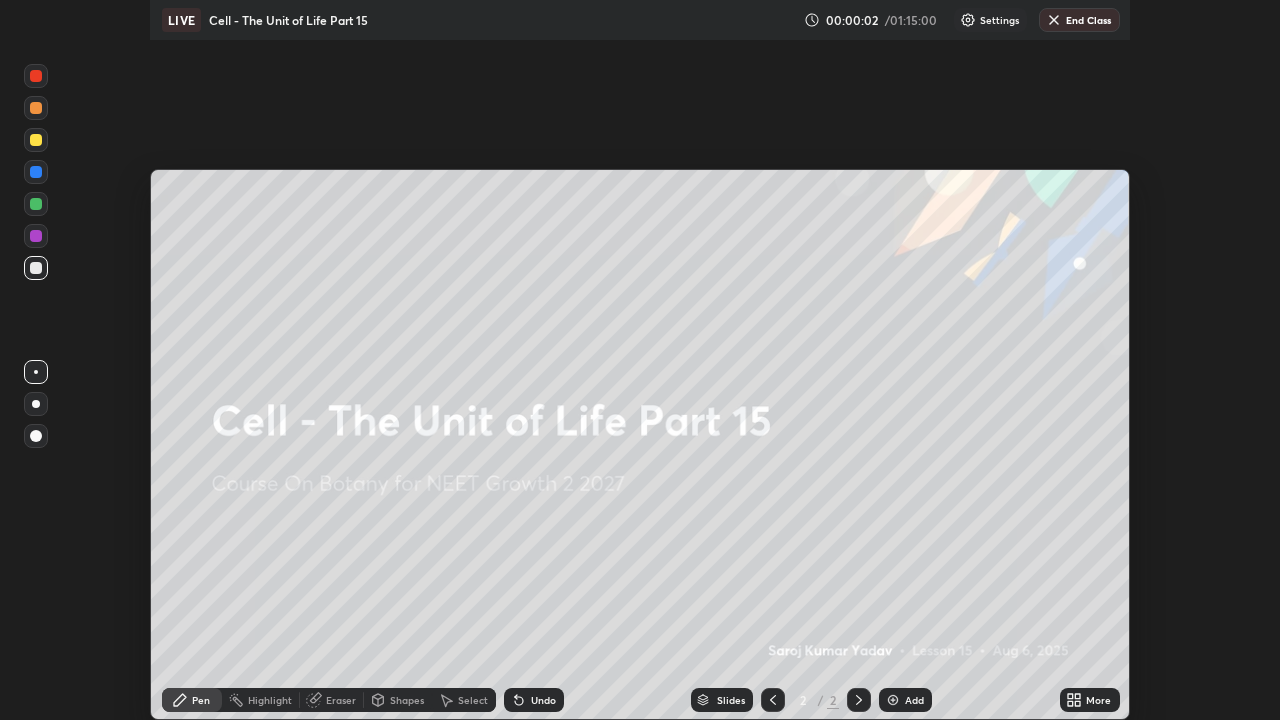 scroll, scrollTop: 99280, scrollLeft: 98720, axis: both 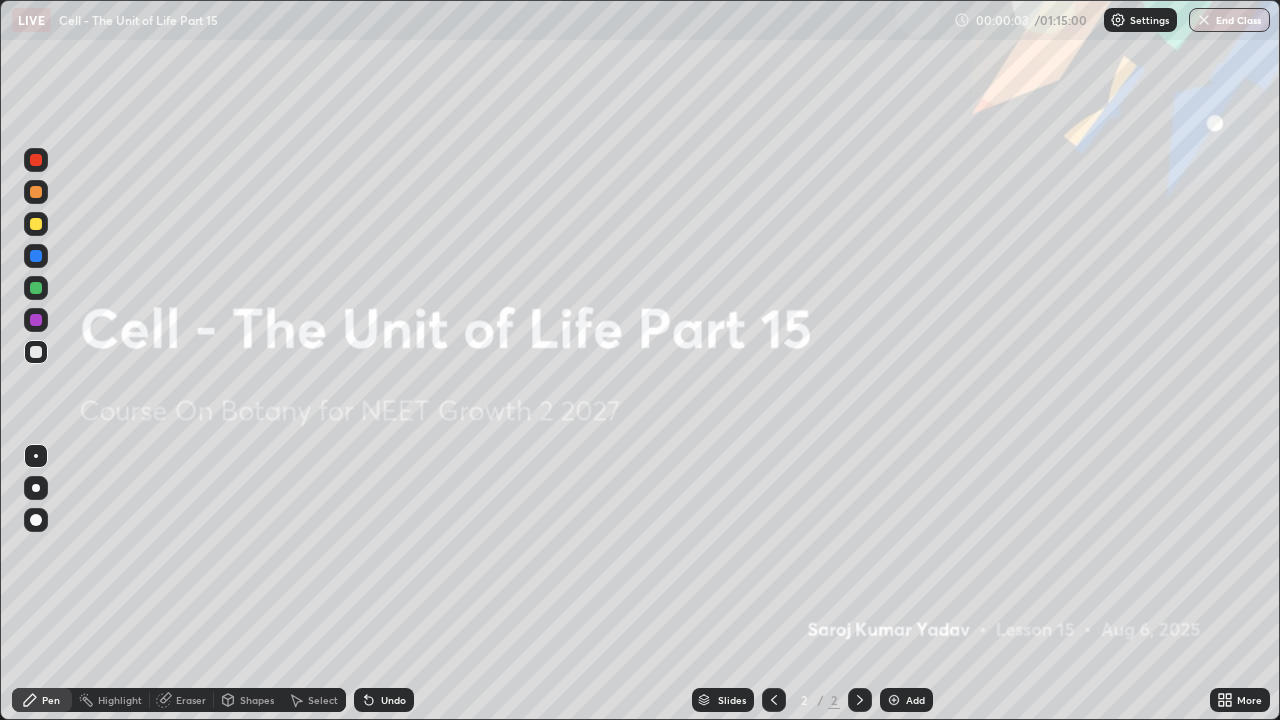click at bounding box center [894, 700] 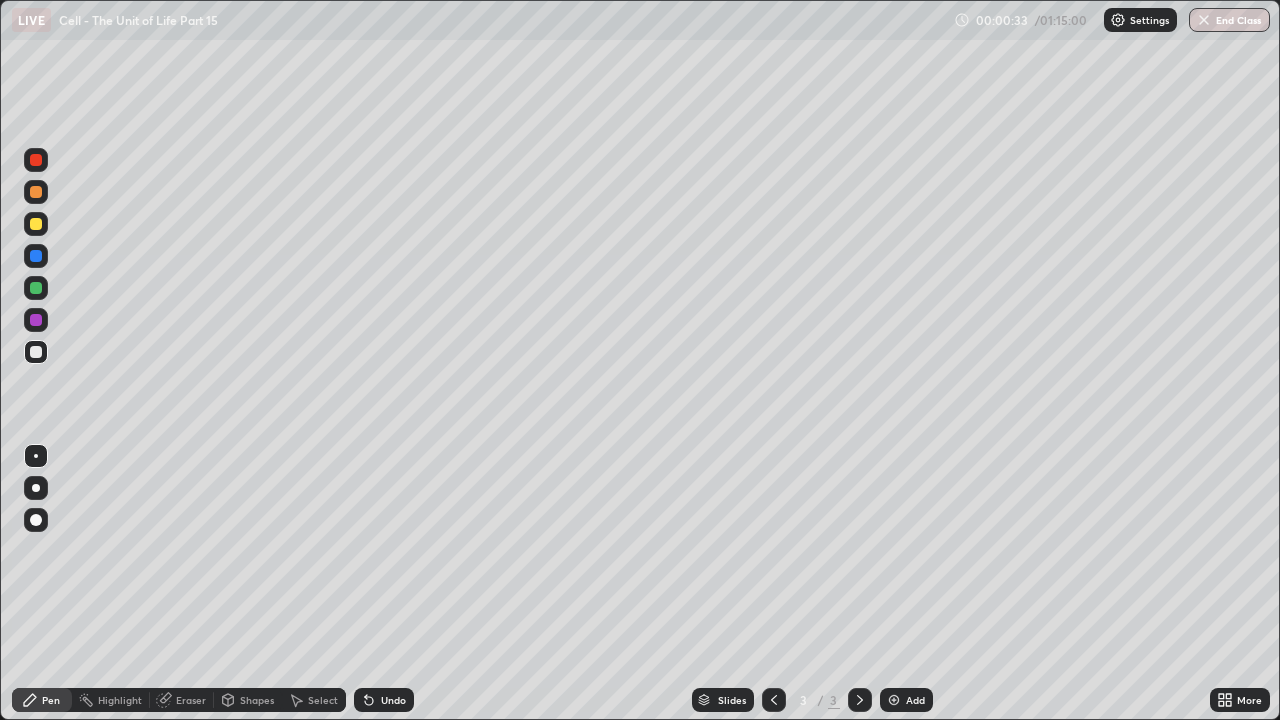 click at bounding box center [36, 192] 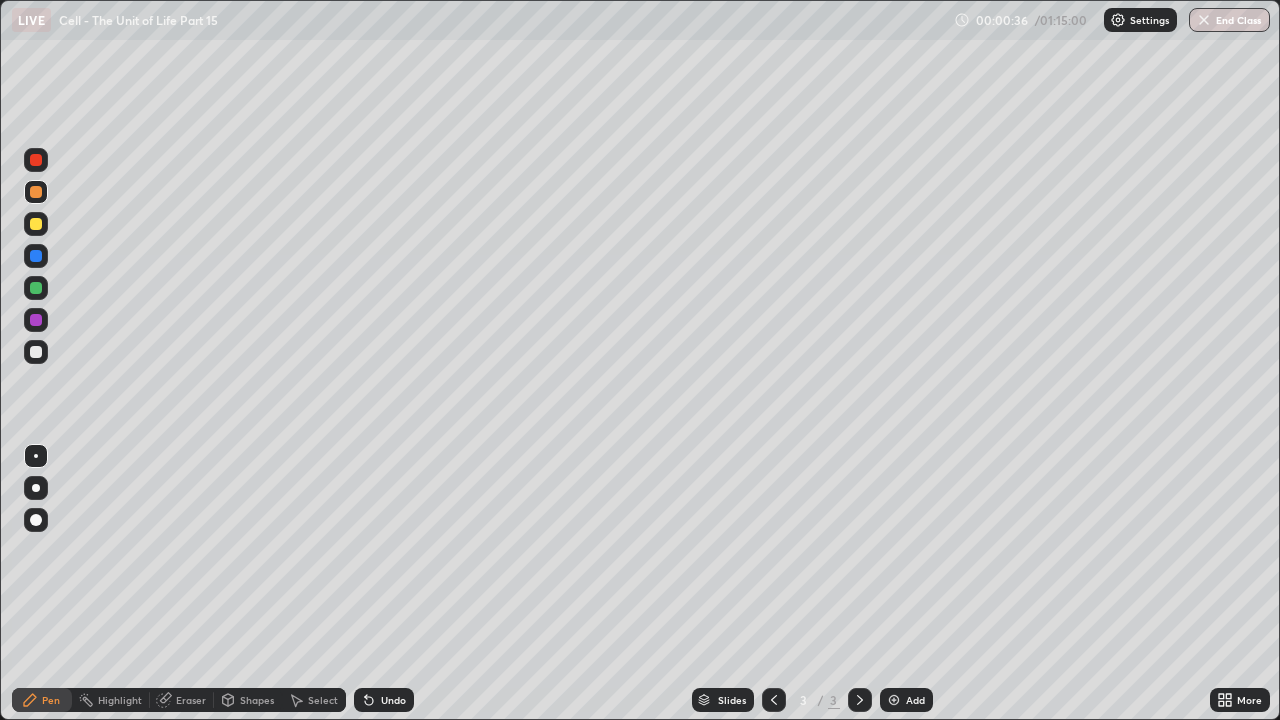 click on "Shapes" at bounding box center (257, 700) 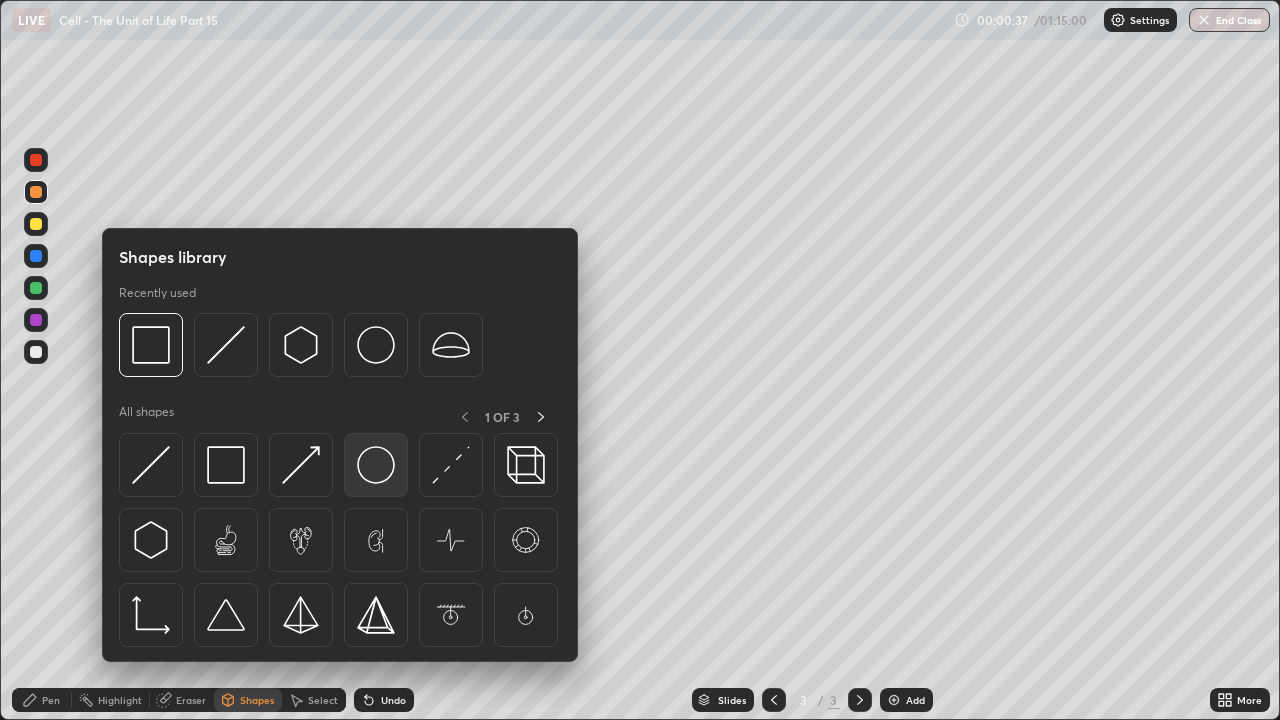 click at bounding box center (376, 465) 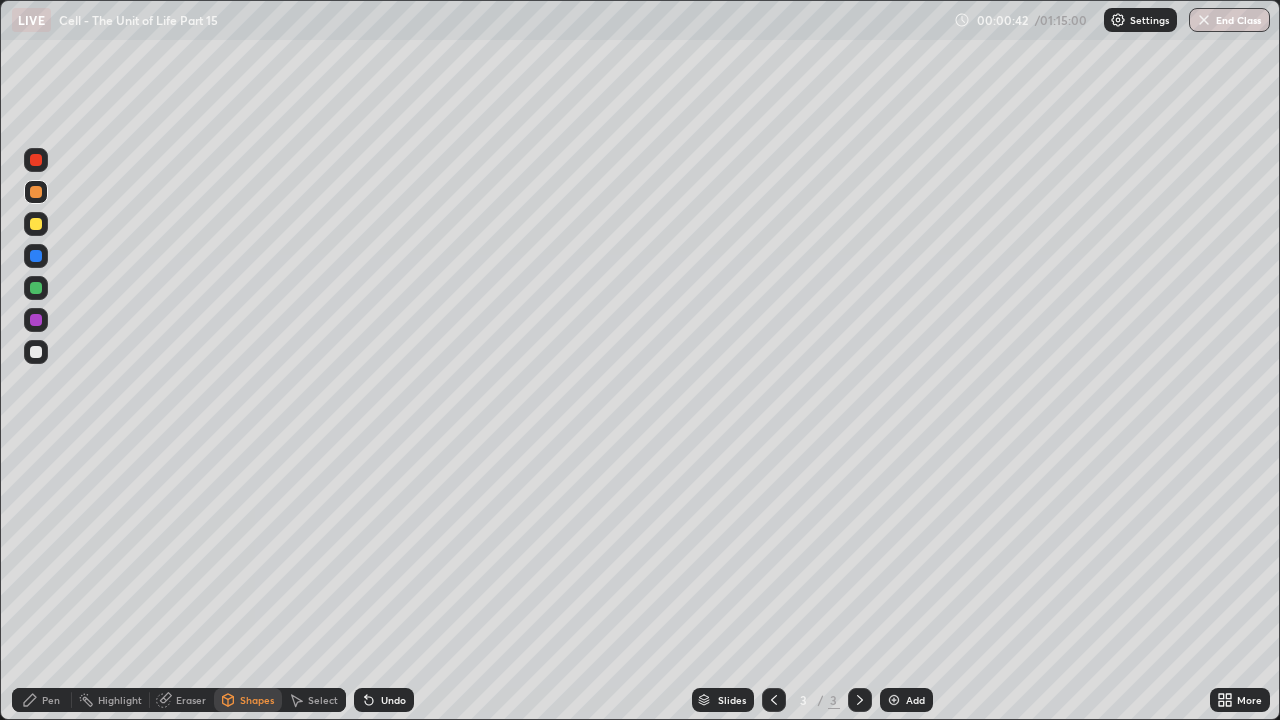 click on "Pen" at bounding box center [42, 700] 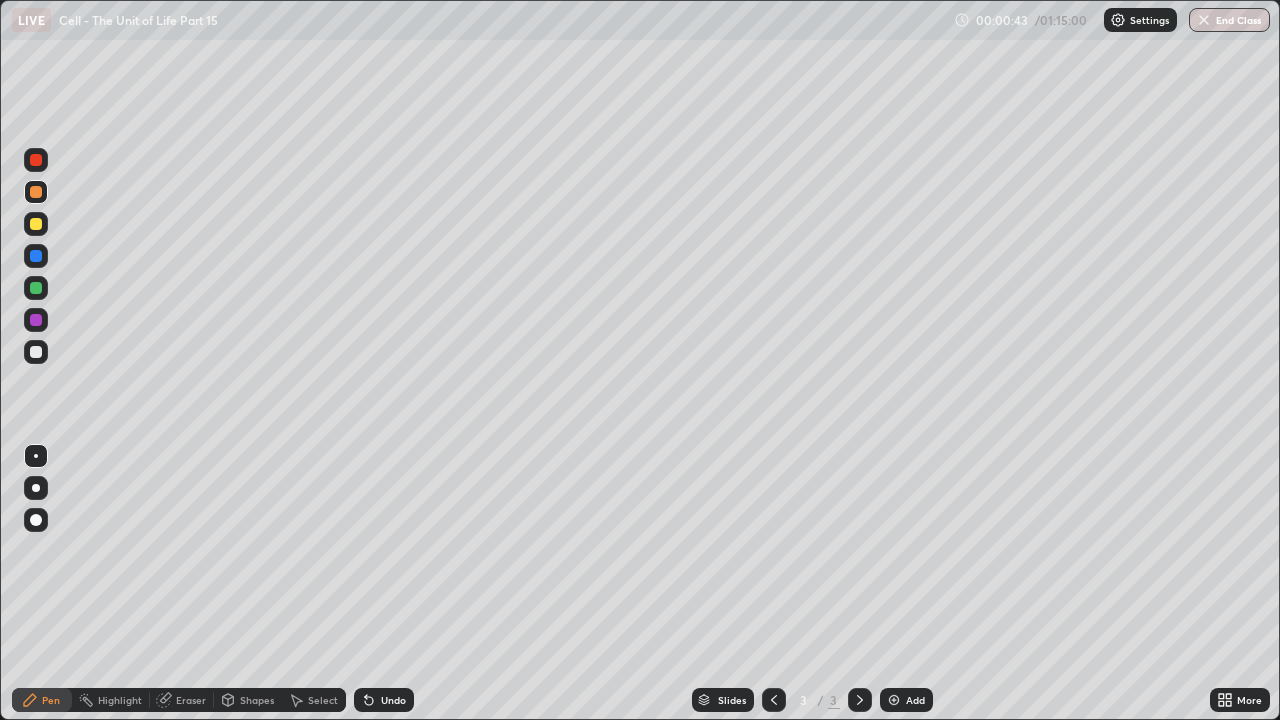 click at bounding box center [36, 352] 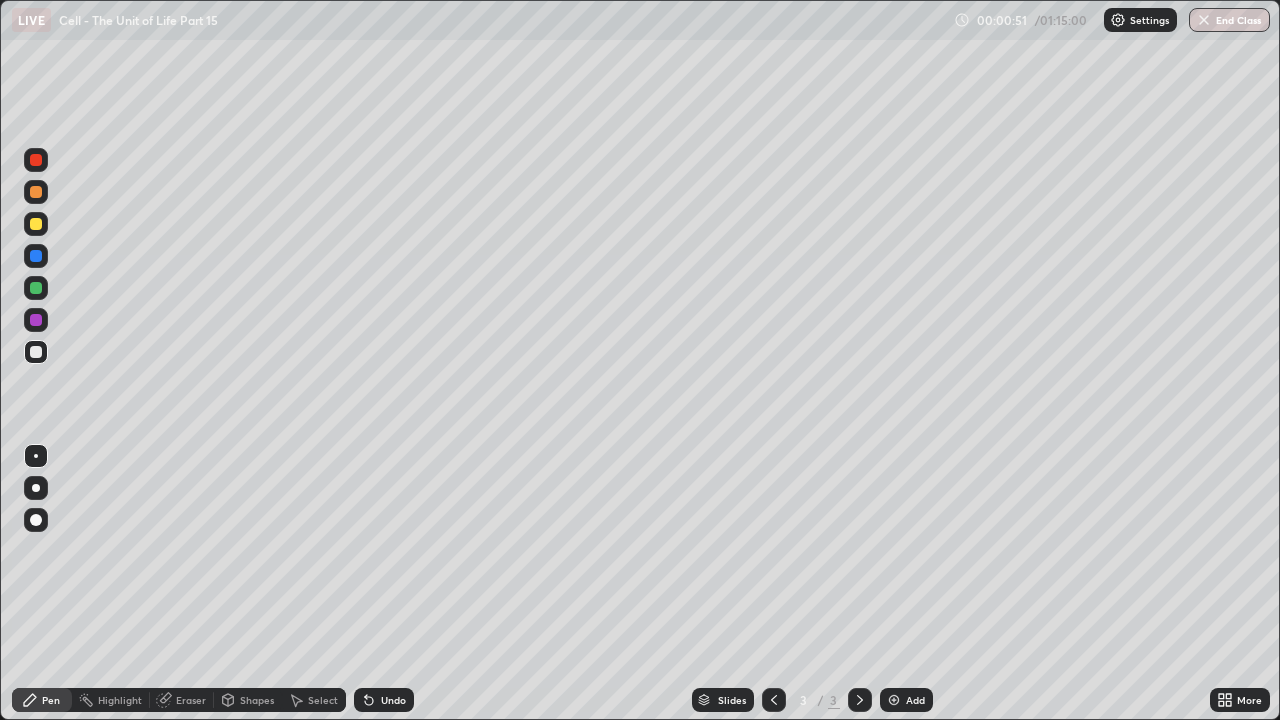 click at bounding box center [36, 320] 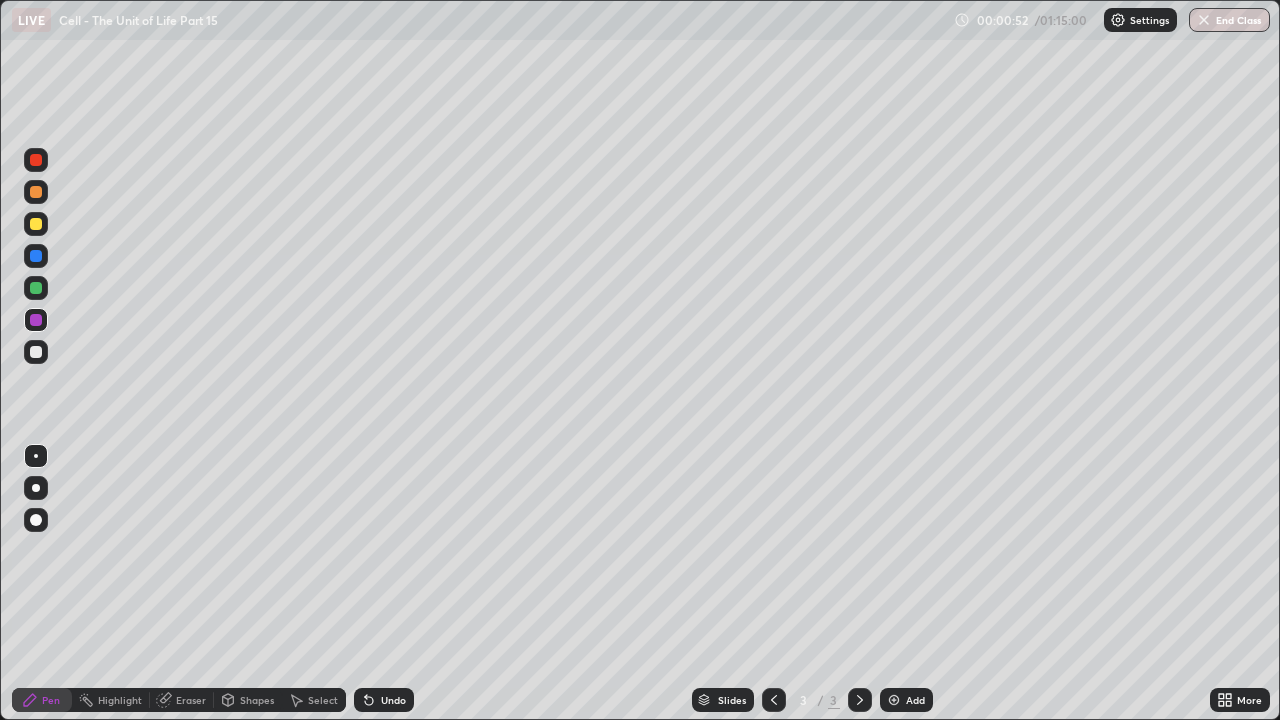 click at bounding box center (36, 488) 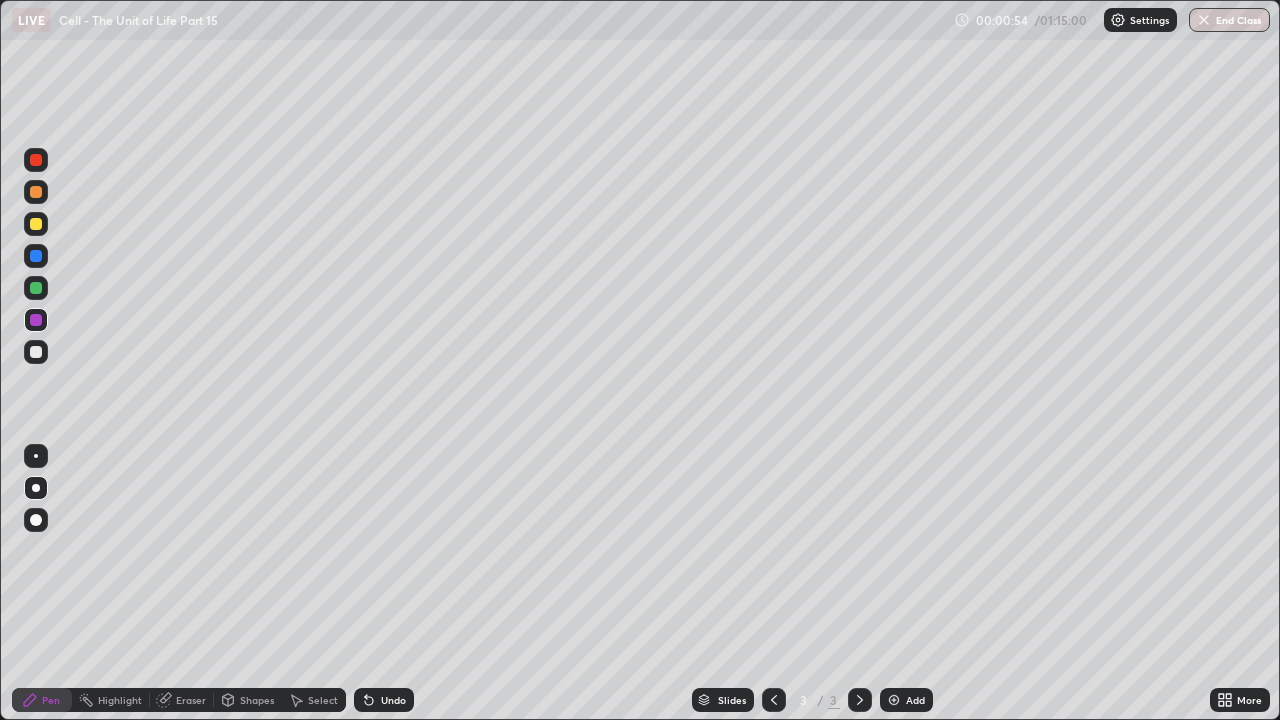 click at bounding box center (36, 520) 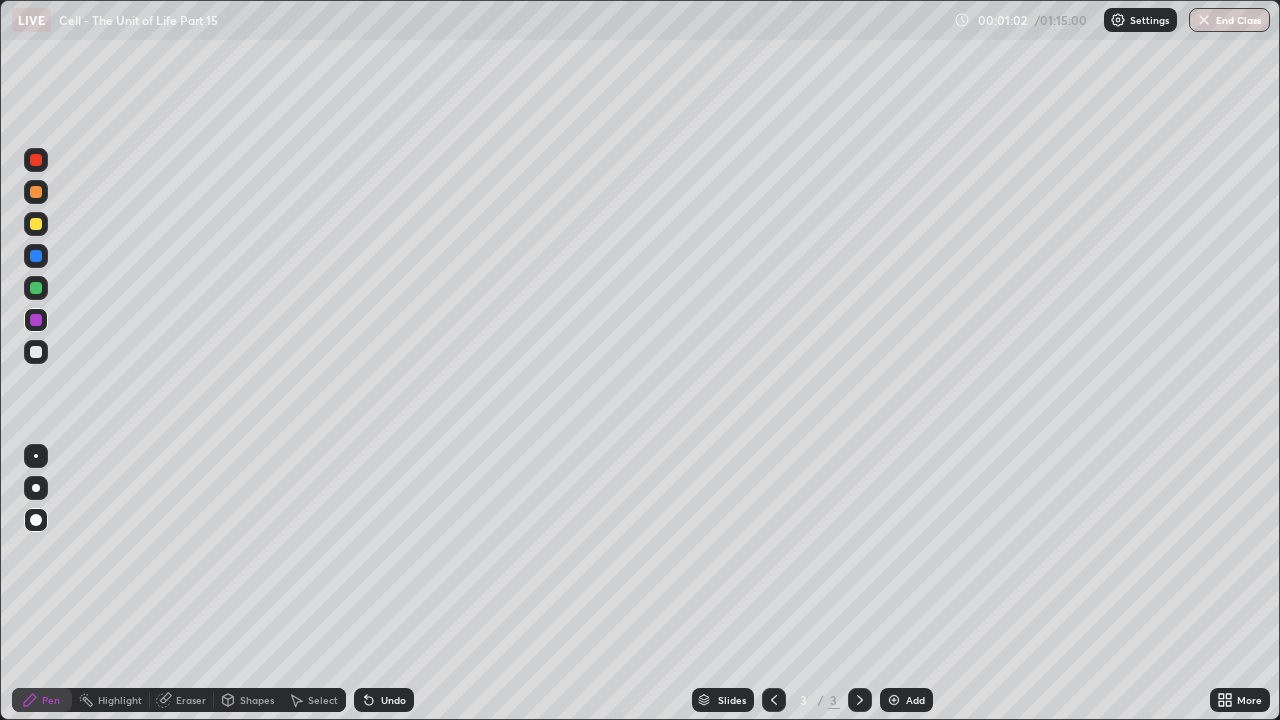 click at bounding box center [36, 352] 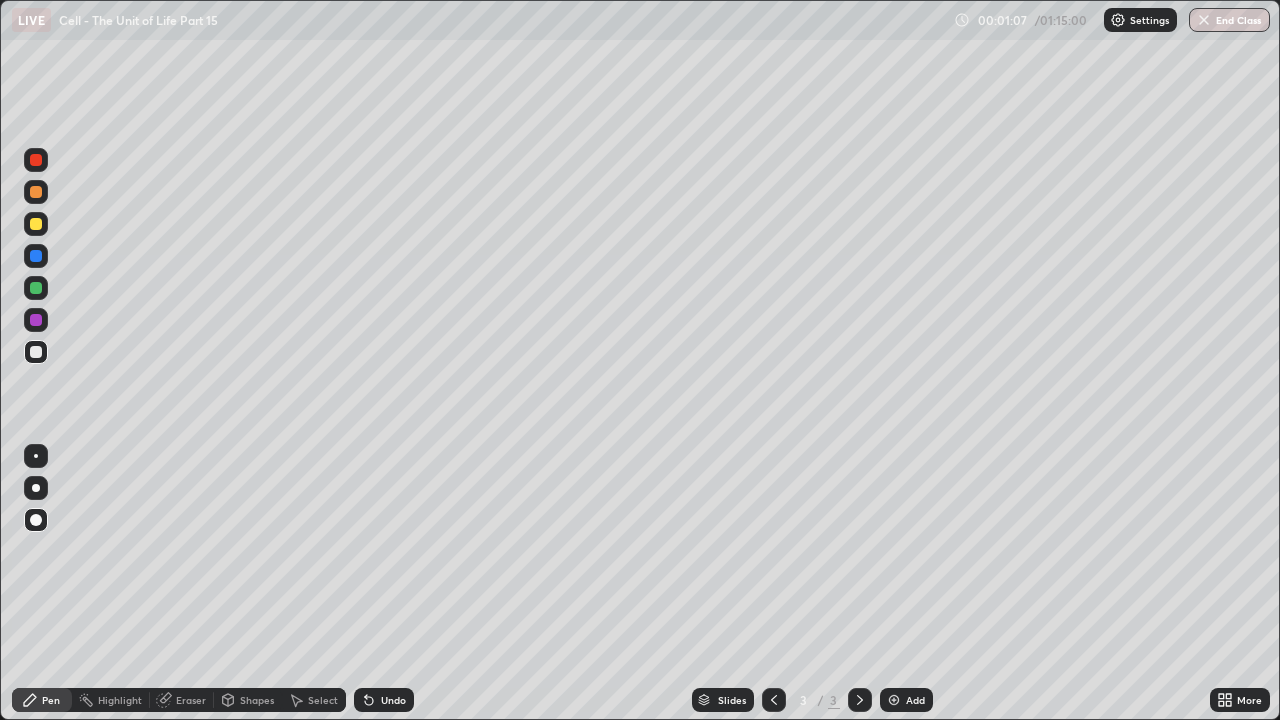 click at bounding box center [36, 488] 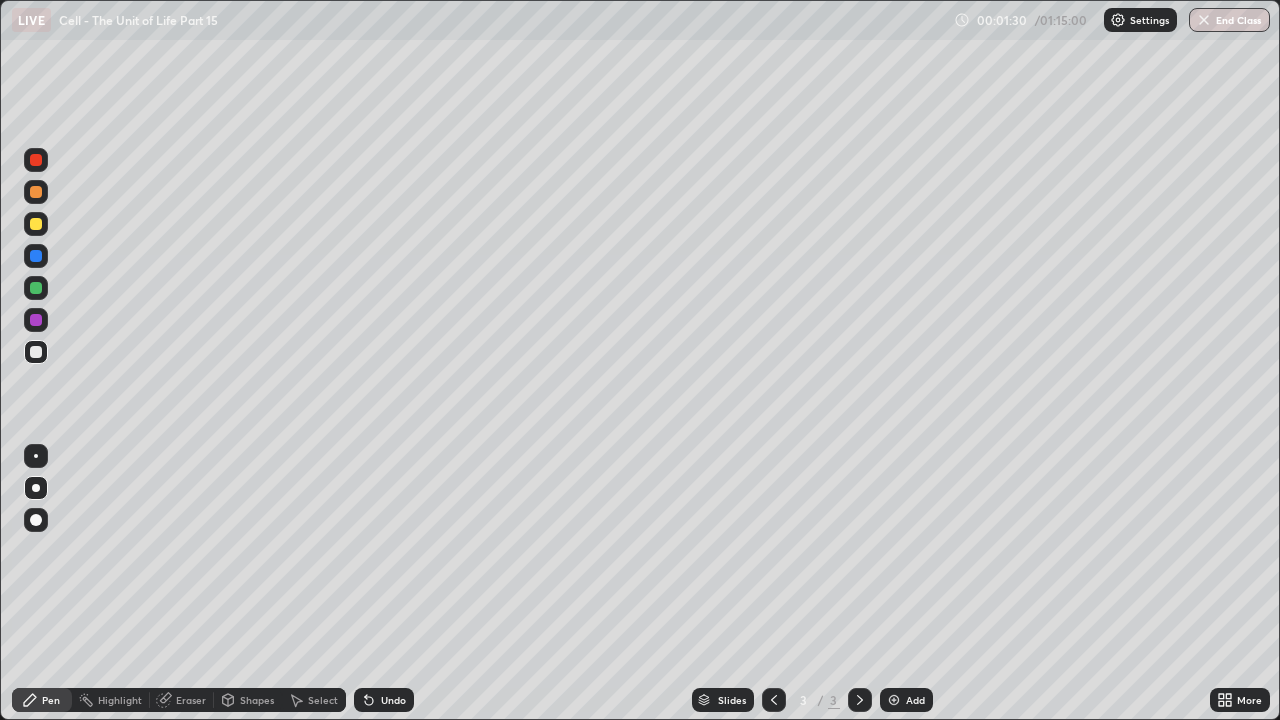 click at bounding box center [36, 224] 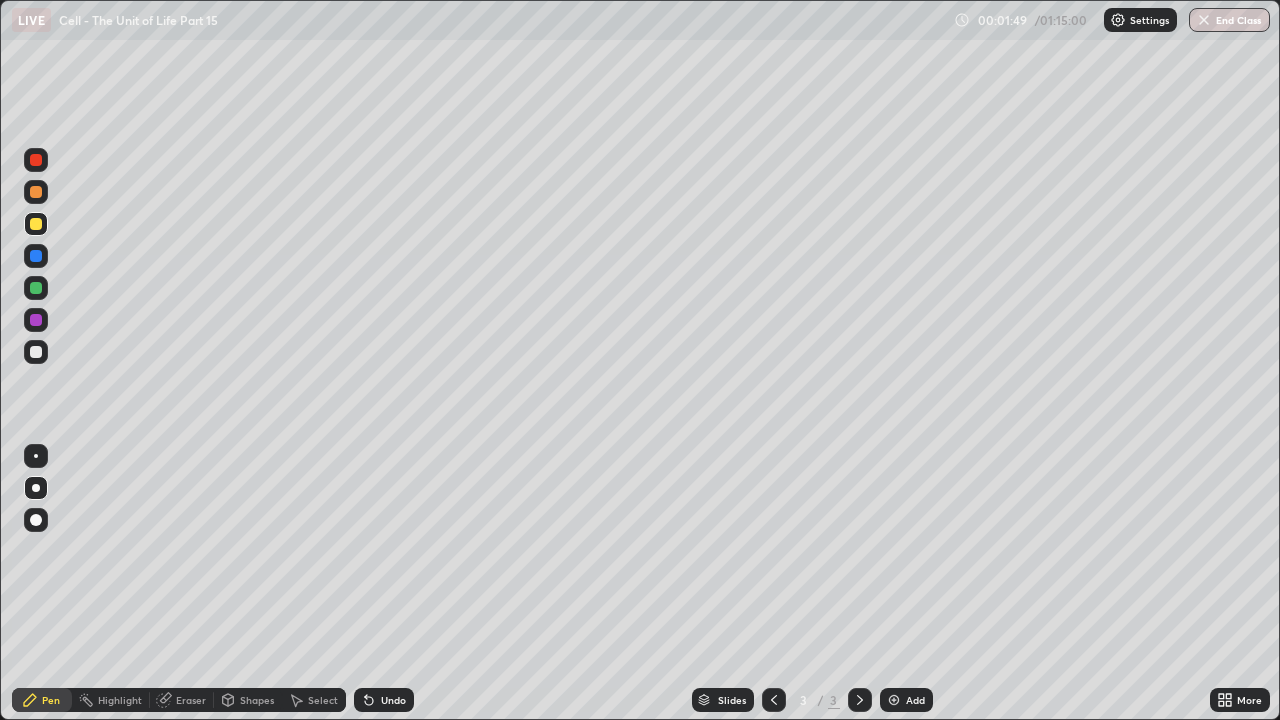 click at bounding box center [36, 456] 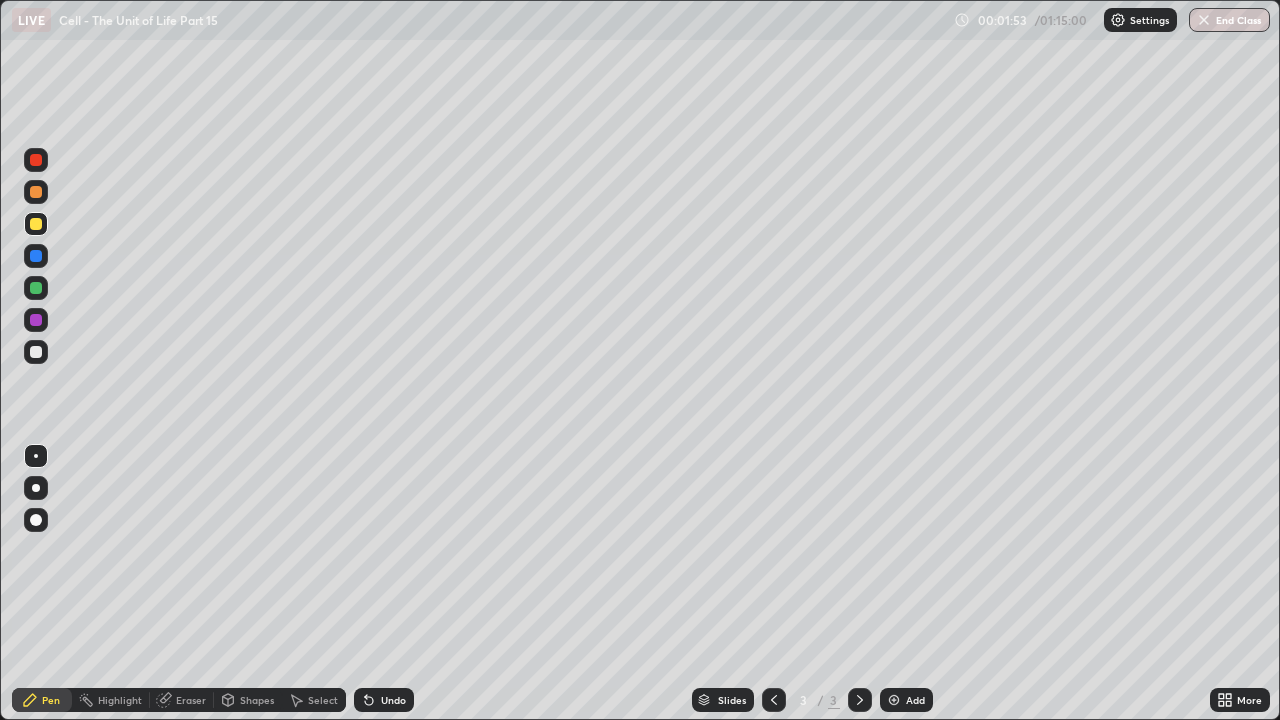 click at bounding box center [36, 352] 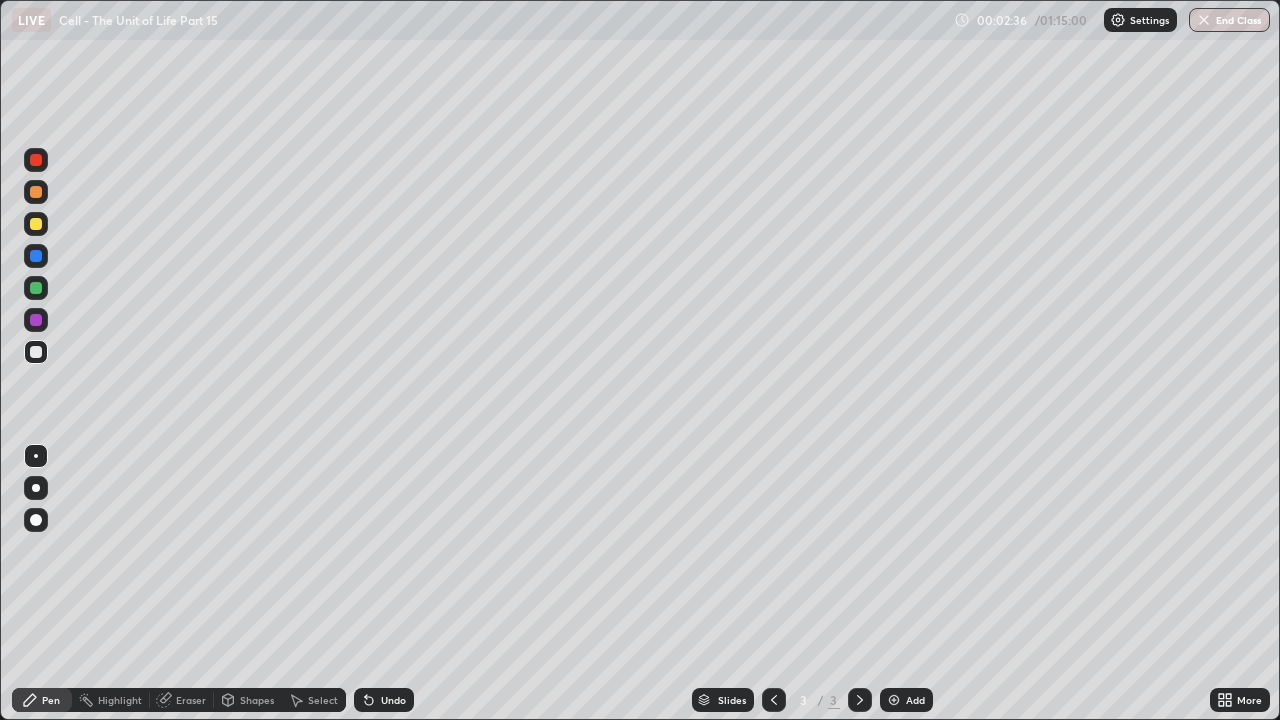click on "Undo" at bounding box center [393, 700] 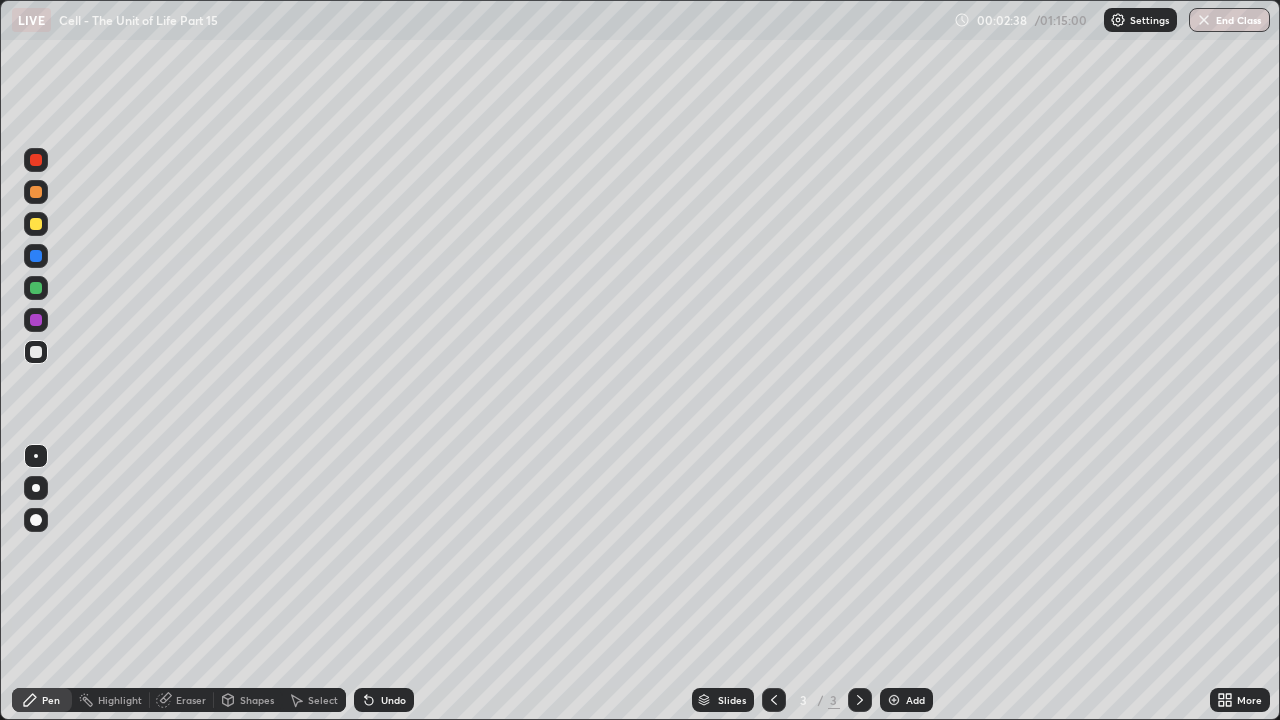 click on "Undo" at bounding box center (384, 700) 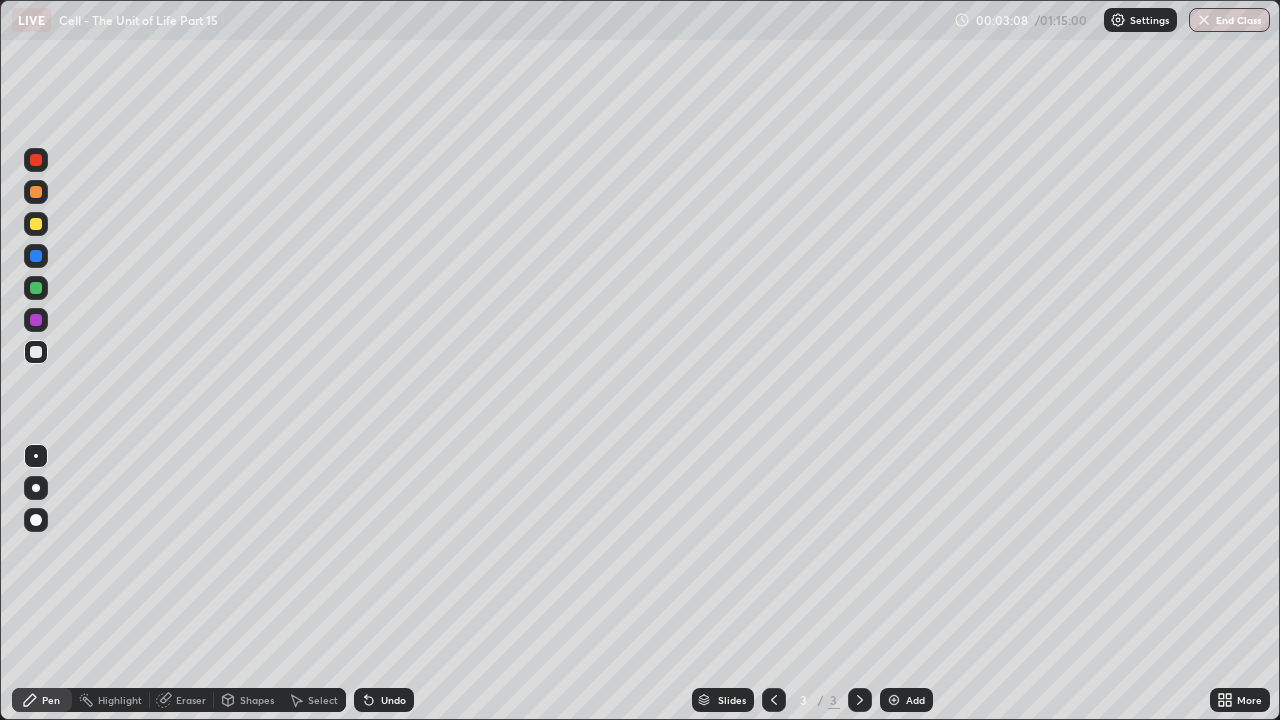 click at bounding box center [36, 320] 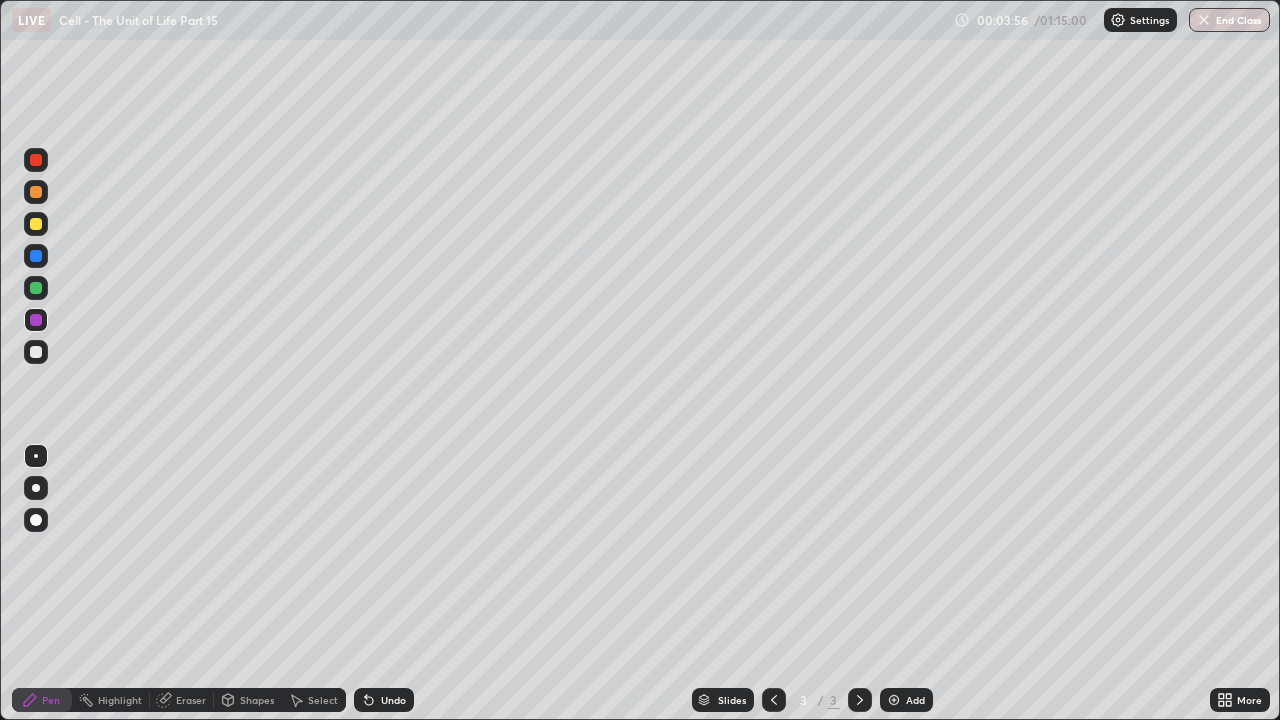 click at bounding box center (36, 288) 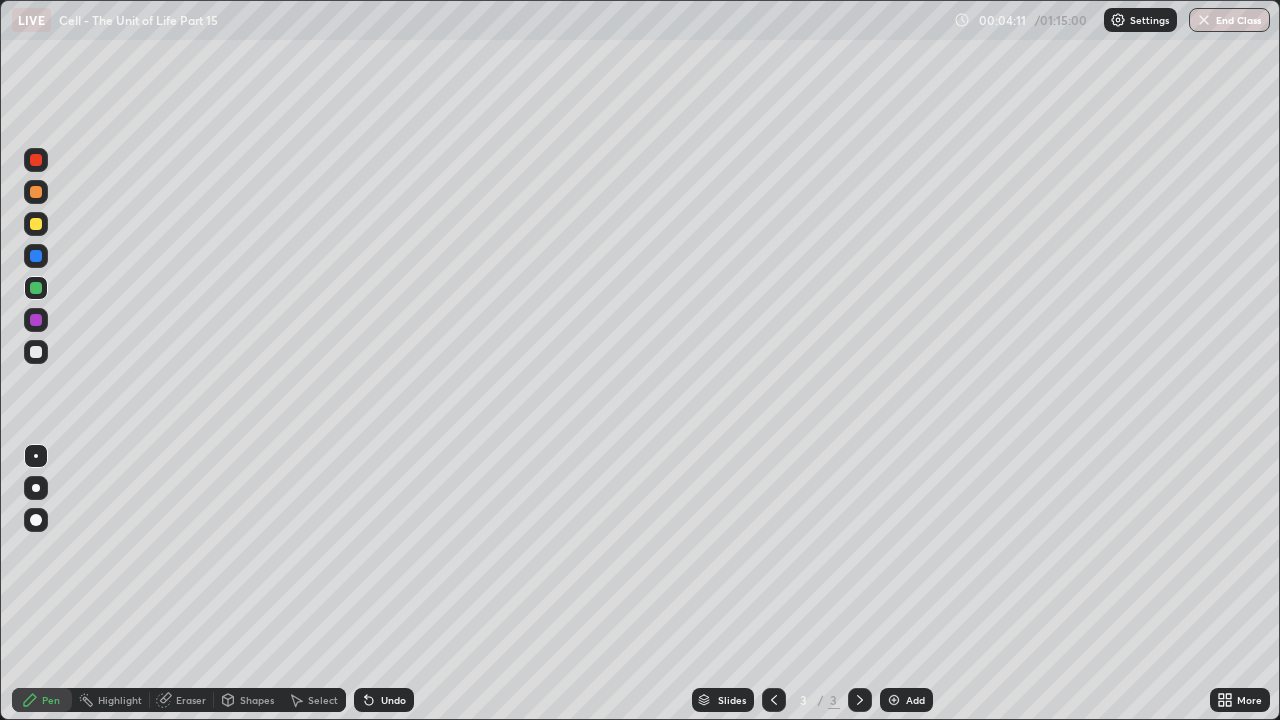 click at bounding box center (36, 488) 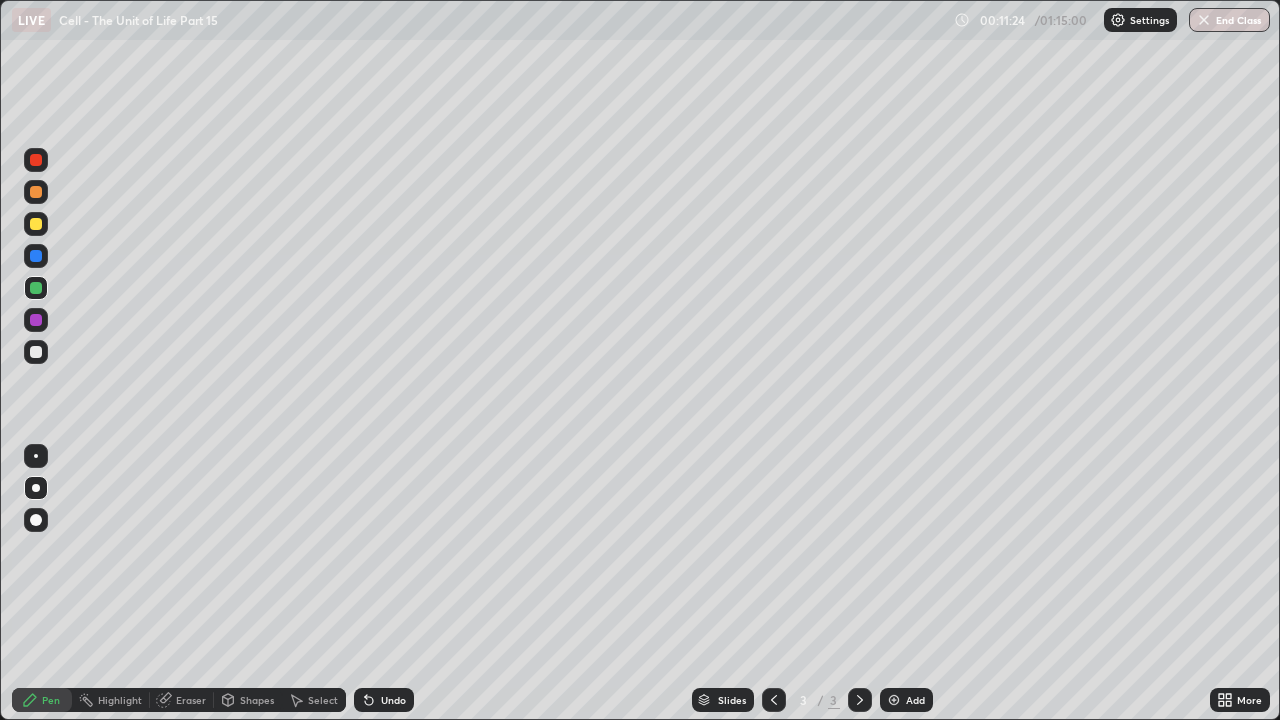 click on "Undo" at bounding box center [393, 700] 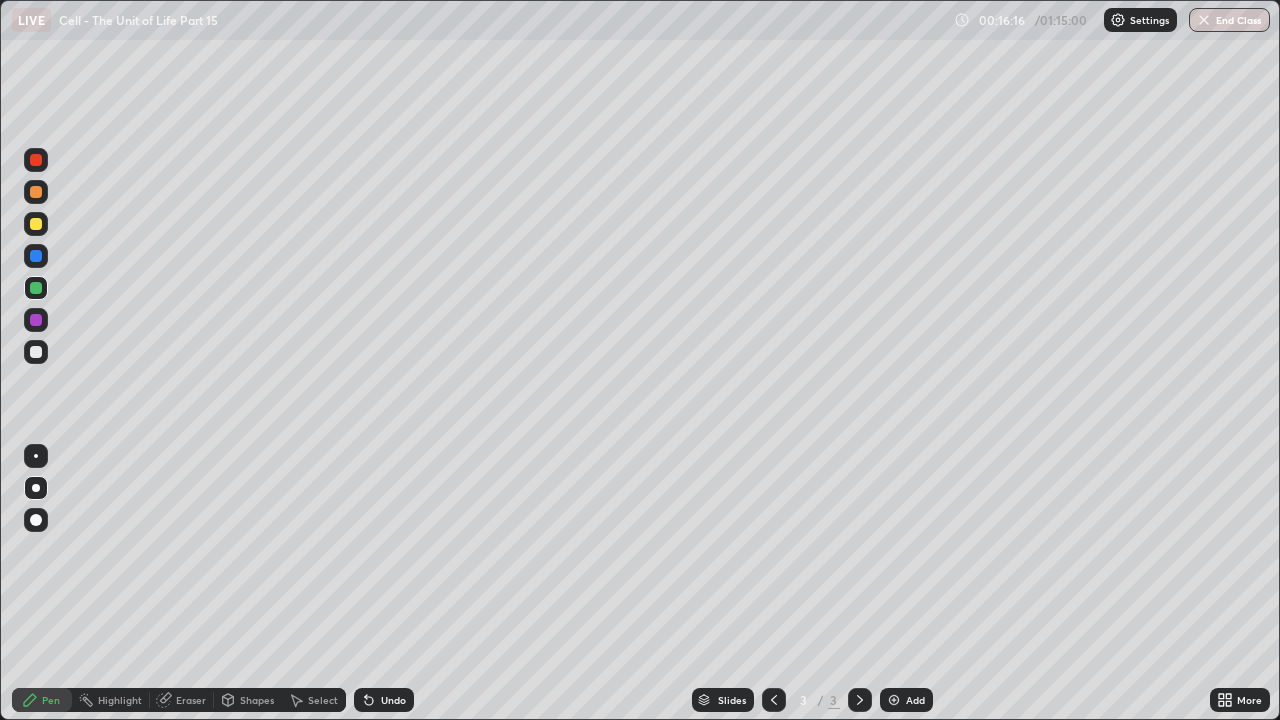 click at bounding box center (894, 700) 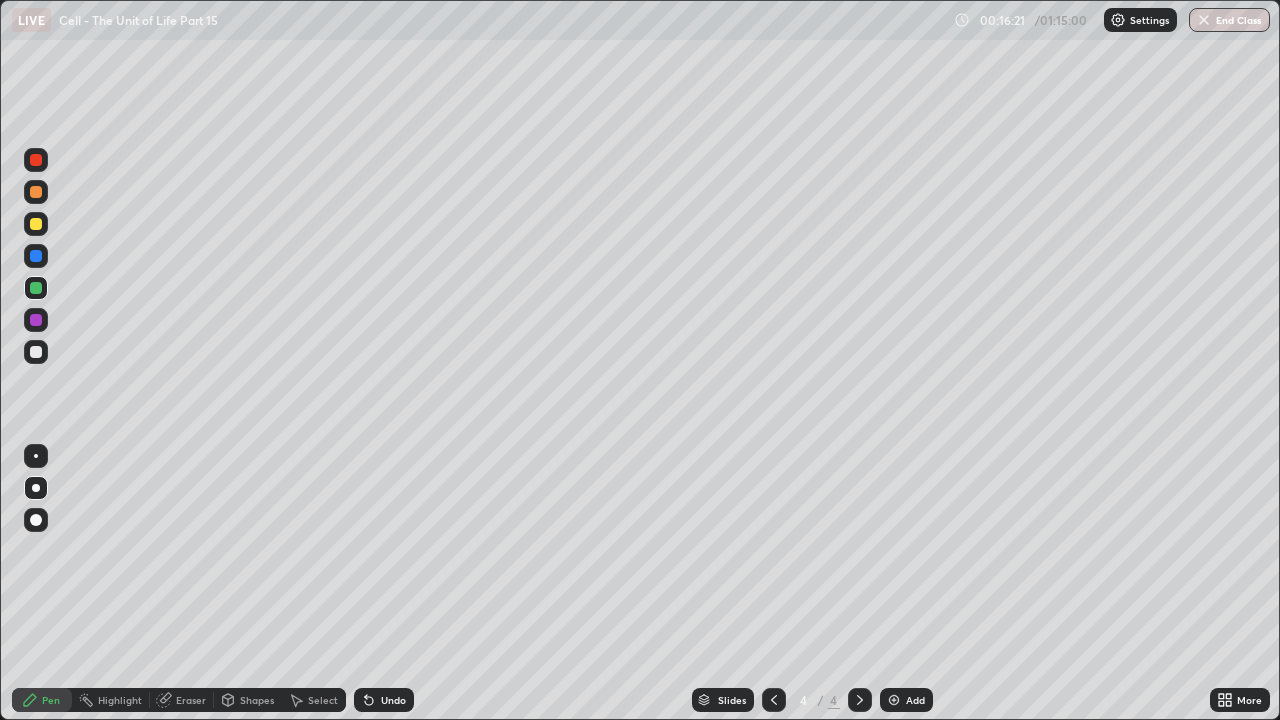 click at bounding box center (36, 160) 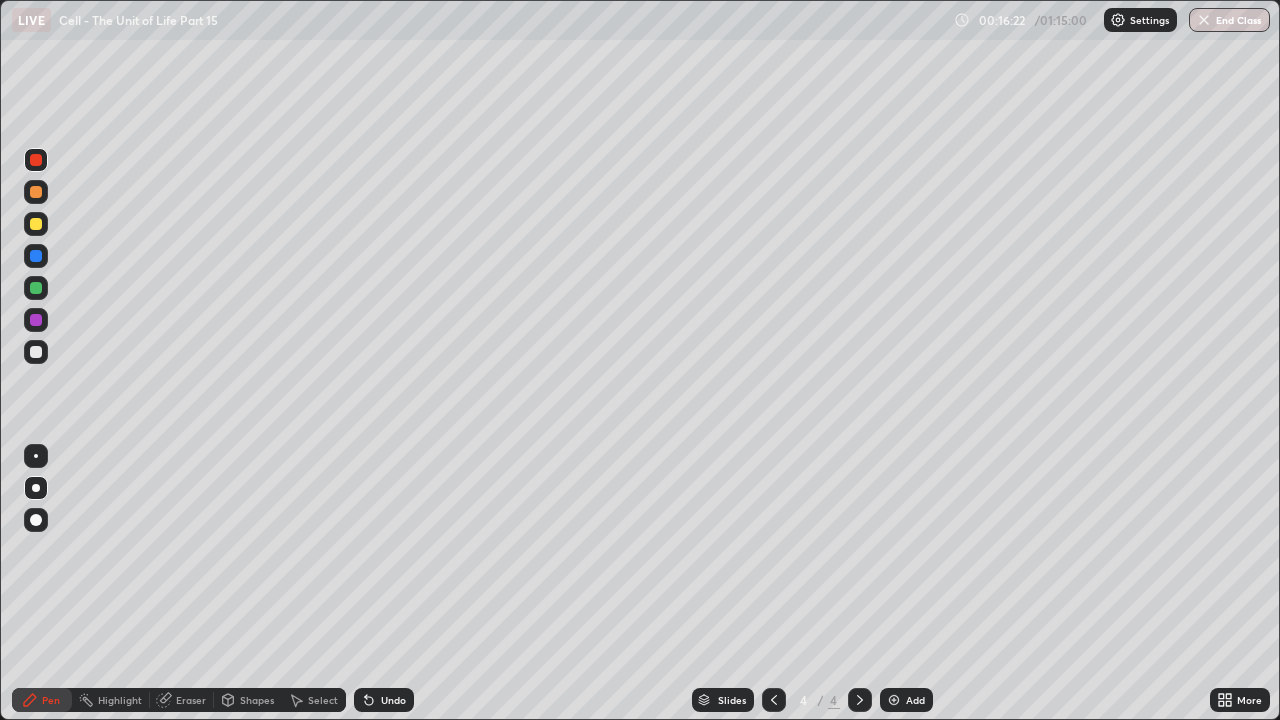click on "Shapes" at bounding box center [257, 700] 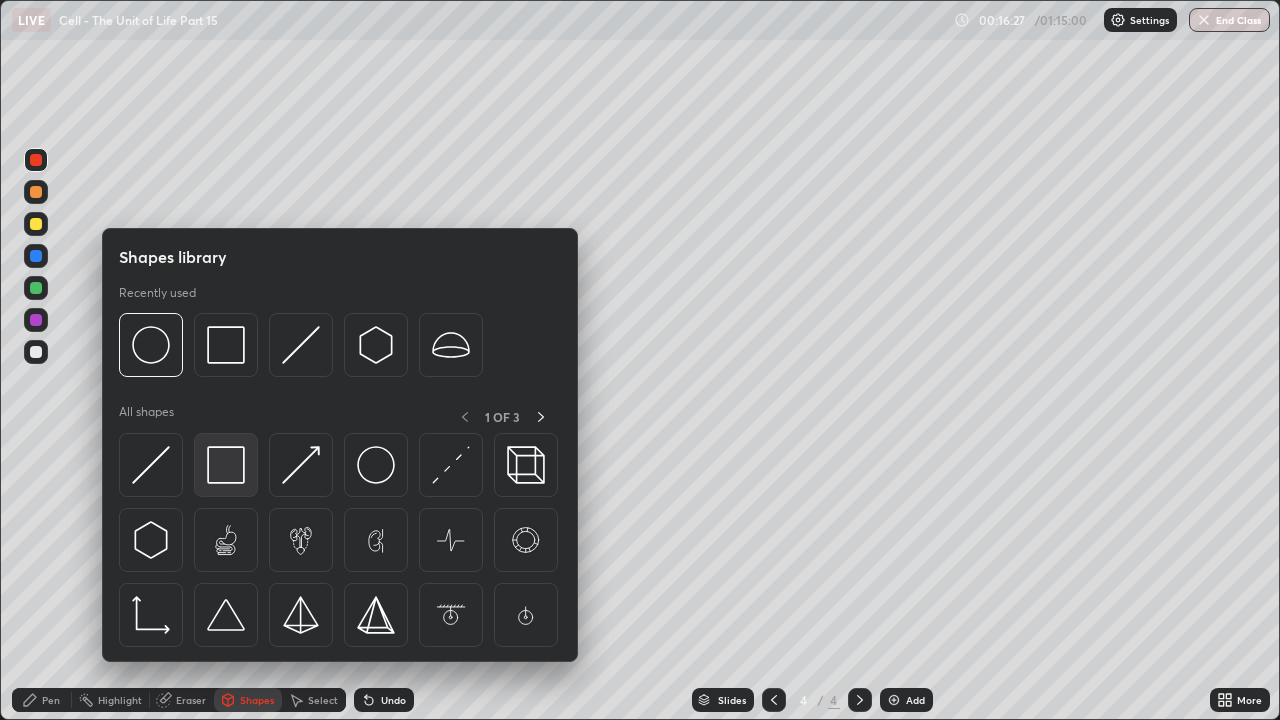 click at bounding box center (226, 465) 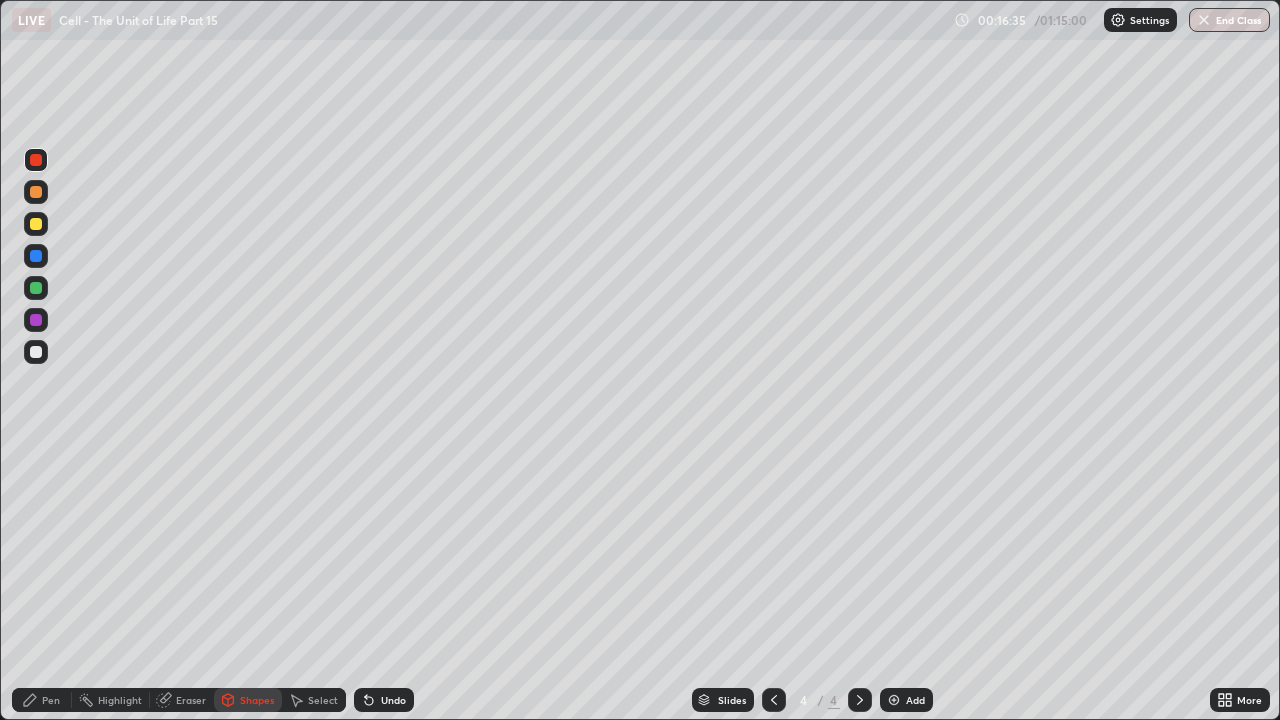 click on "Shapes" at bounding box center (257, 700) 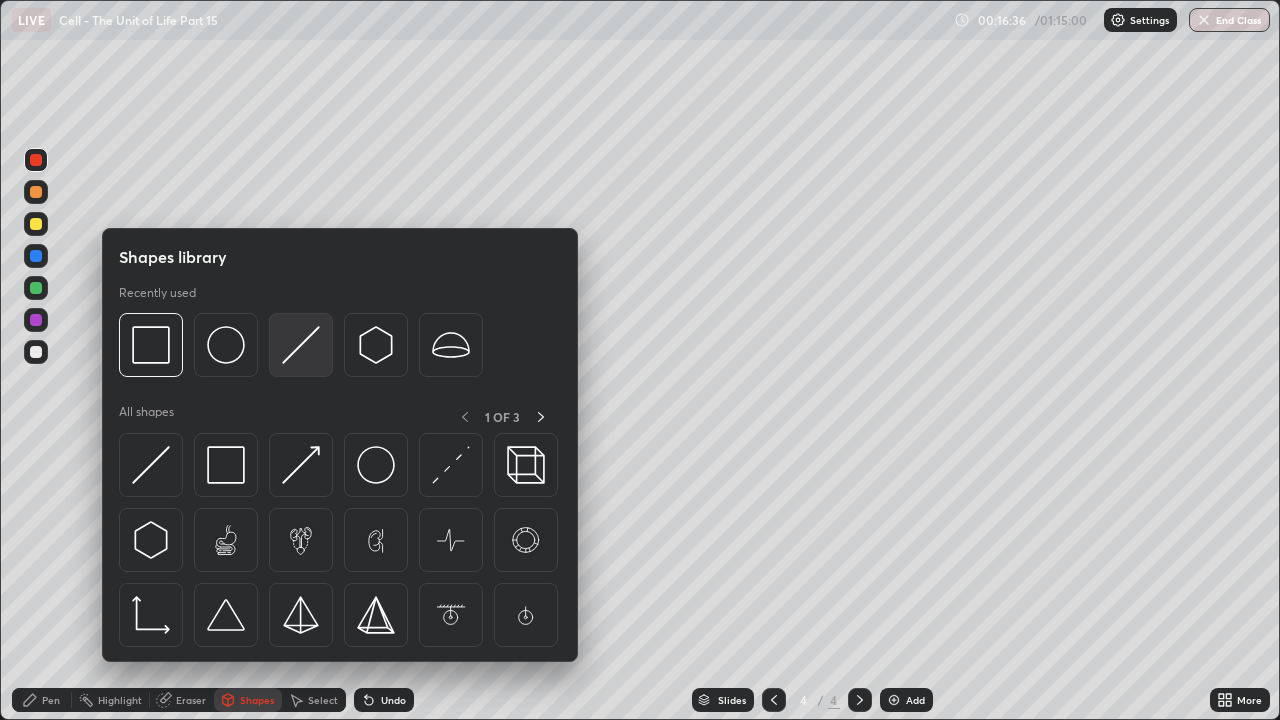 click at bounding box center [301, 345] 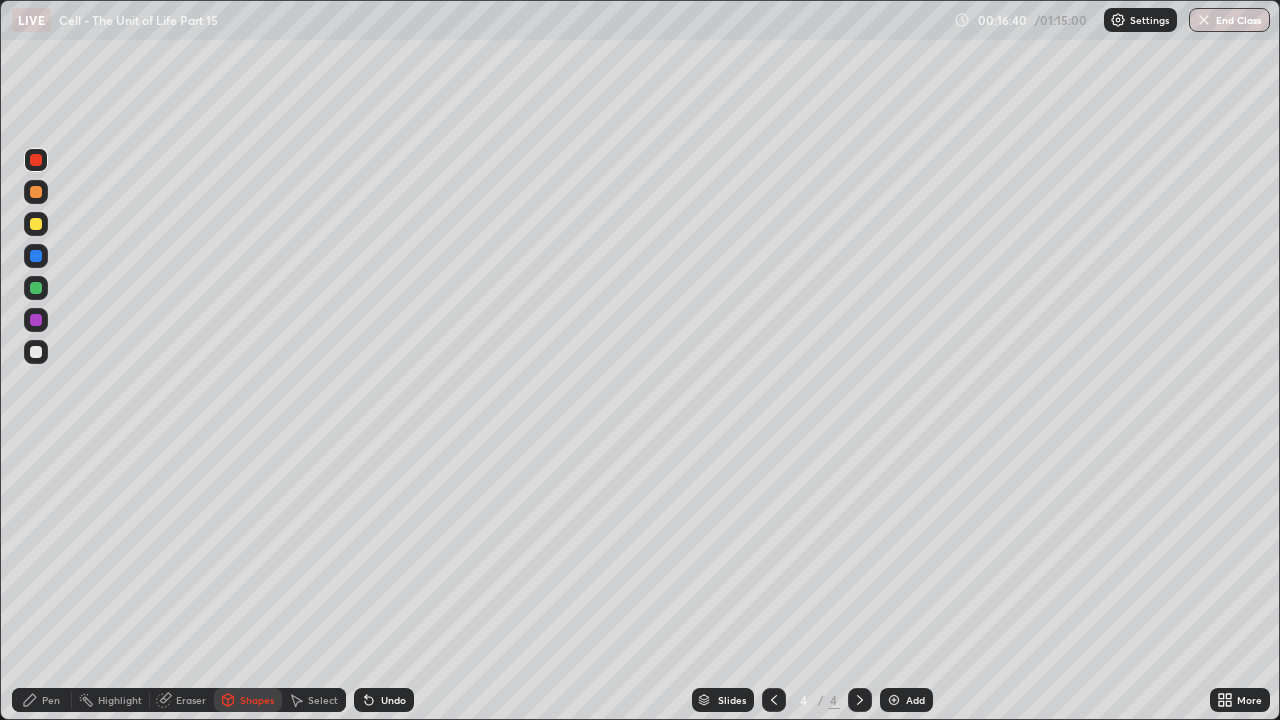 click on "Pen" at bounding box center [51, 700] 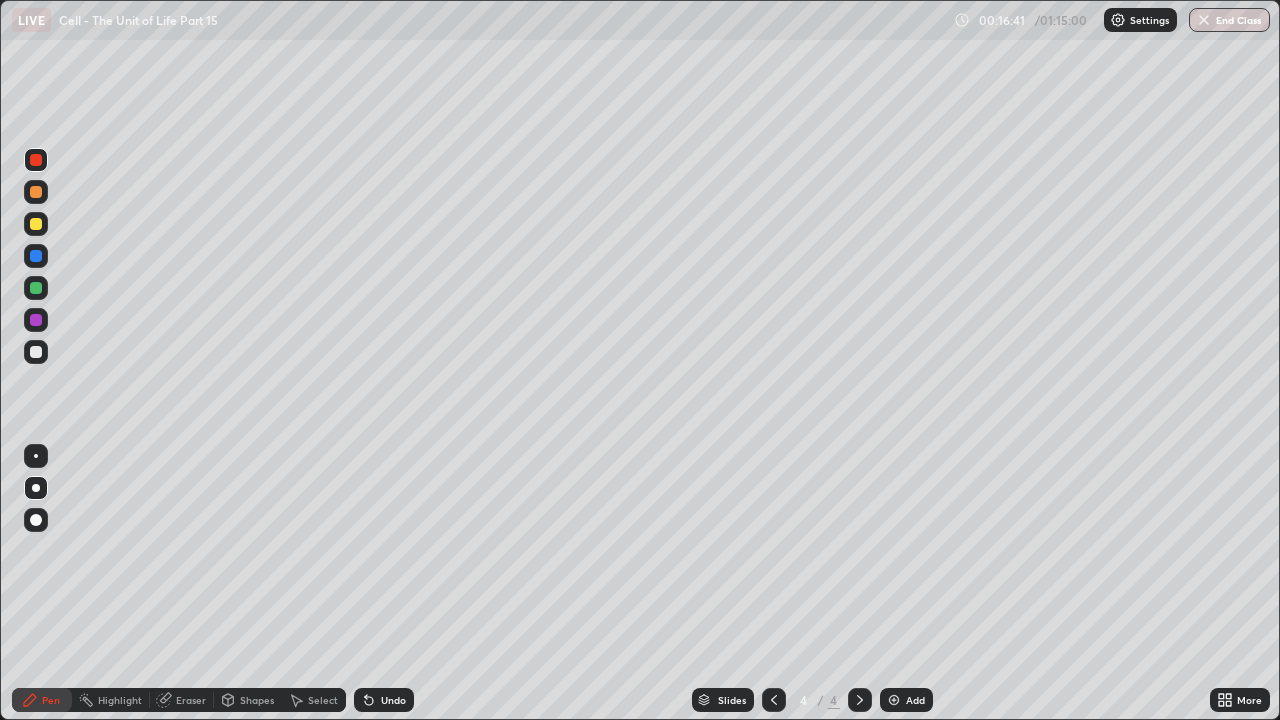 click at bounding box center [36, 352] 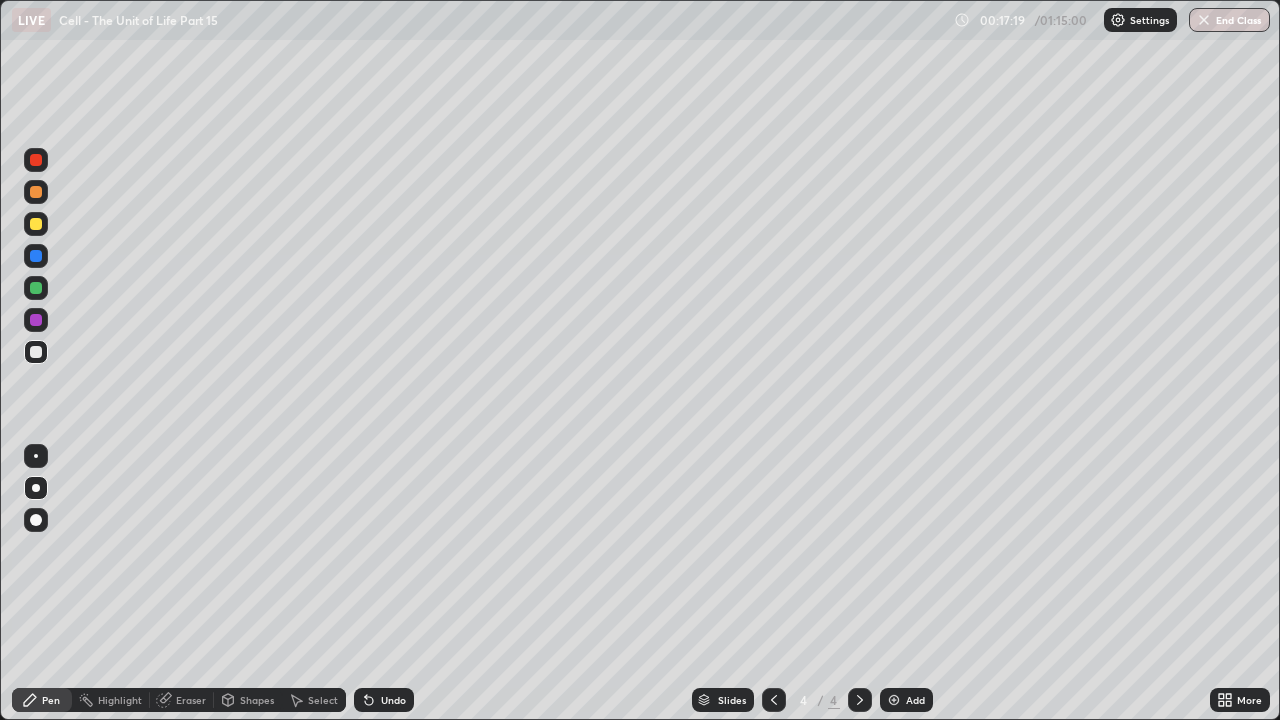 click on "Shapes" at bounding box center (257, 700) 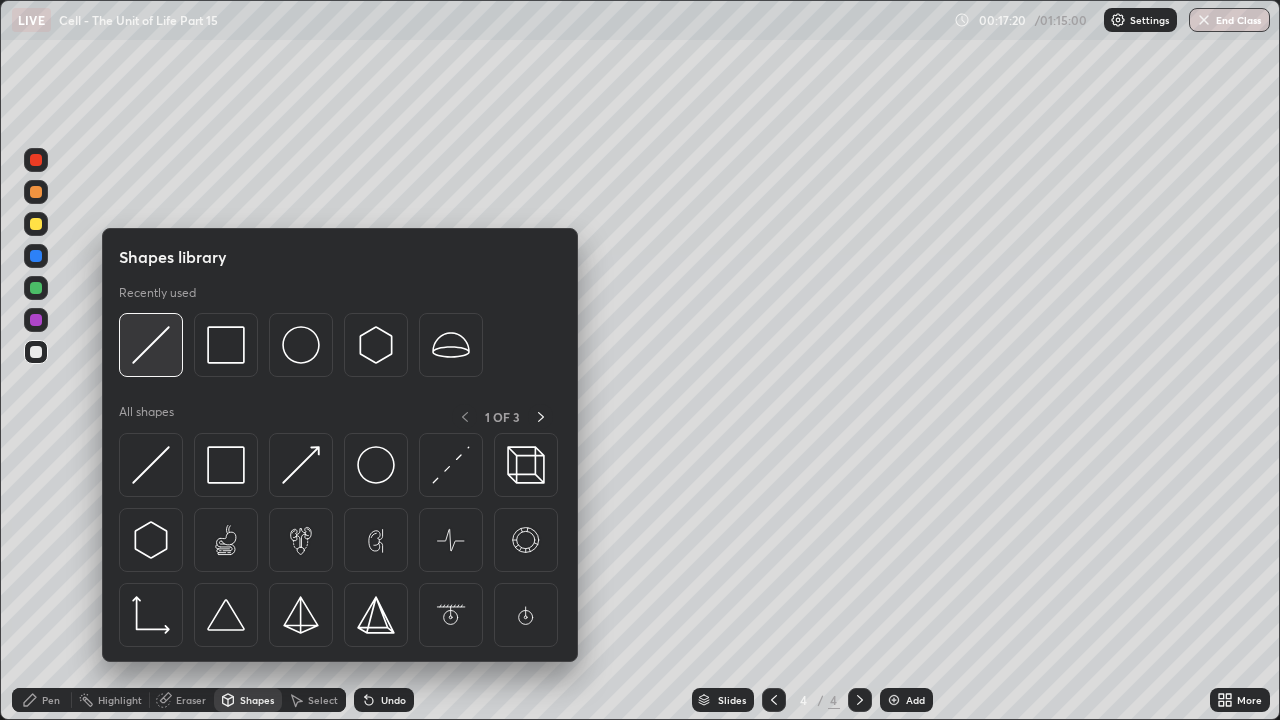 click at bounding box center (151, 345) 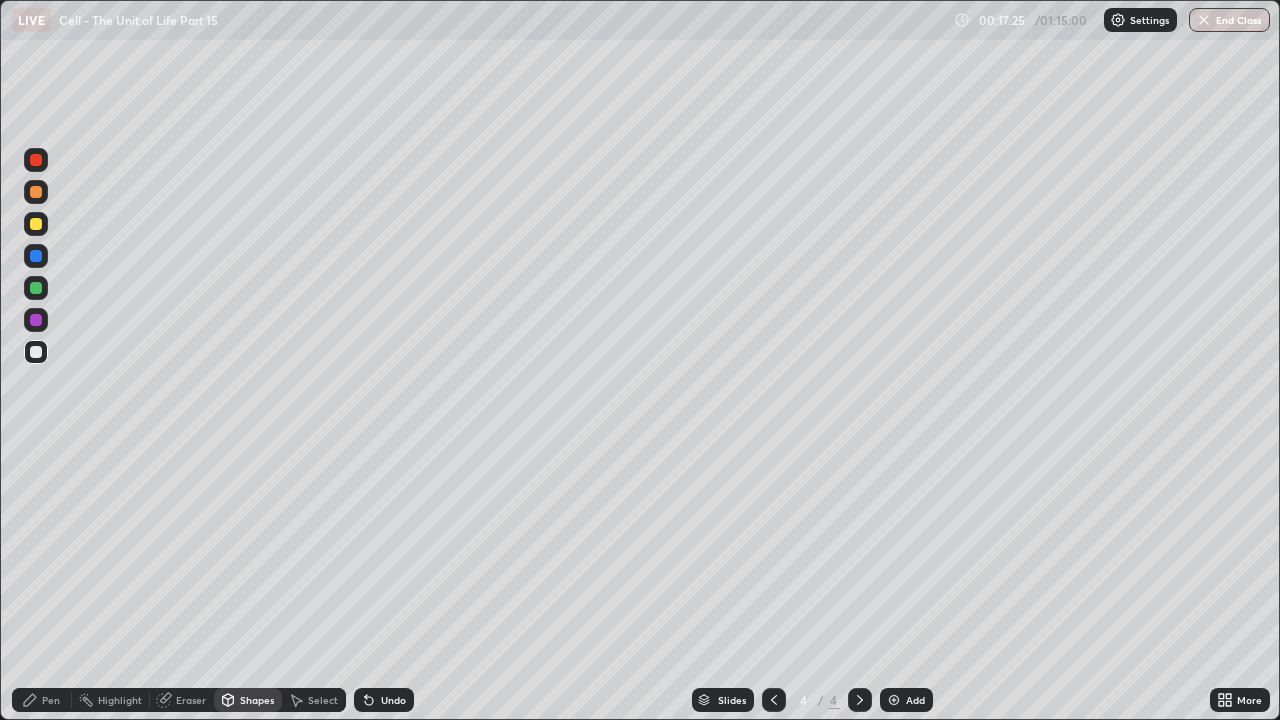 click at bounding box center [36, 352] 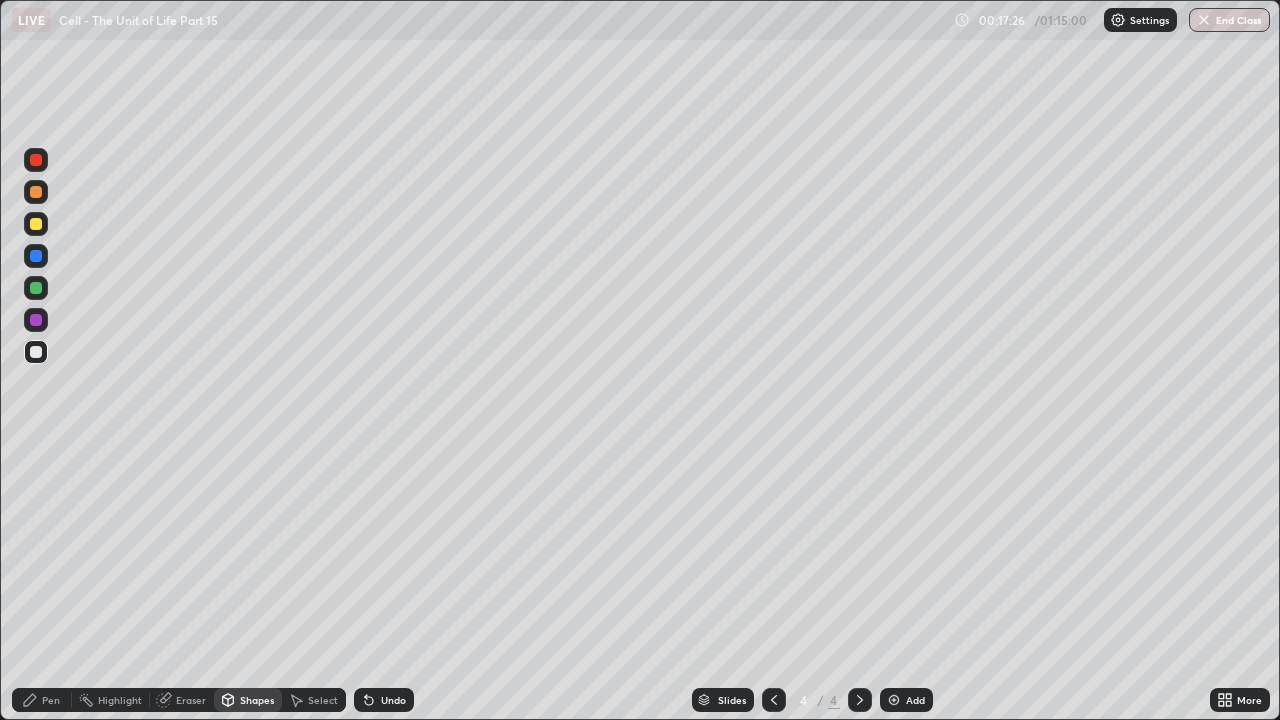 click at bounding box center (36, 320) 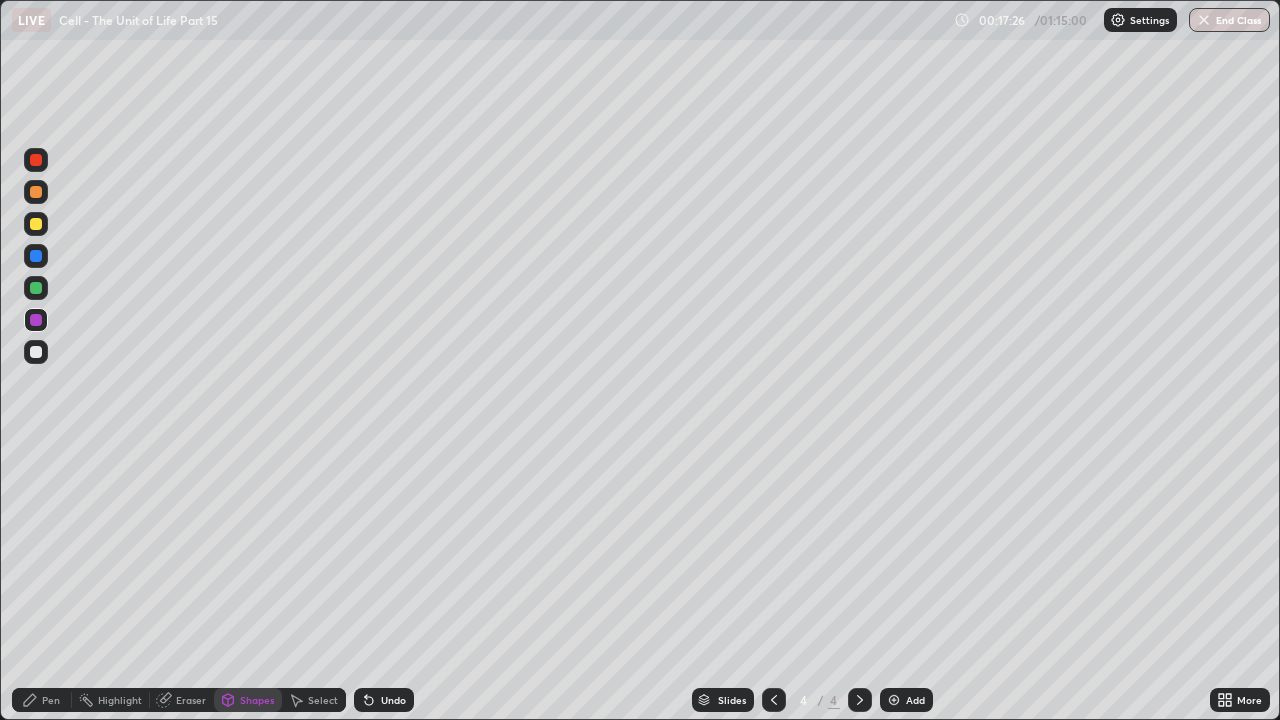 click on "Pen" at bounding box center [51, 700] 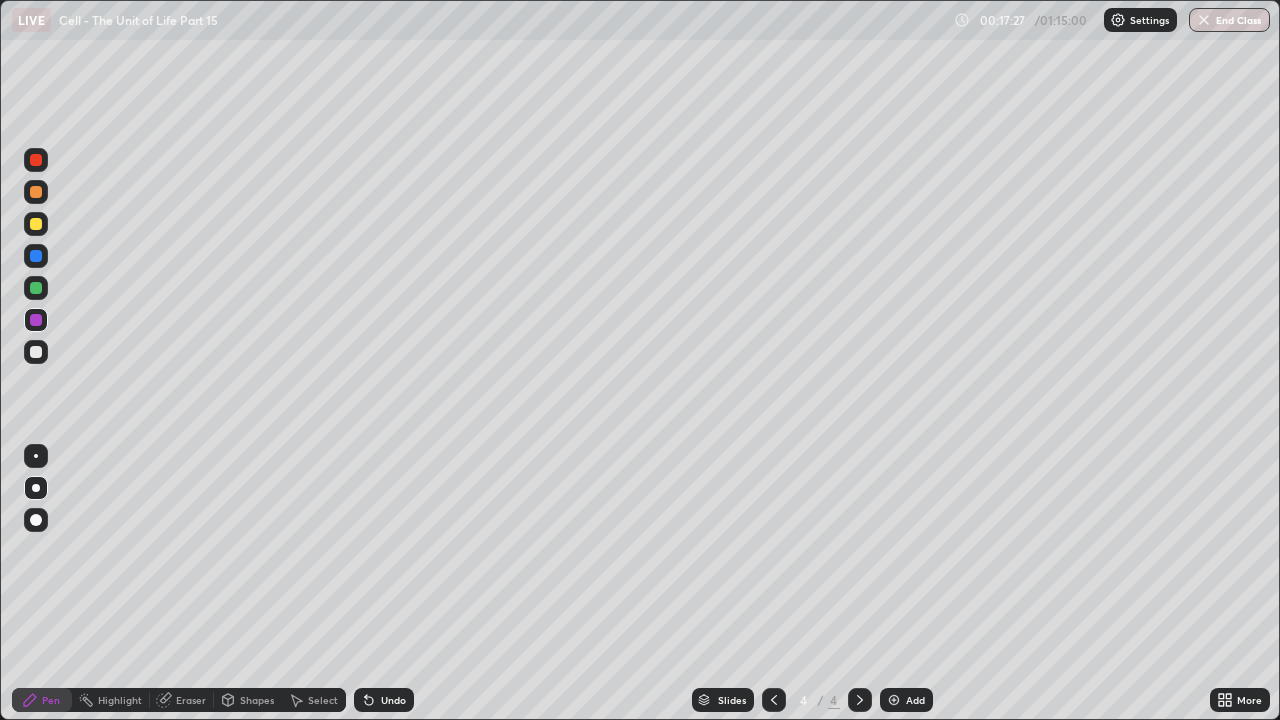 click at bounding box center (36, 288) 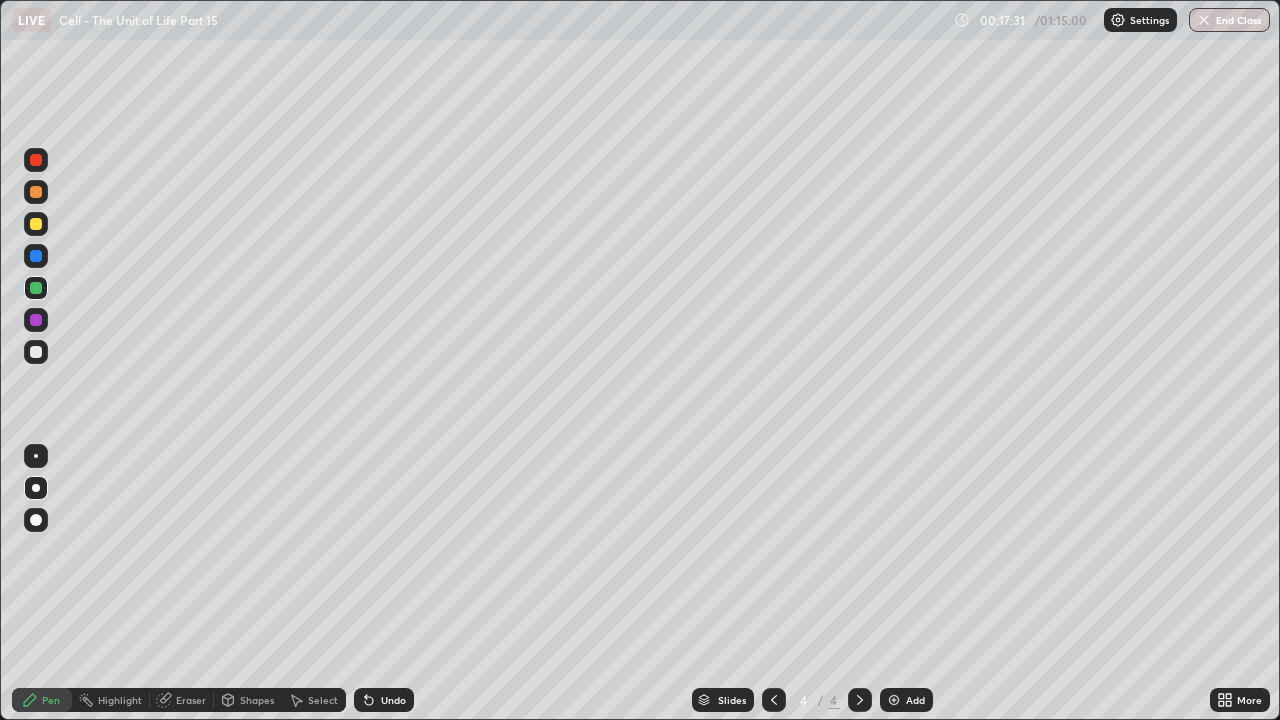 click at bounding box center (36, 352) 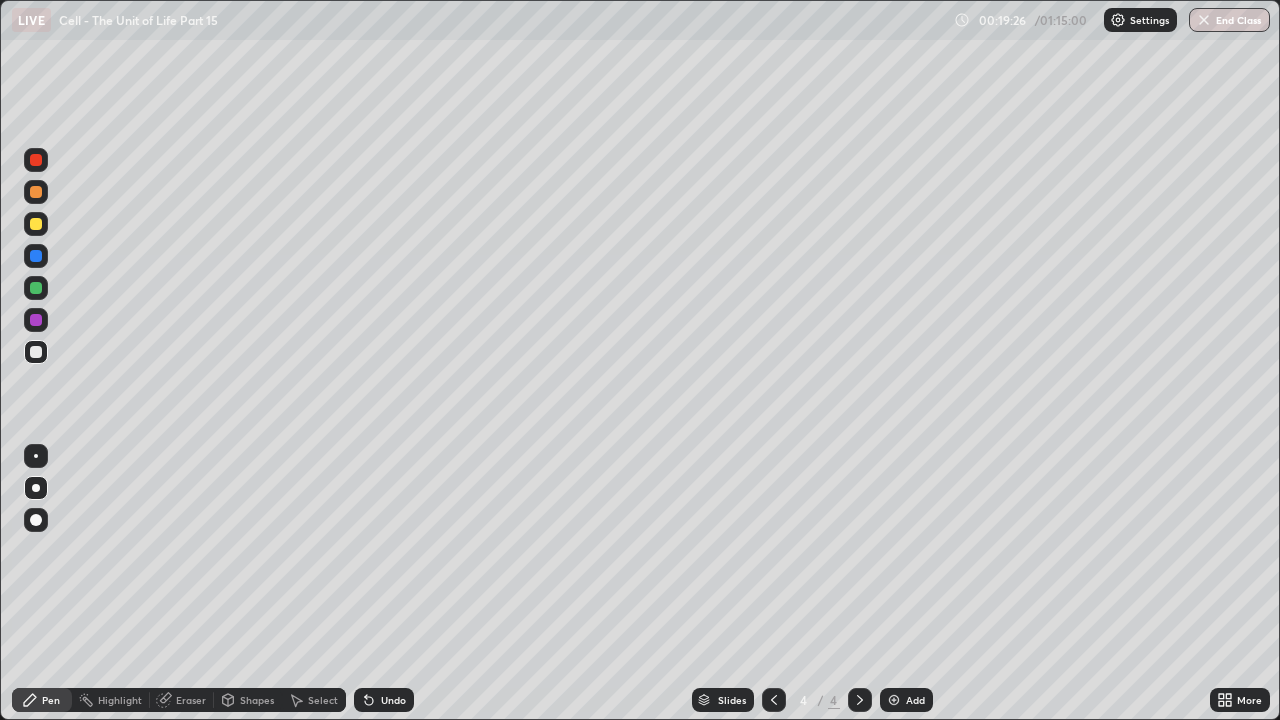 click on "Eraser" at bounding box center (191, 700) 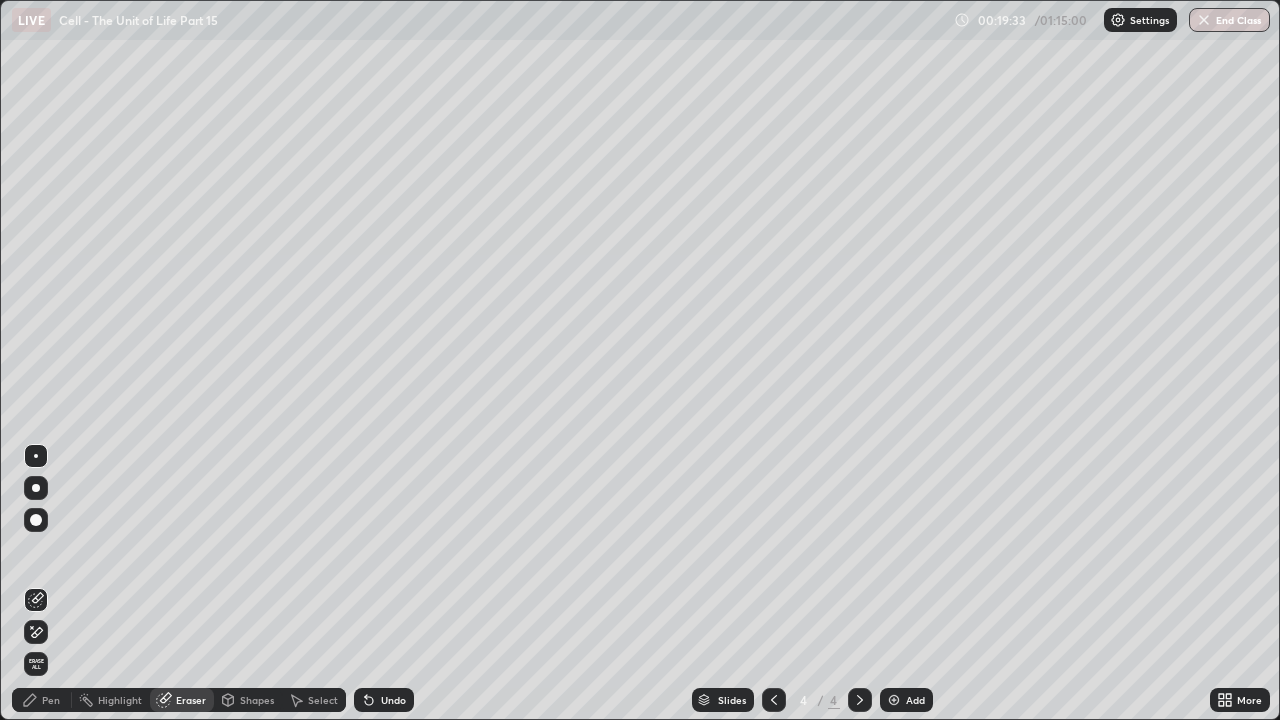 click on "Pen" at bounding box center (51, 700) 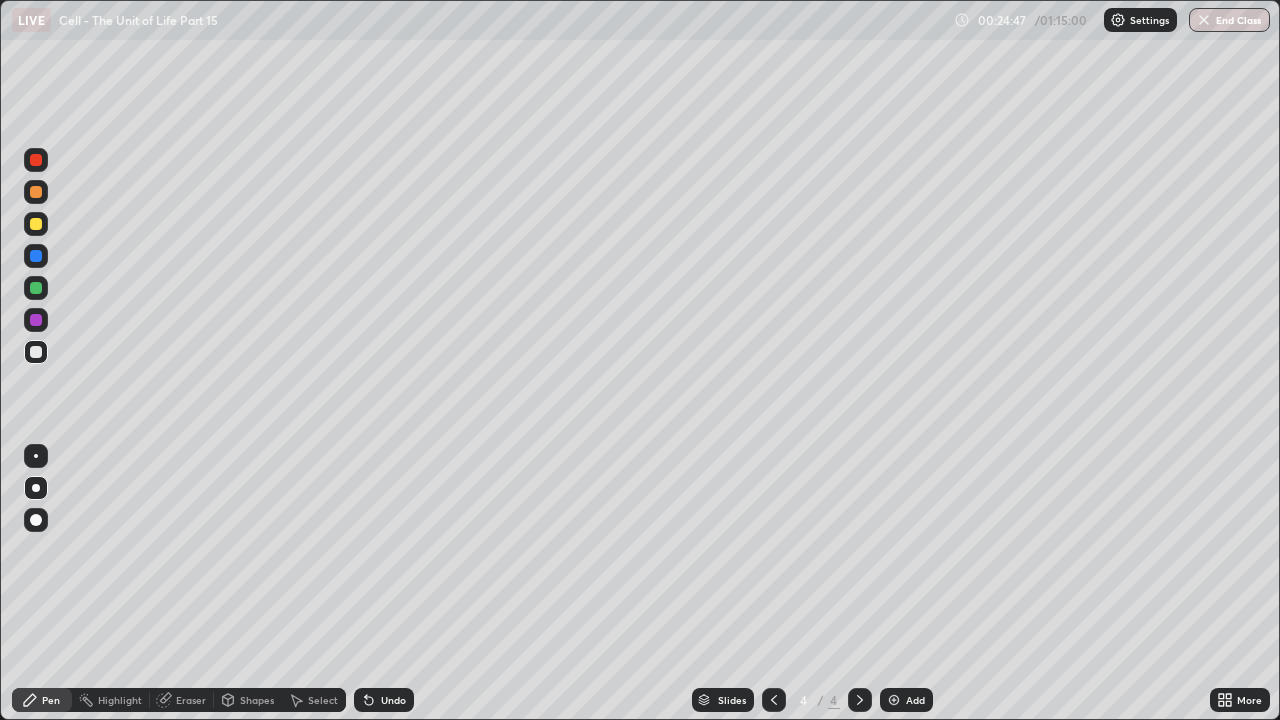 click at bounding box center (894, 700) 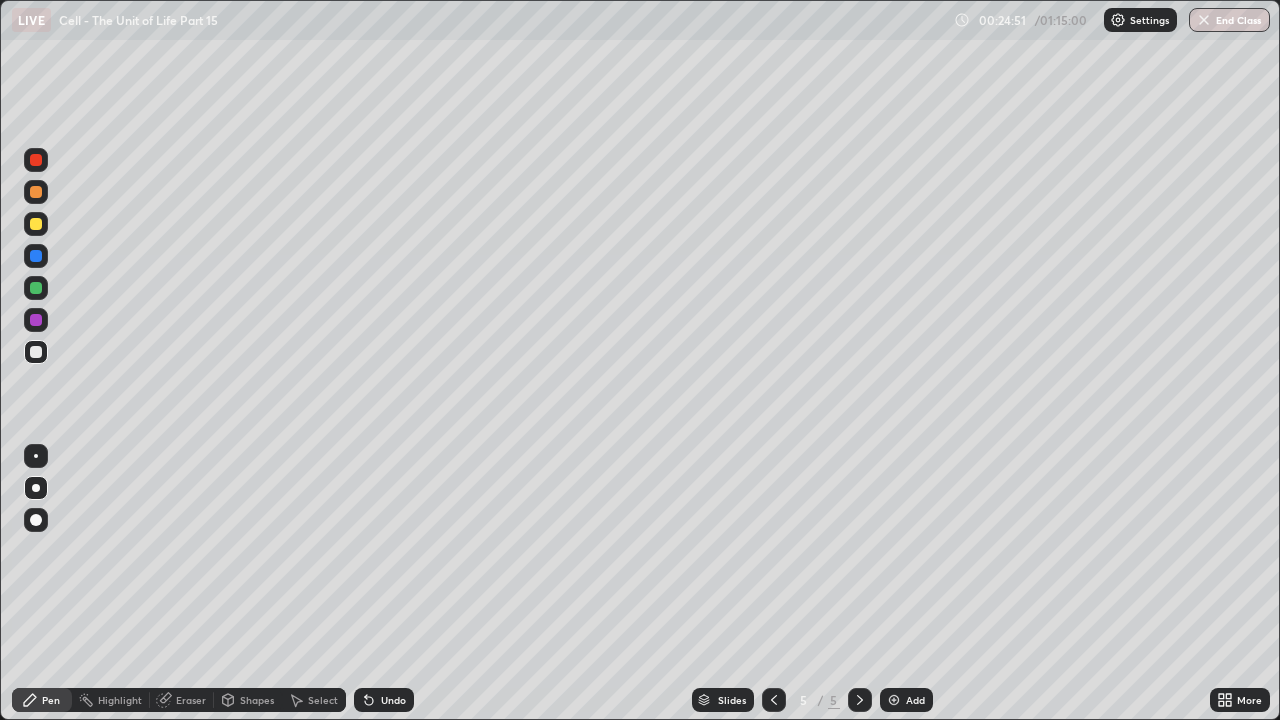 click at bounding box center (36, 160) 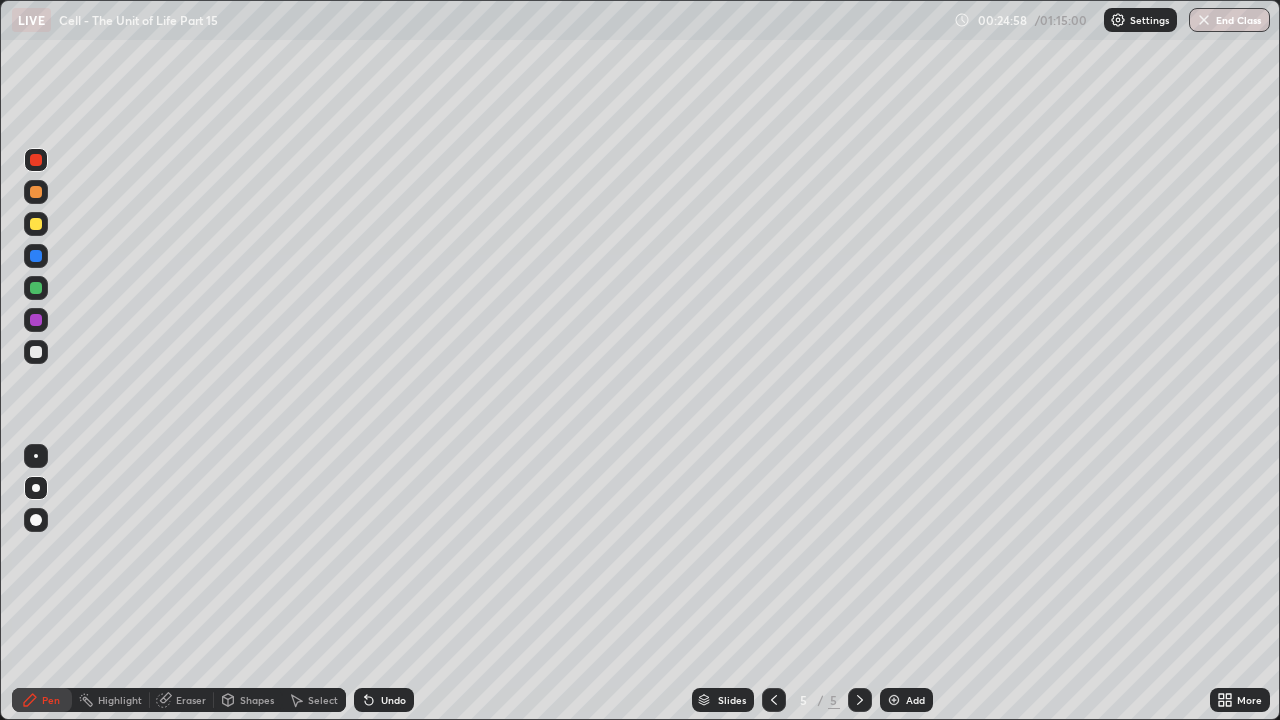click on "Shapes" at bounding box center (257, 700) 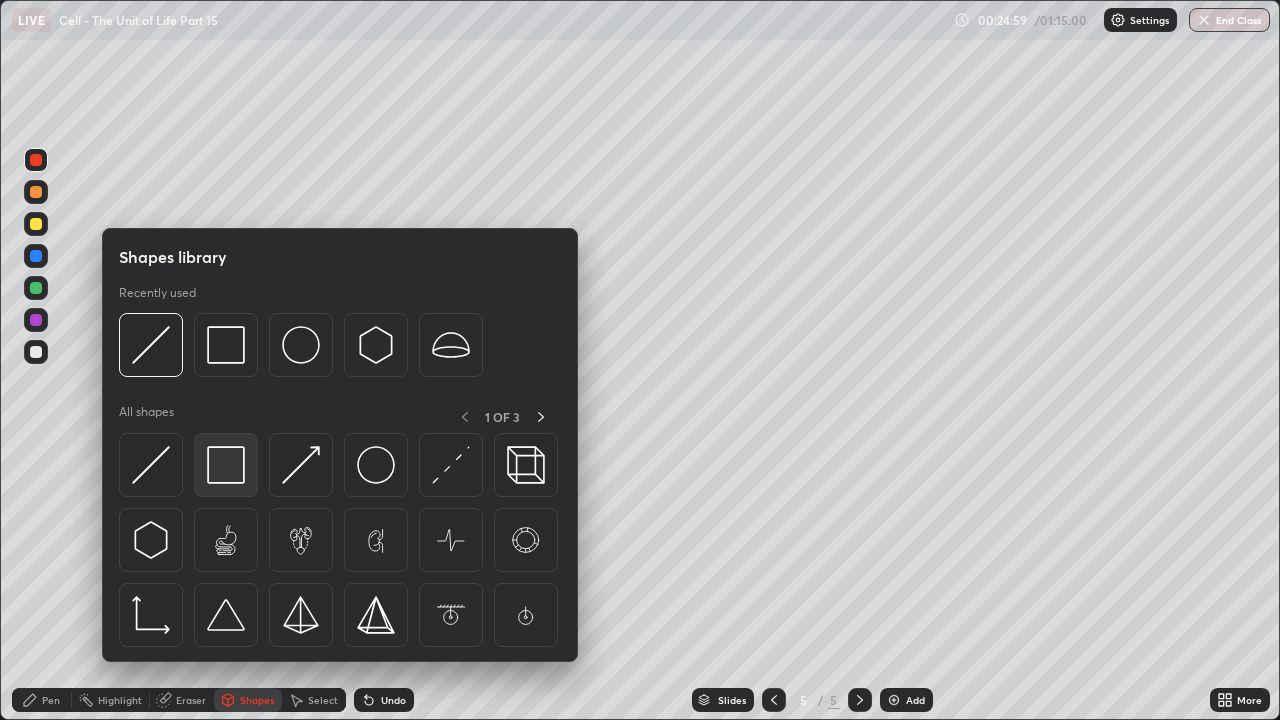 click at bounding box center [226, 465] 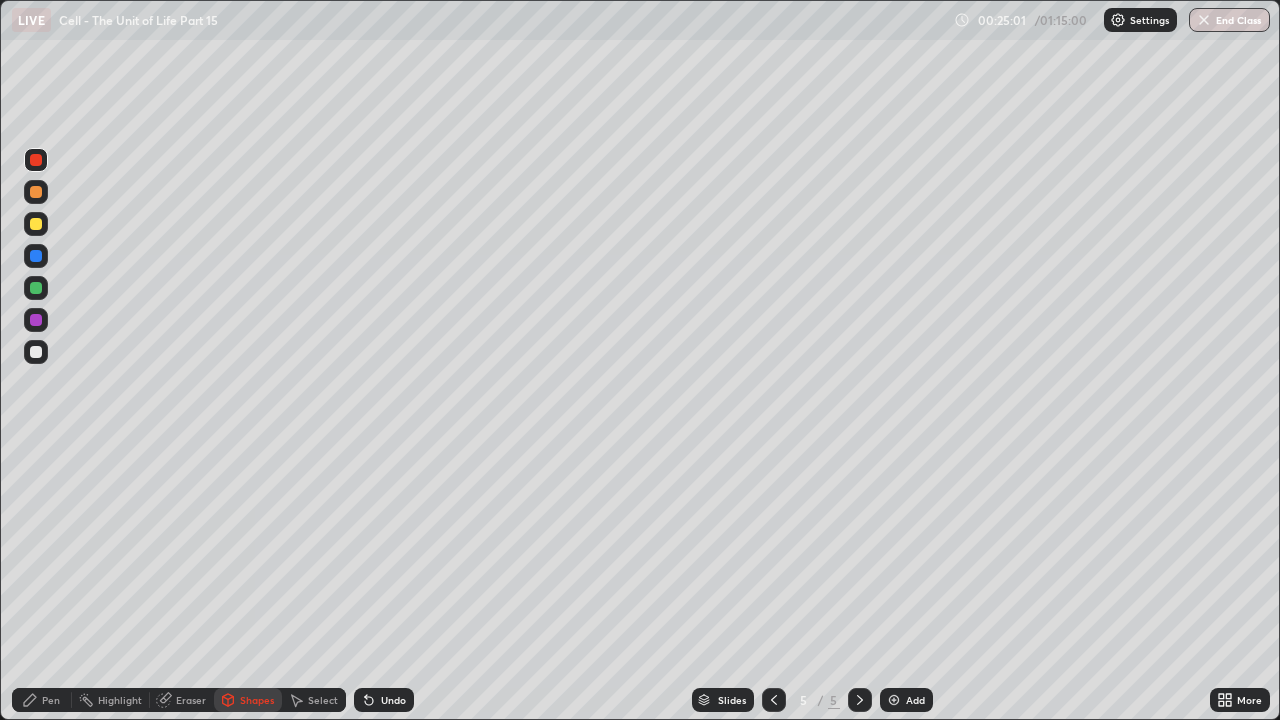 click at bounding box center (36, 192) 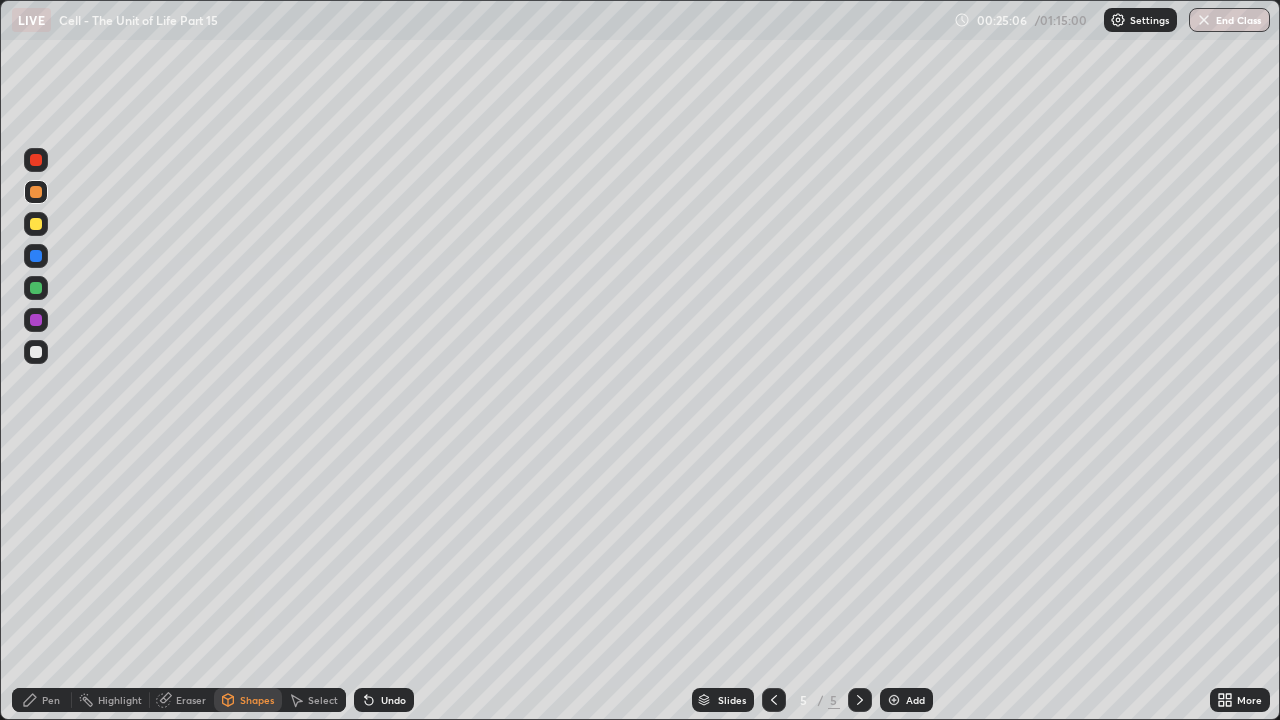 click on "Pen" at bounding box center [51, 700] 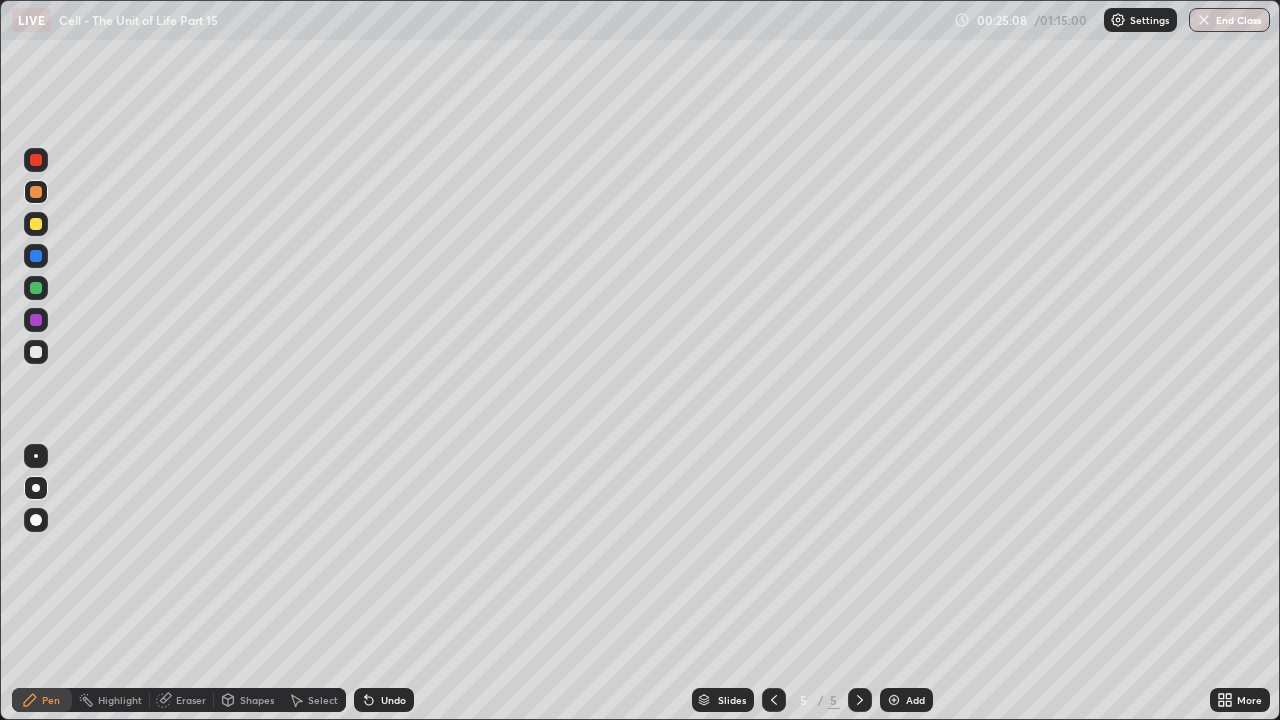 click at bounding box center [36, 352] 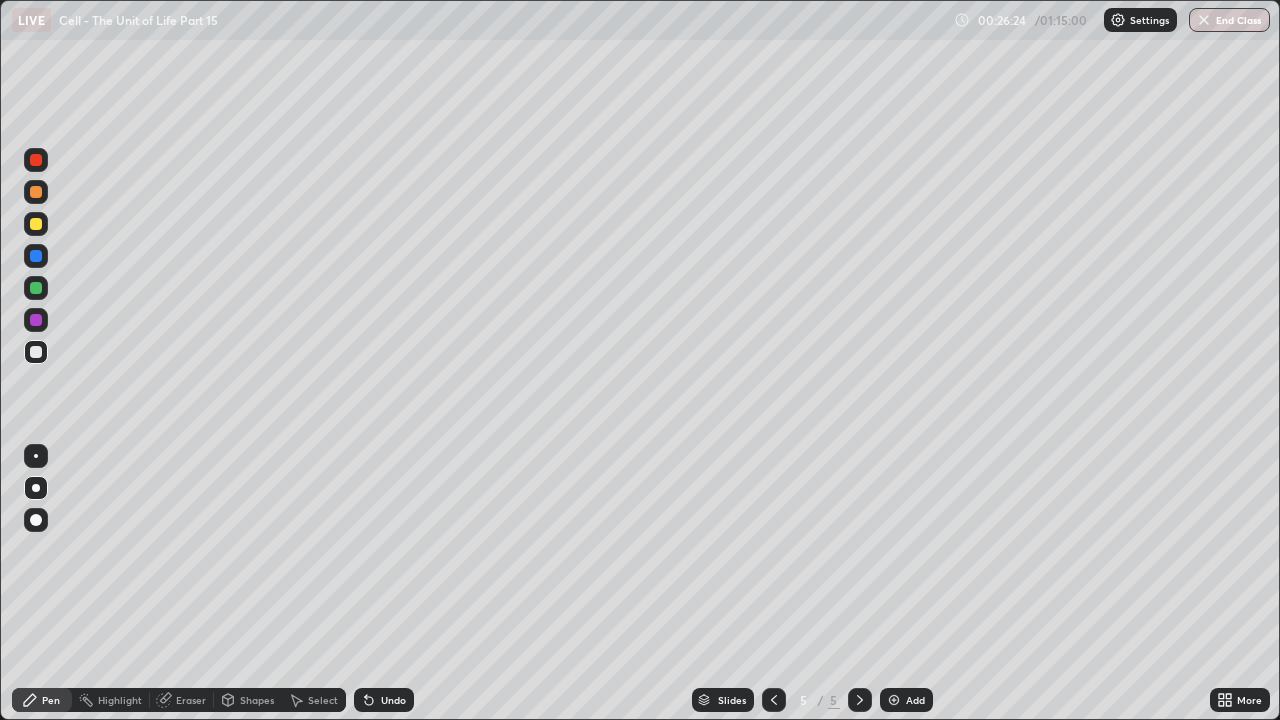 click at bounding box center (36, 192) 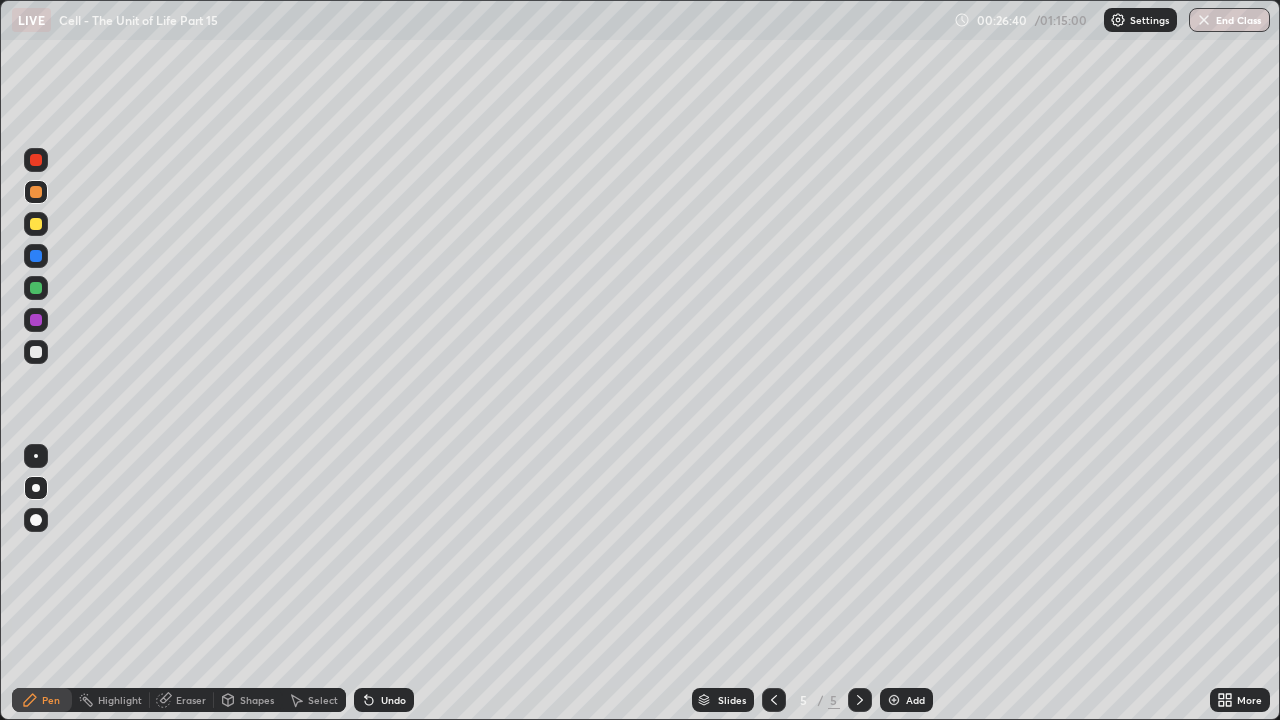 click at bounding box center (36, 352) 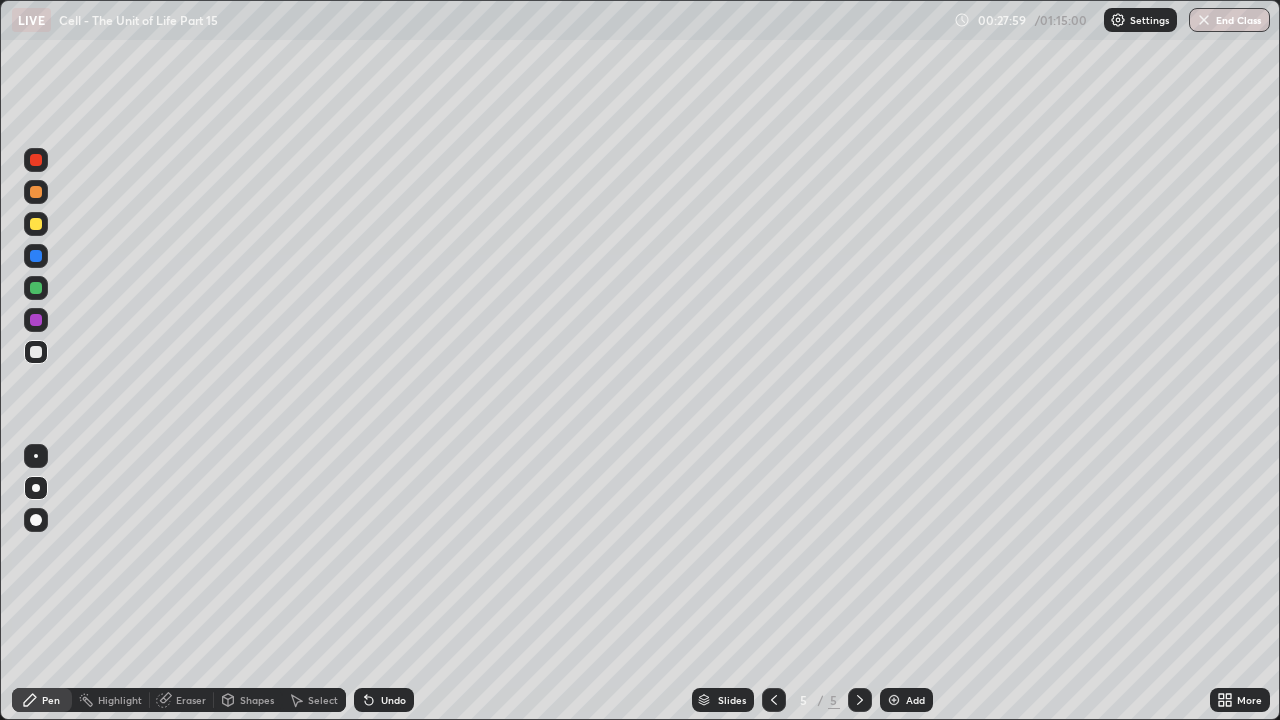 click at bounding box center (36, 160) 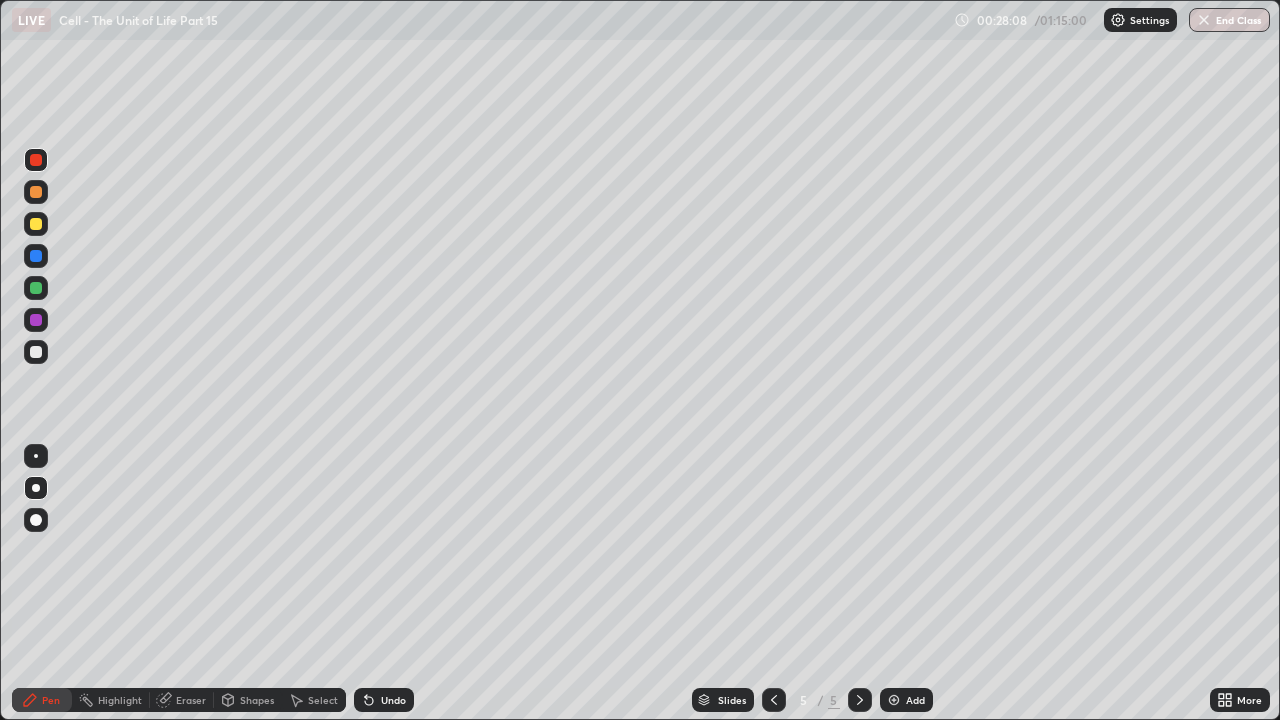 click at bounding box center (36, 352) 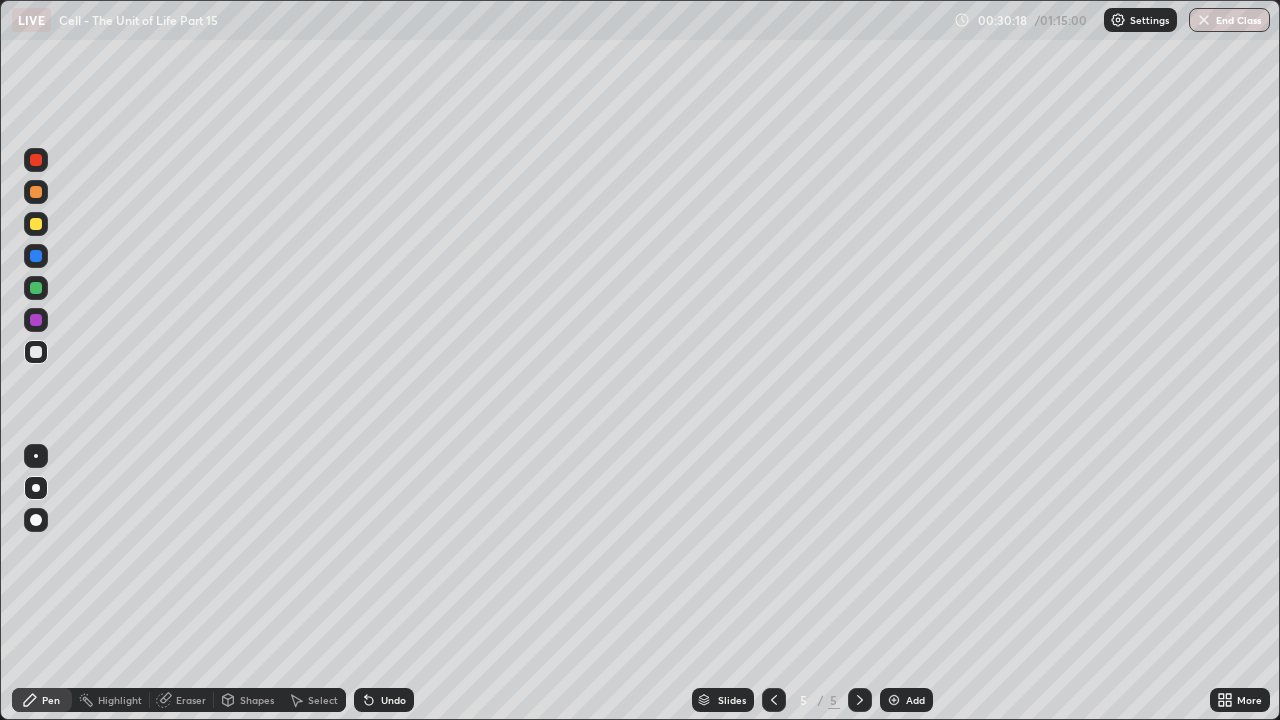 click at bounding box center [36, 320] 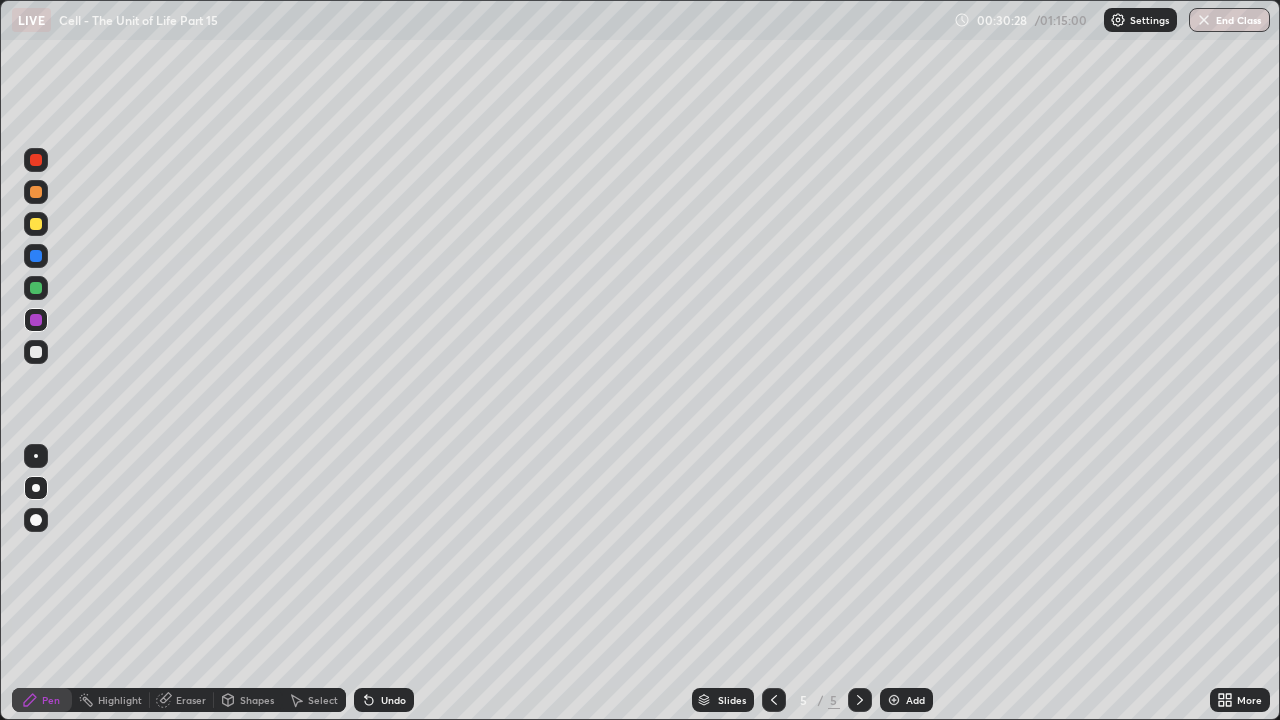 click at bounding box center [36, 352] 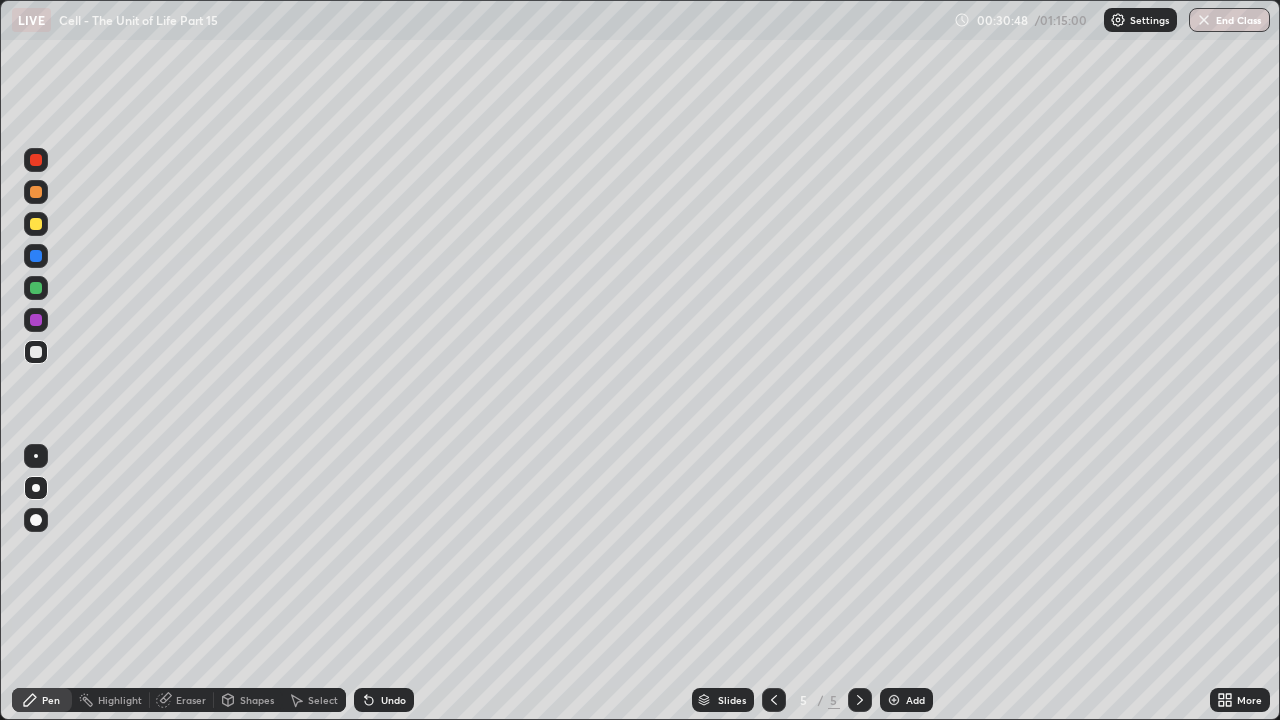 click at bounding box center (36, 288) 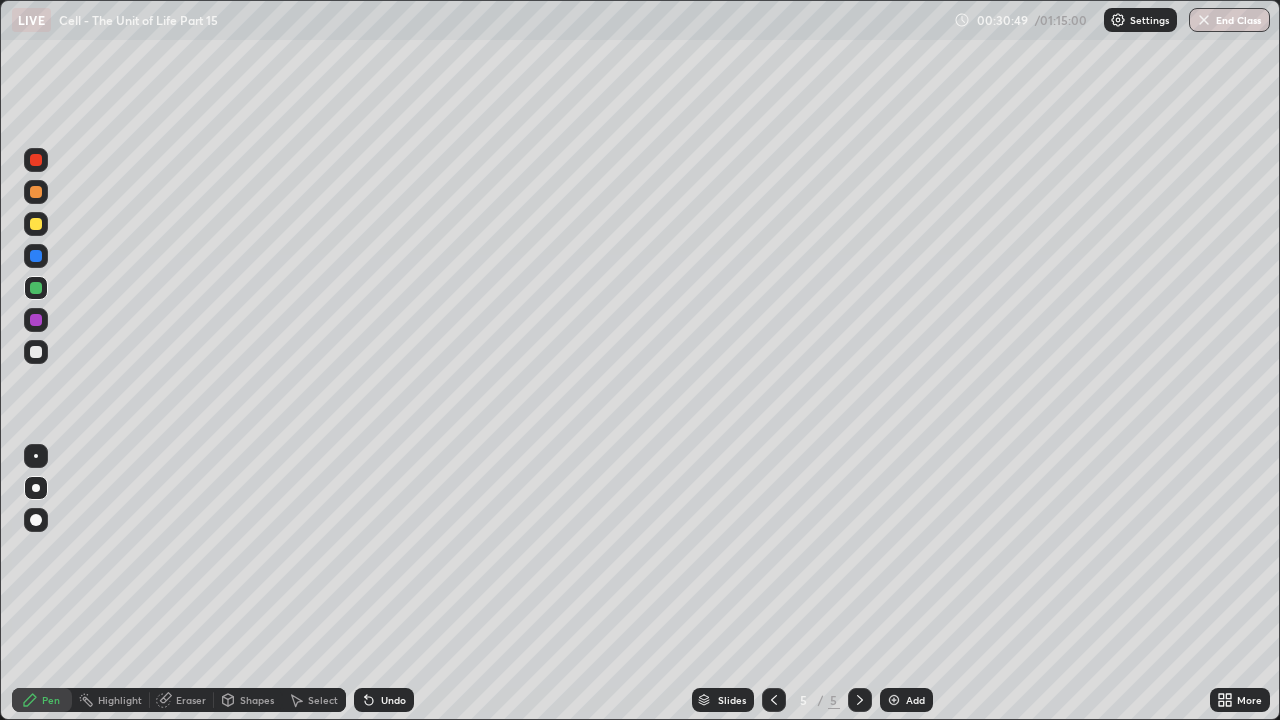 click at bounding box center (36, 224) 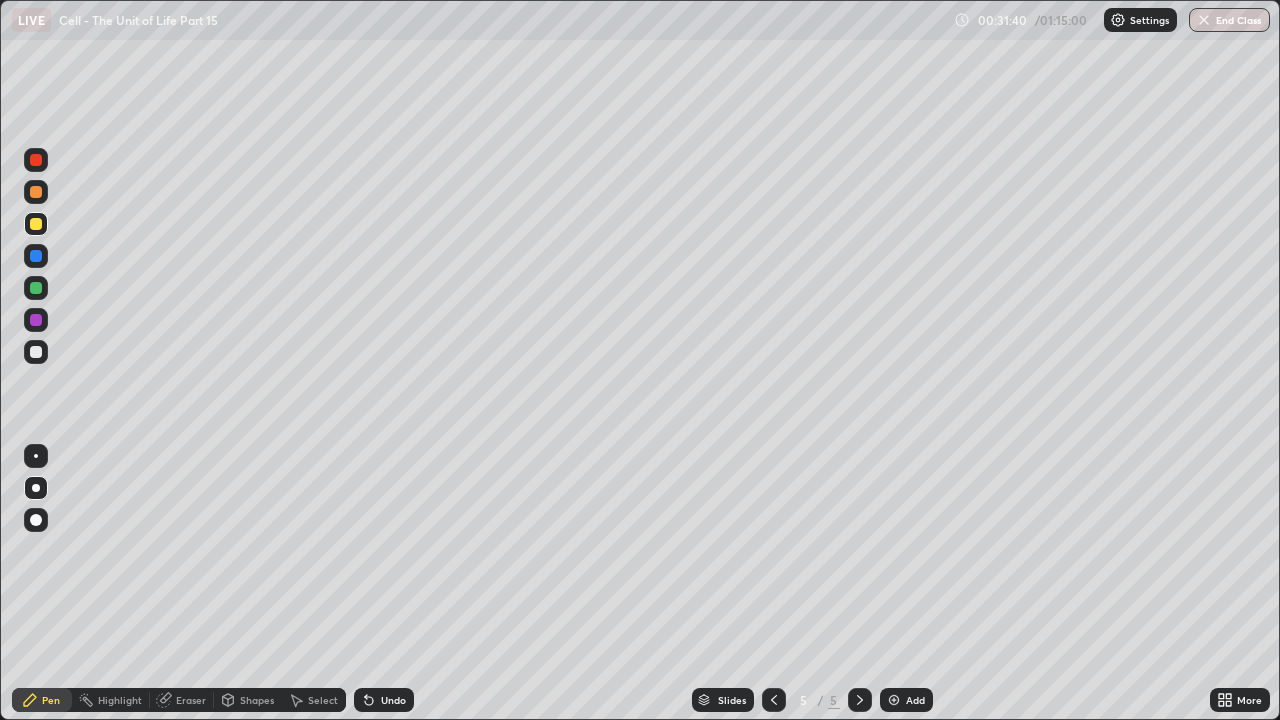 click at bounding box center [36, 352] 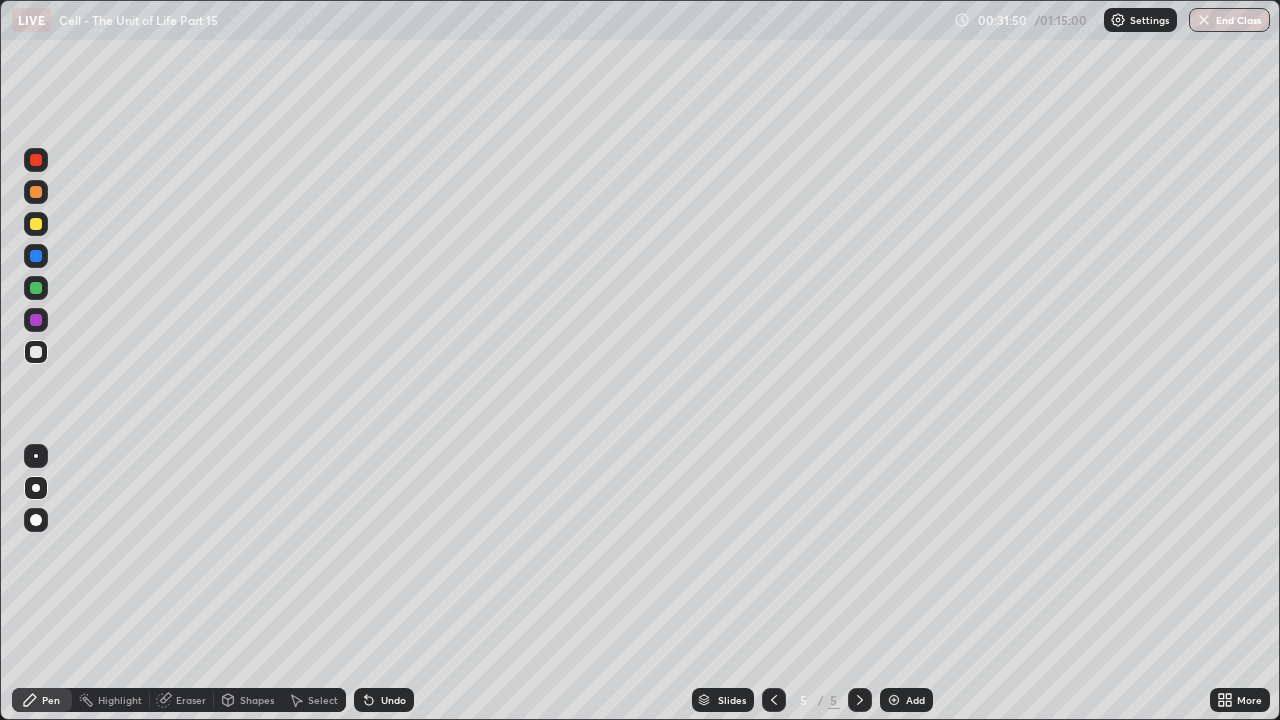 click on "Eraser" at bounding box center [191, 700] 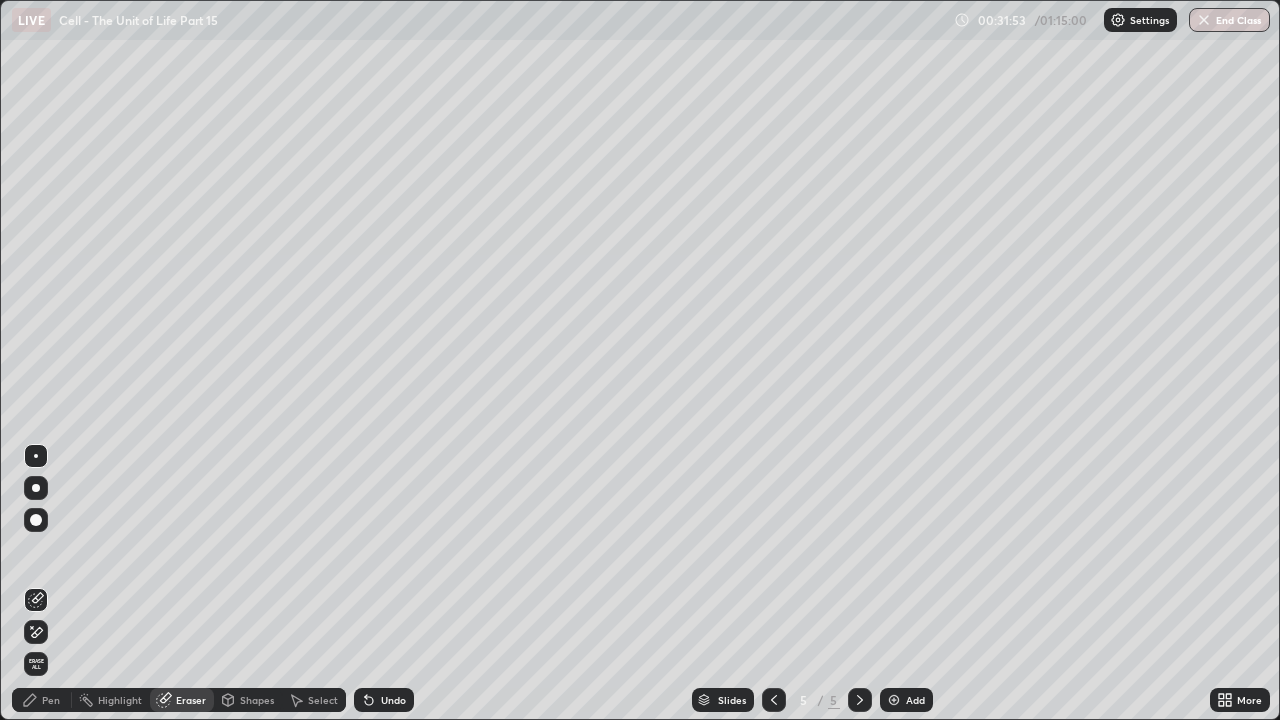 click on "Pen" at bounding box center [51, 700] 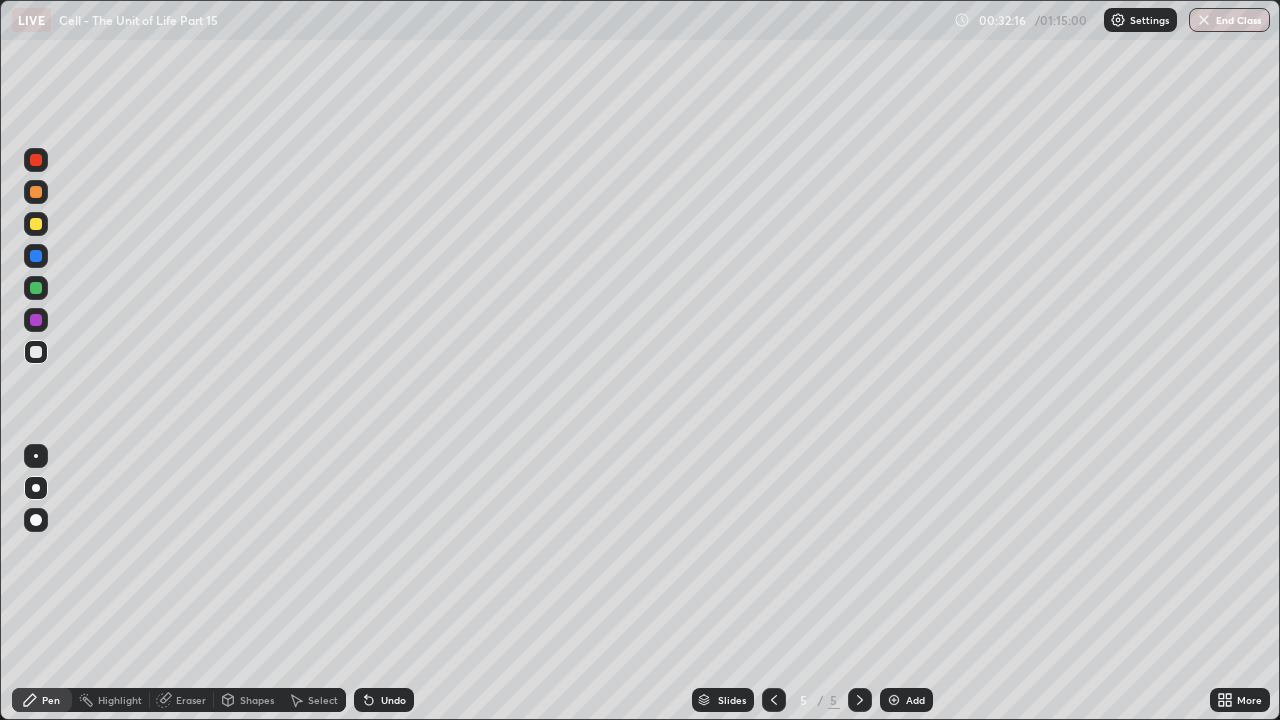 click on "Shapes" at bounding box center (257, 700) 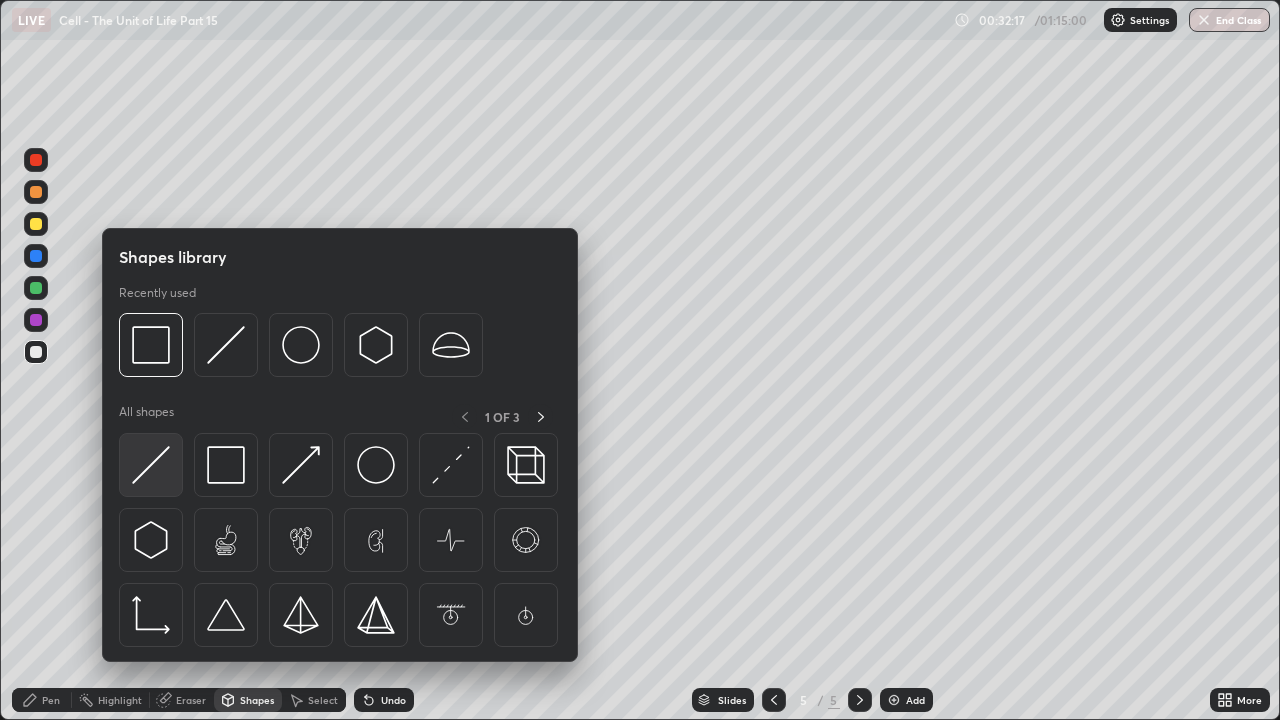 click at bounding box center [151, 465] 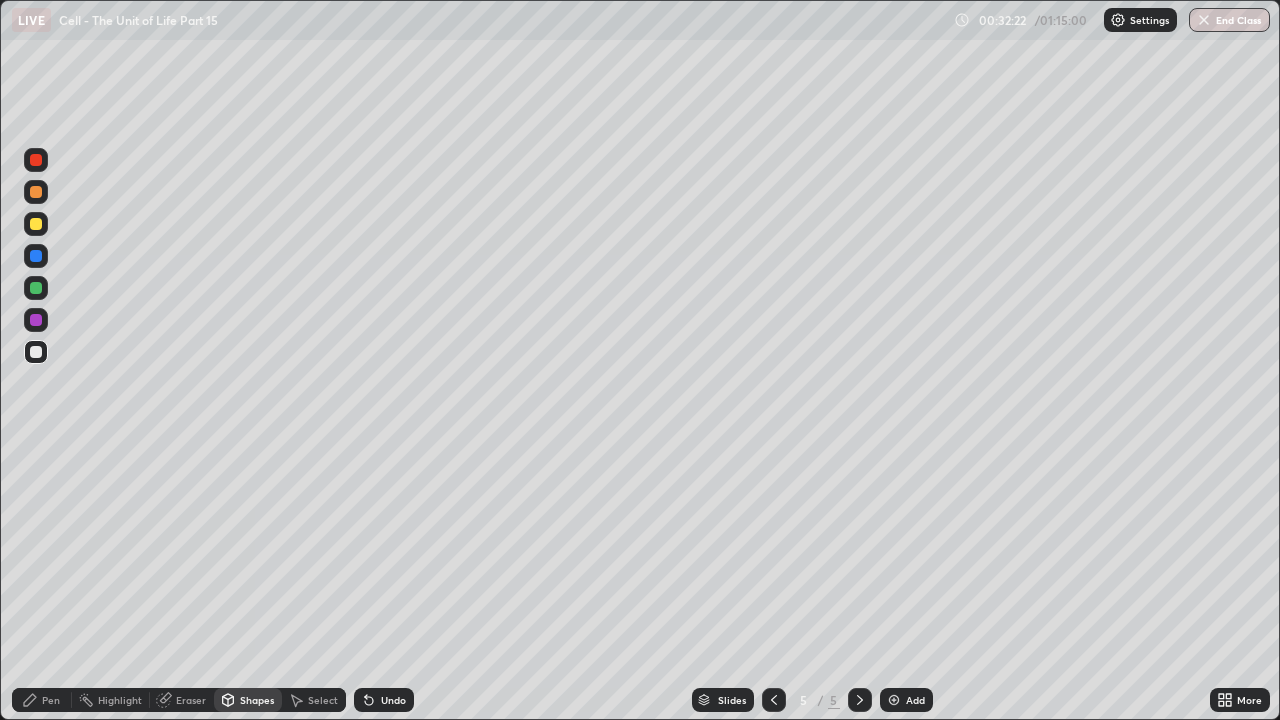 click at bounding box center [36, 160] 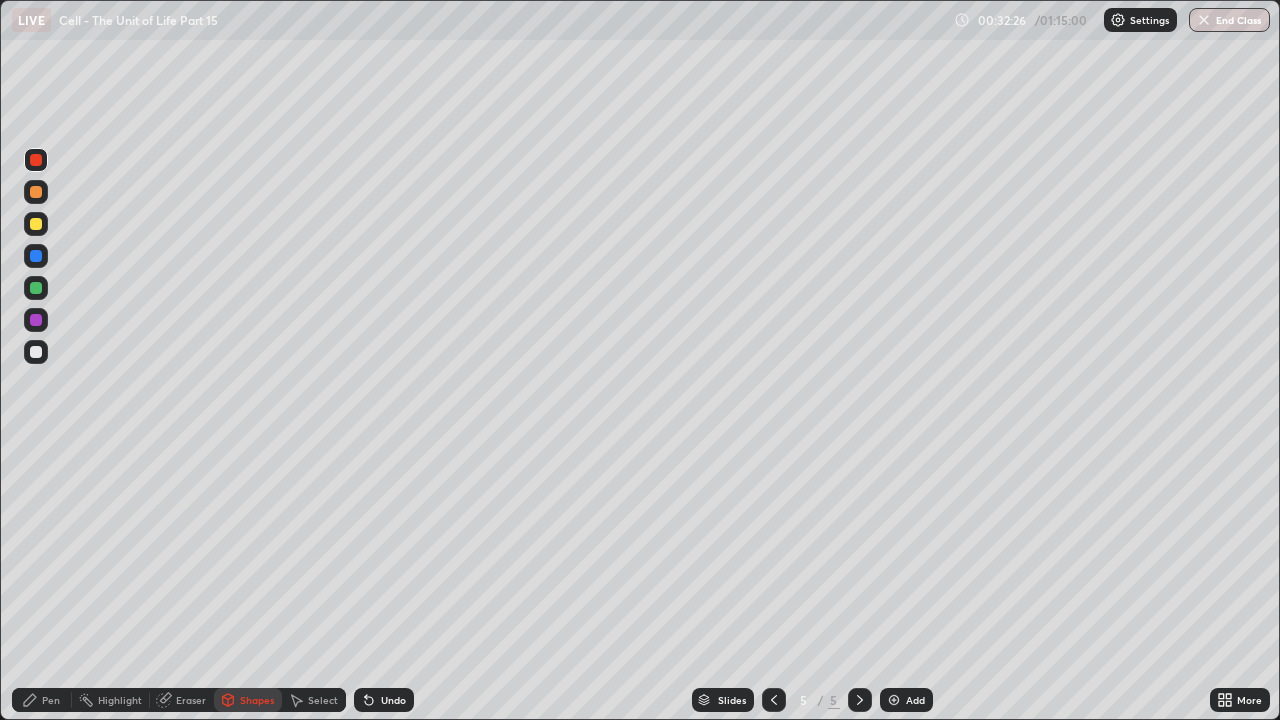 click on "Pen" at bounding box center (51, 700) 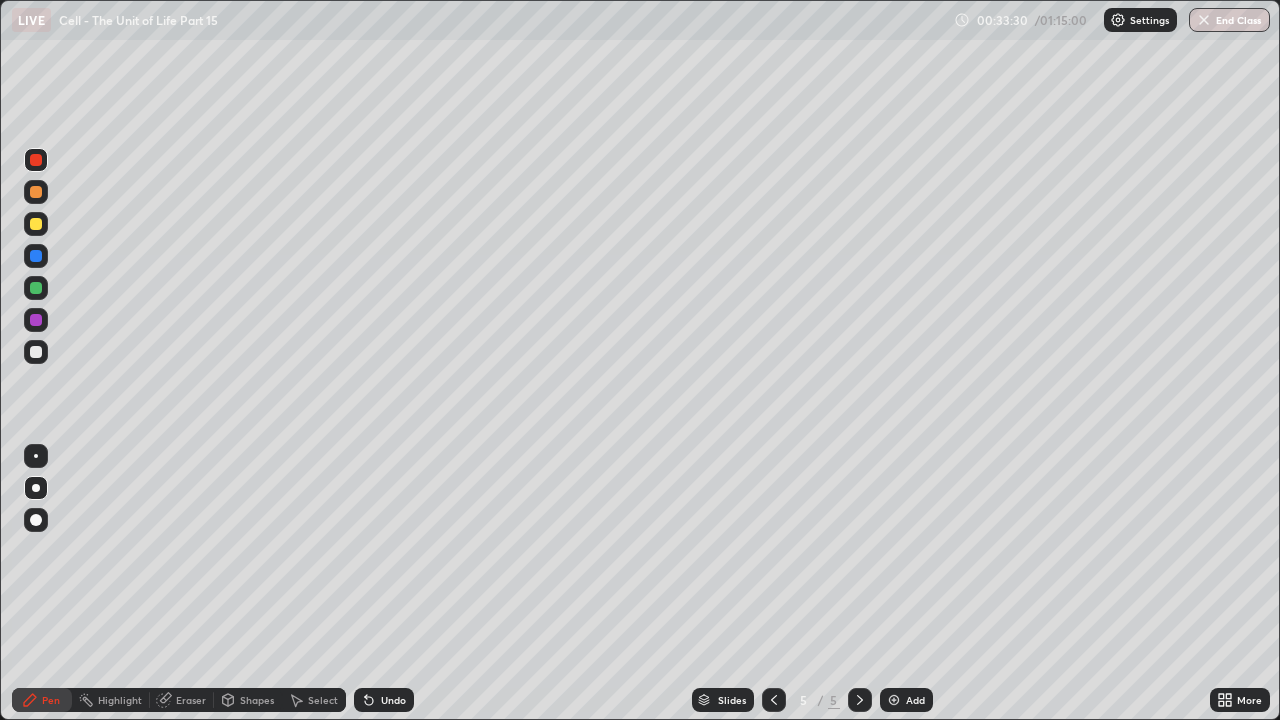 click at bounding box center [36, 224] 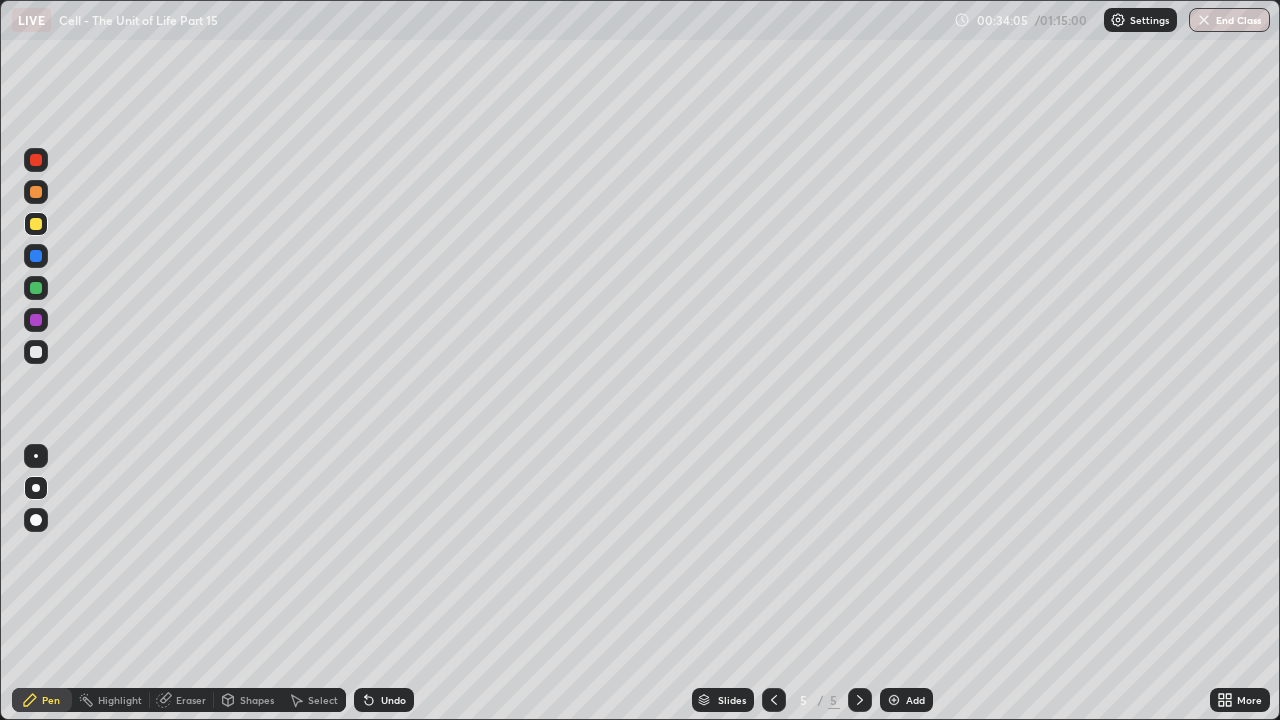 click on "Undo" at bounding box center [393, 700] 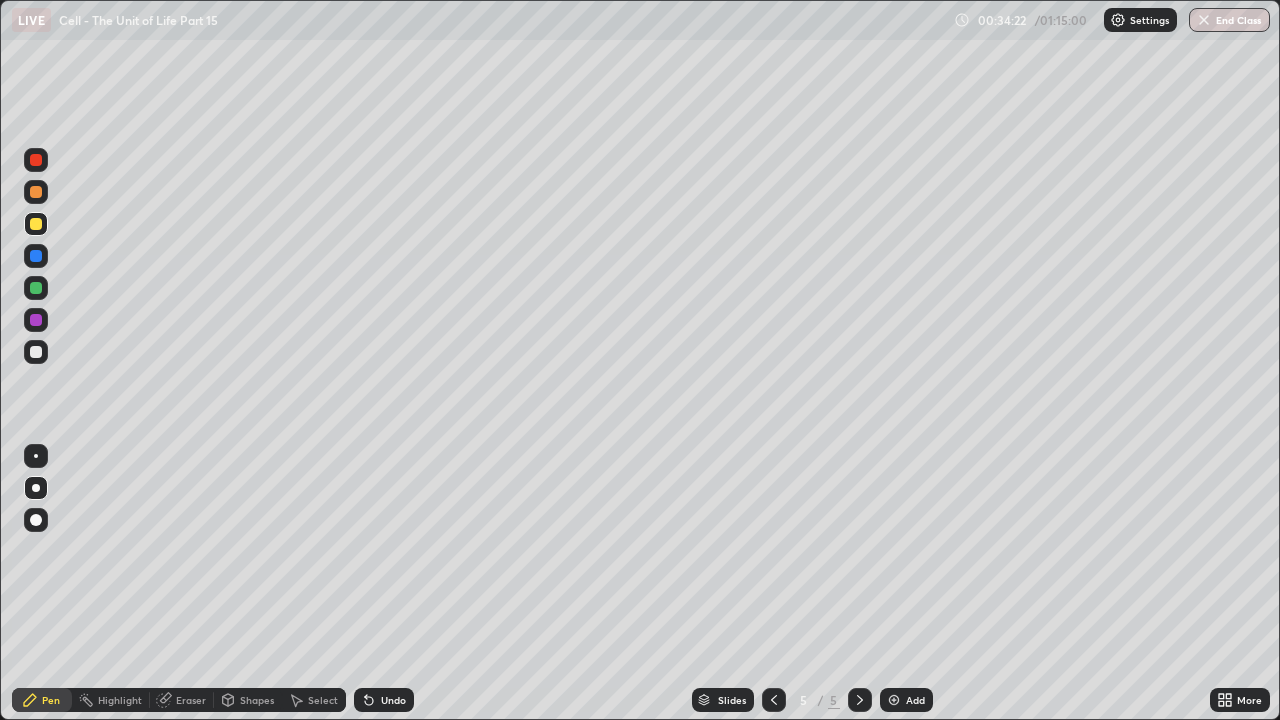 click at bounding box center (36, 352) 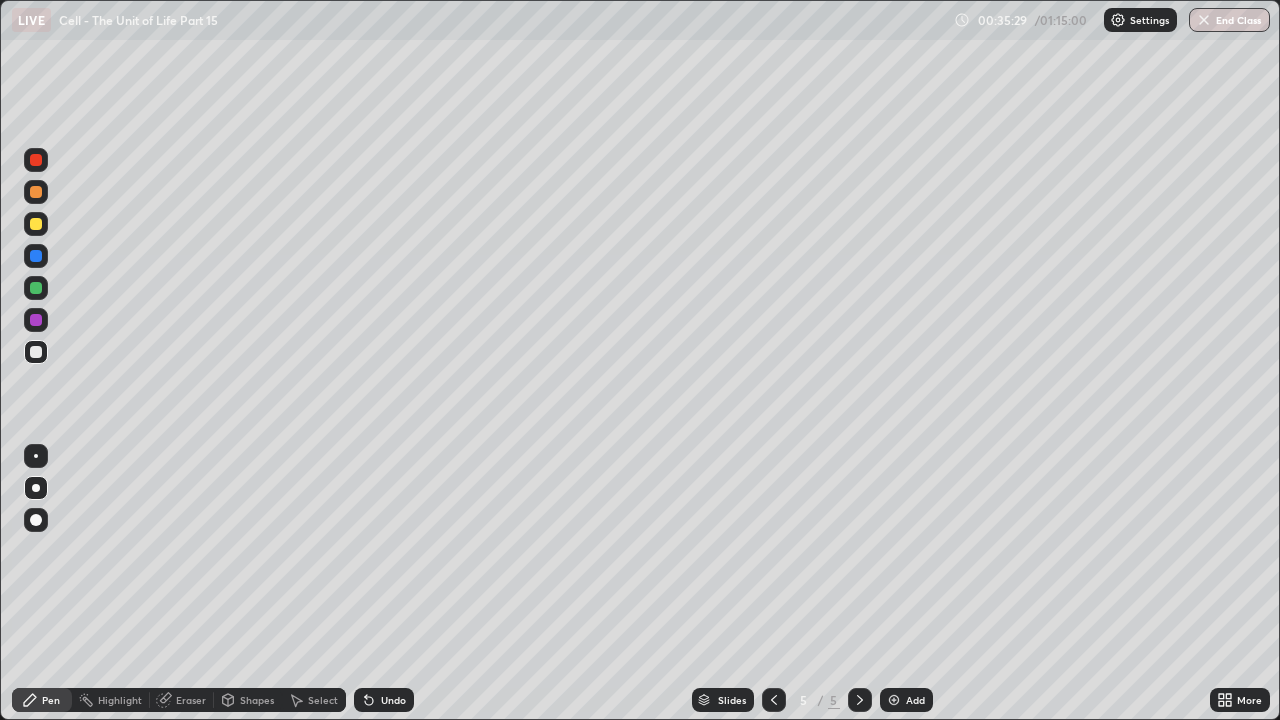 click on "Undo" at bounding box center [393, 700] 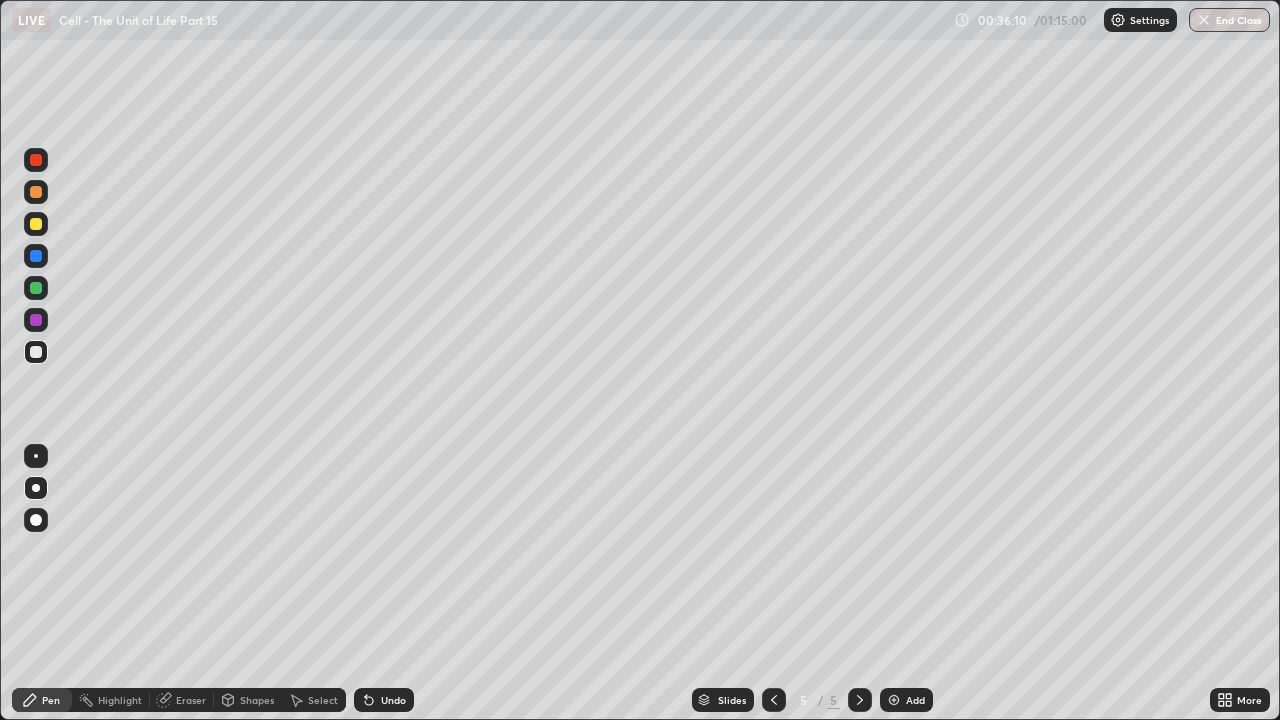 click at bounding box center (36, 192) 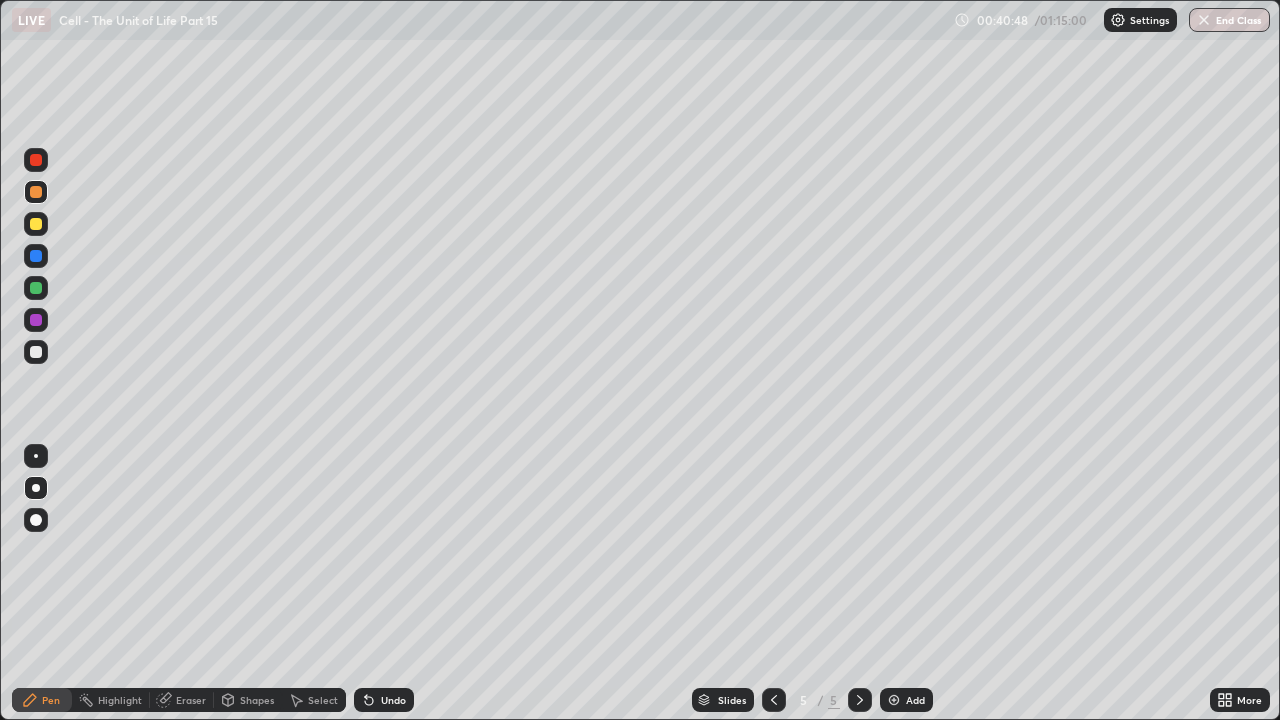 click at bounding box center [894, 700] 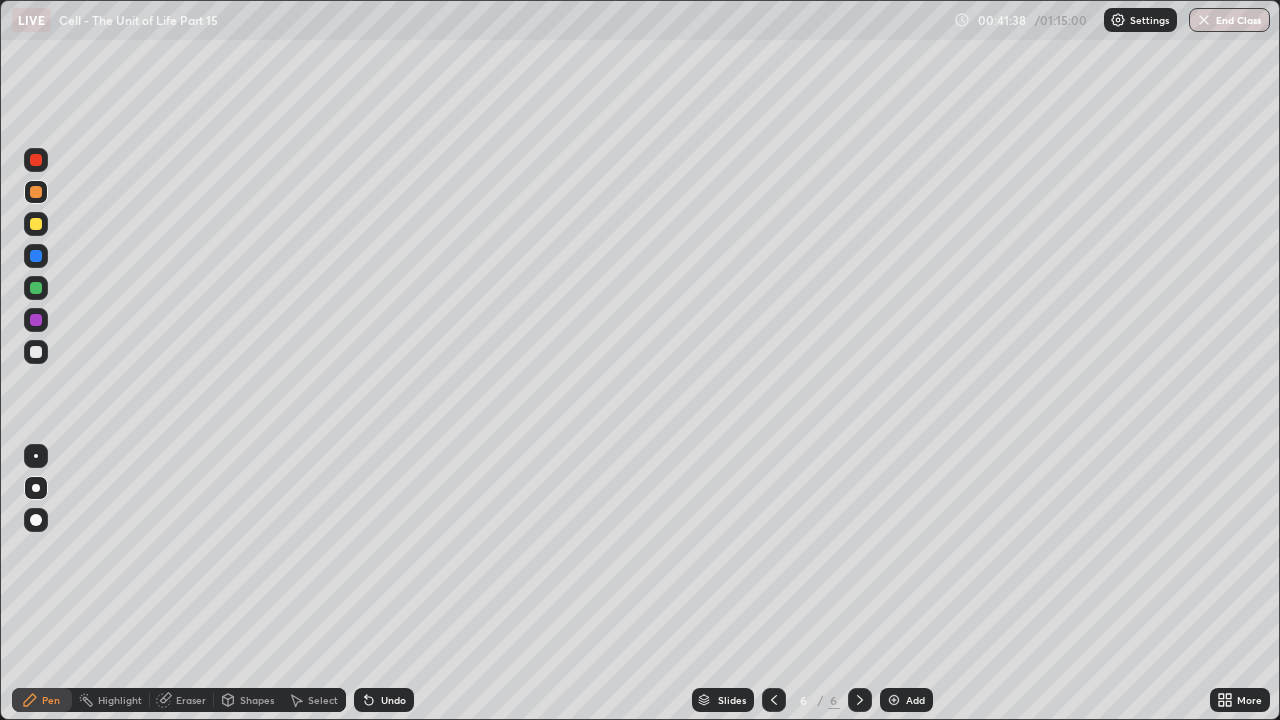 click at bounding box center [36, 160] 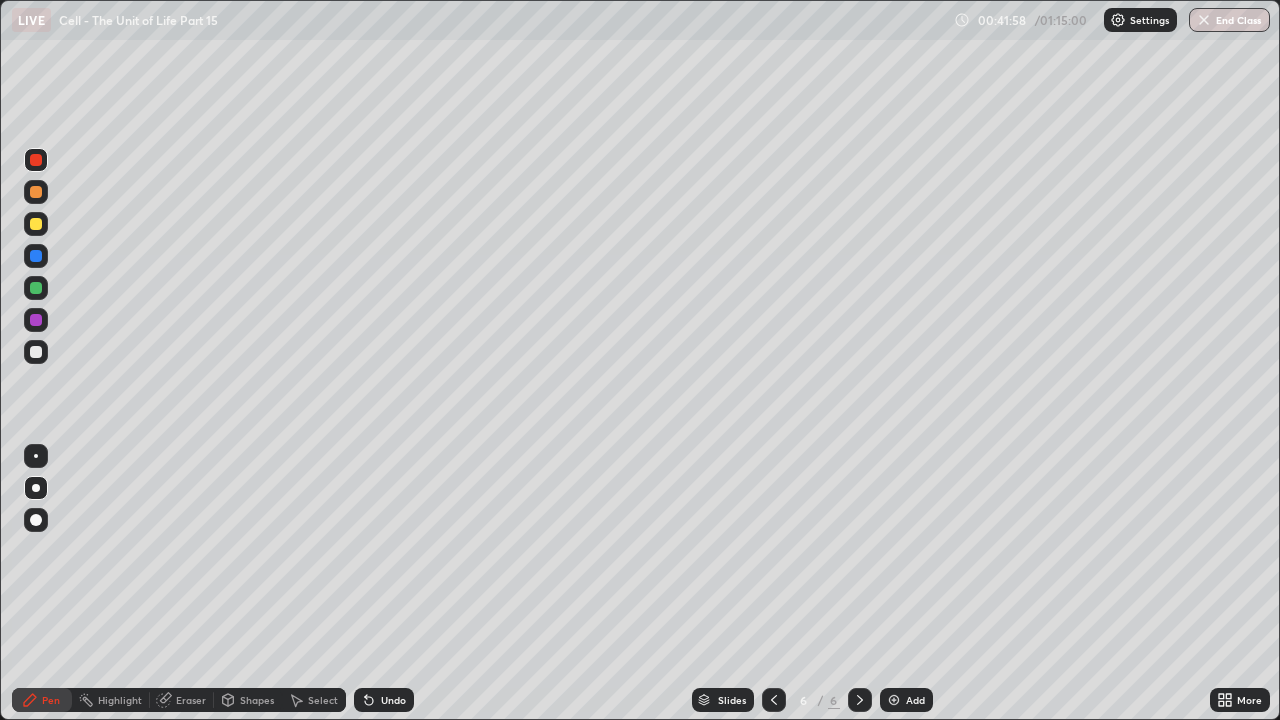 click on "Shapes" at bounding box center (257, 700) 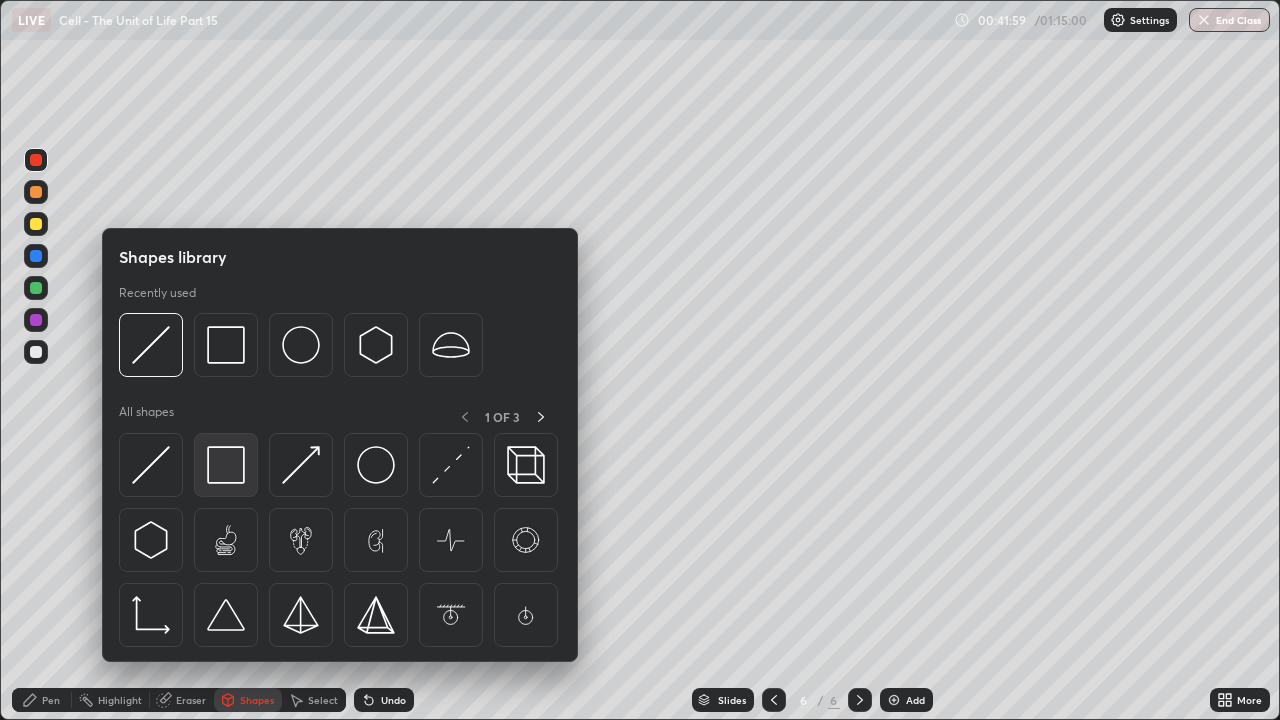 click at bounding box center (226, 465) 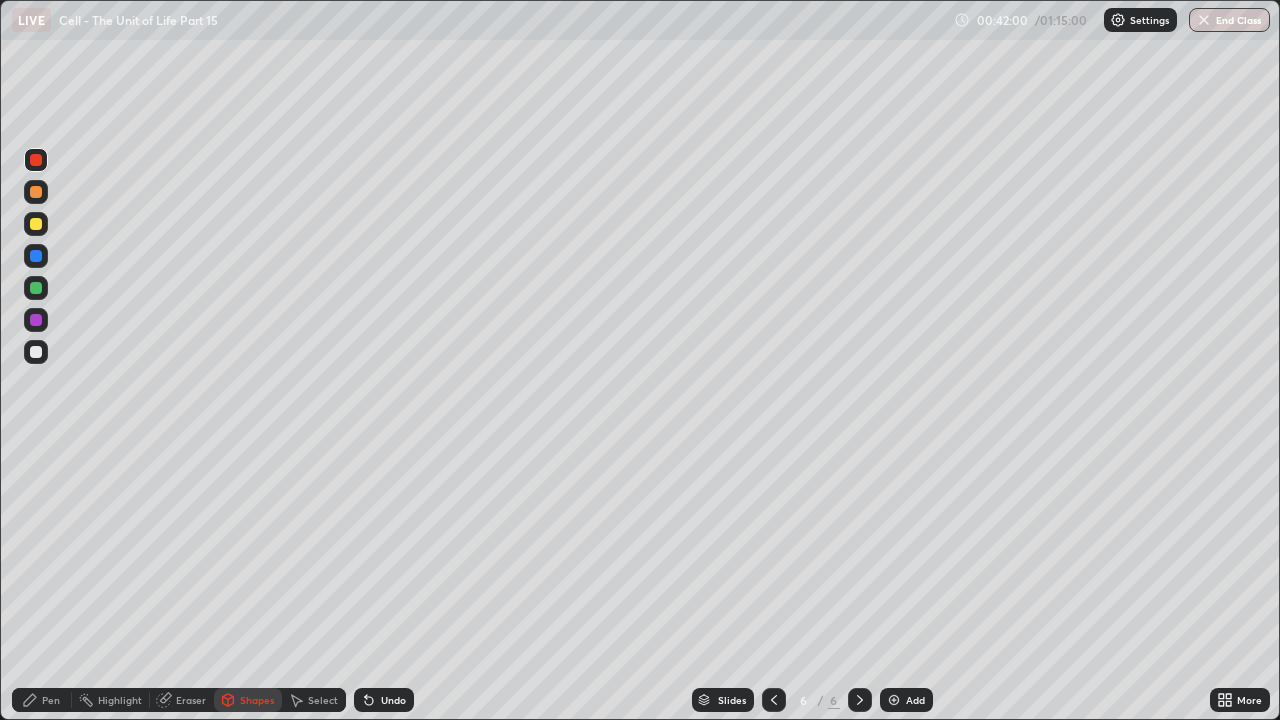 click at bounding box center (36, 192) 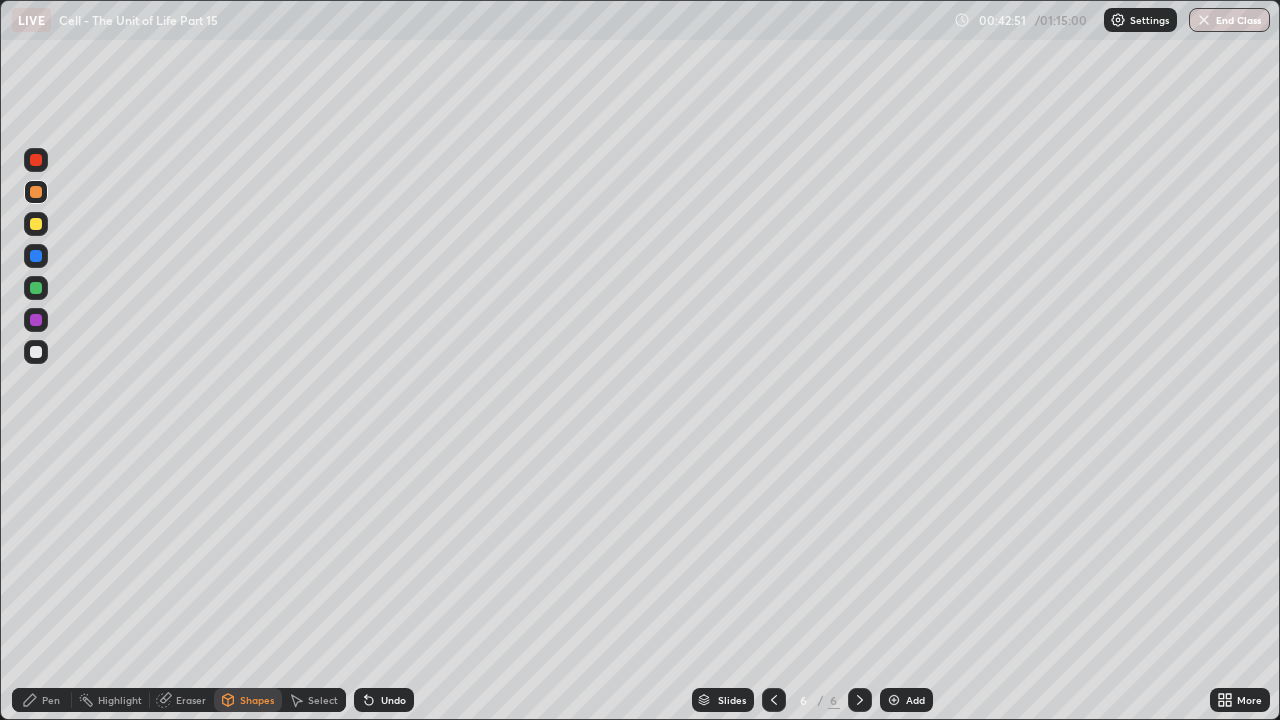 click at bounding box center [36, 352] 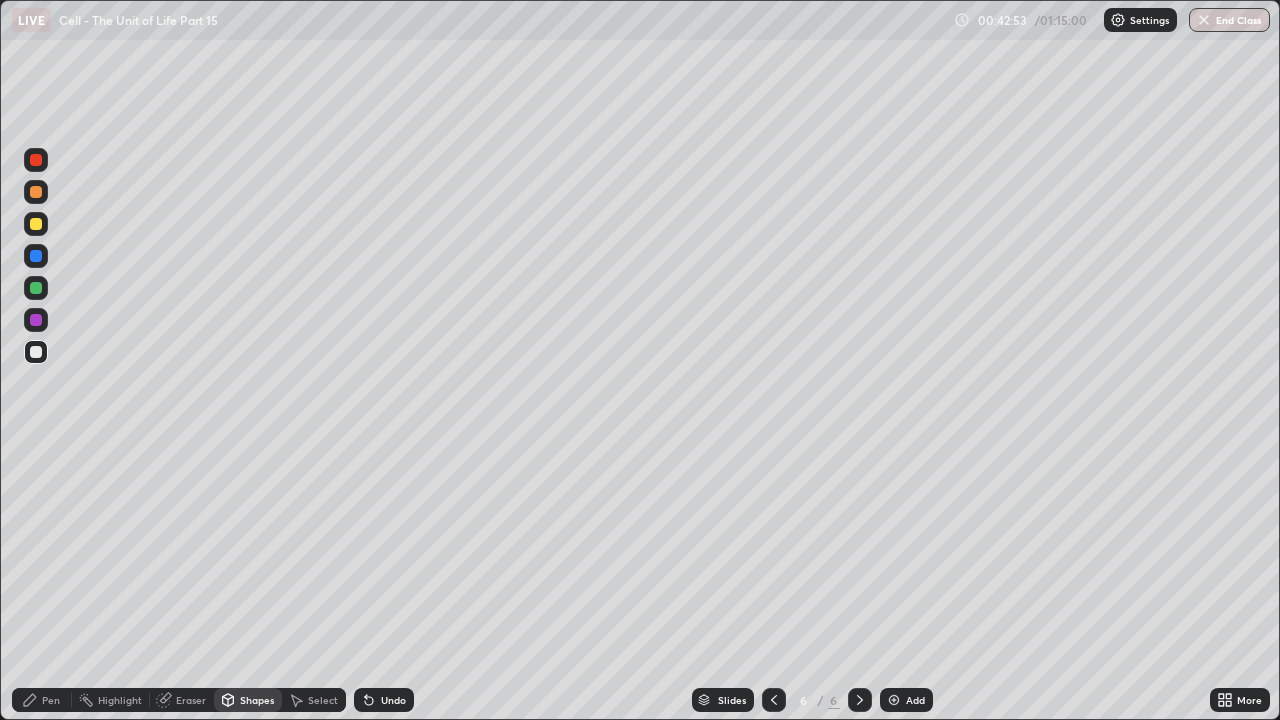 click on "Undo" at bounding box center (393, 700) 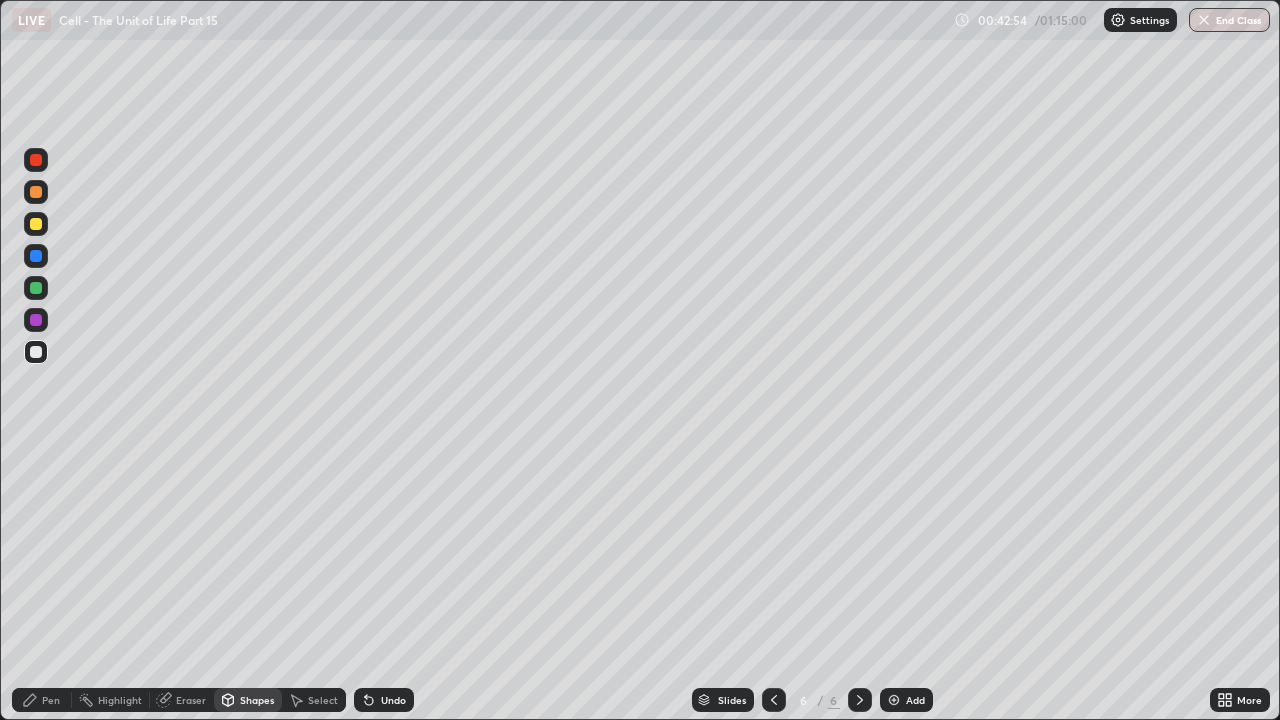 click on "Shapes" at bounding box center [257, 700] 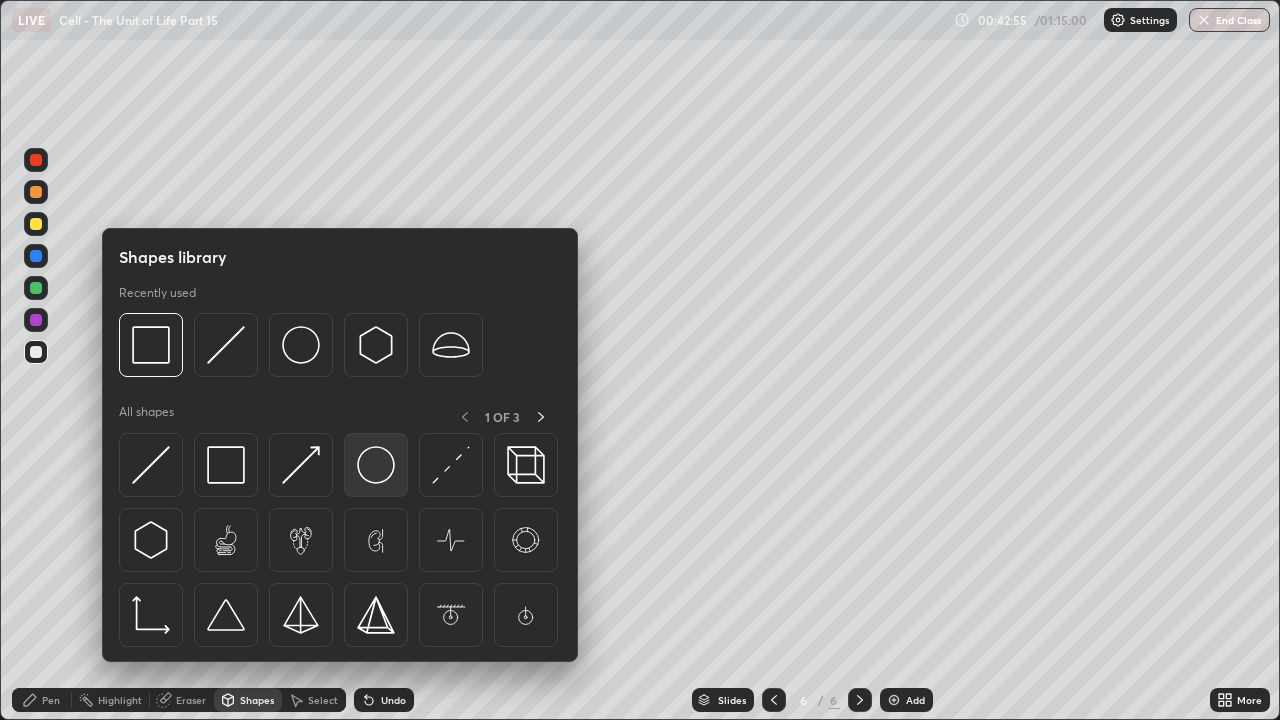 click at bounding box center [376, 465] 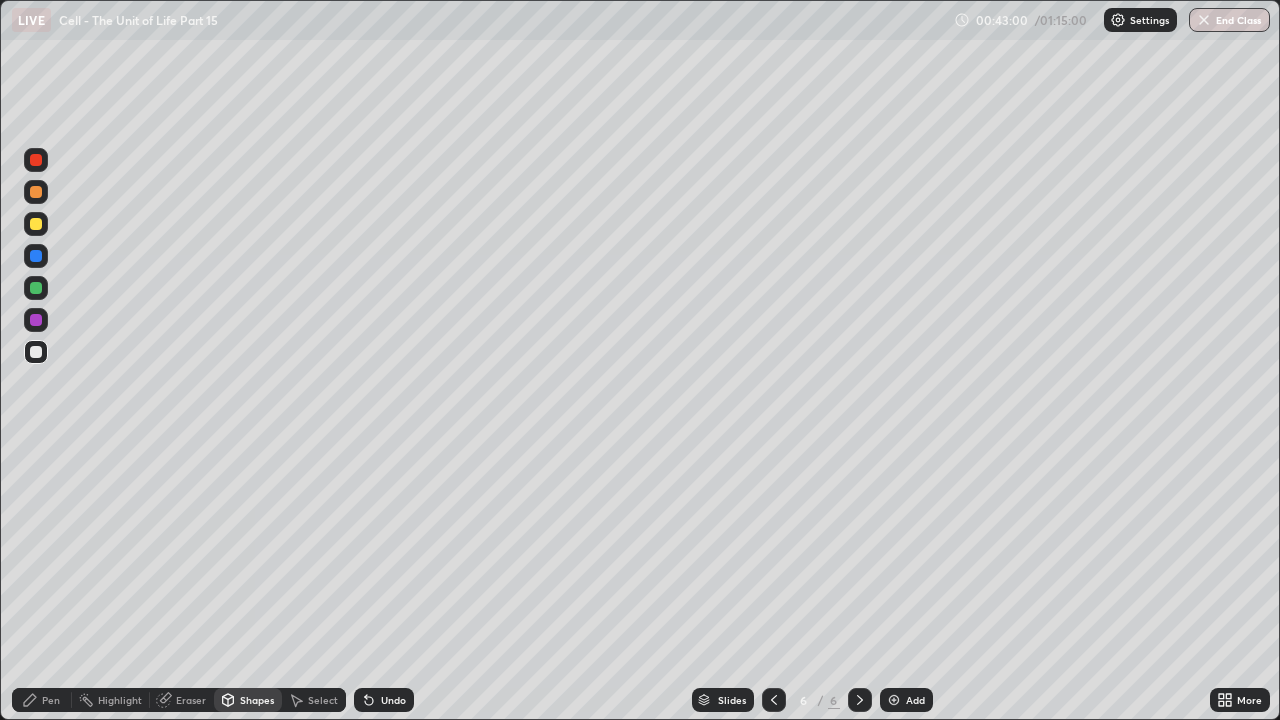 click on "Pen" at bounding box center (51, 700) 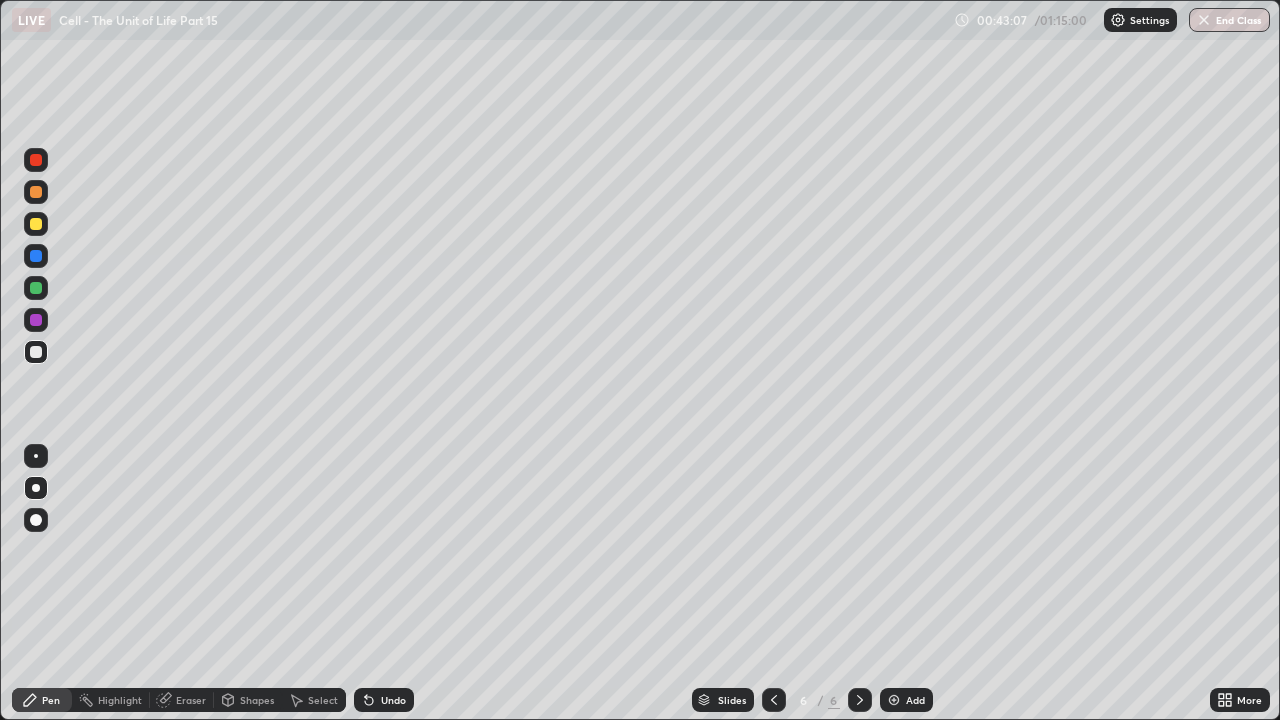 click on "Undo" at bounding box center [393, 700] 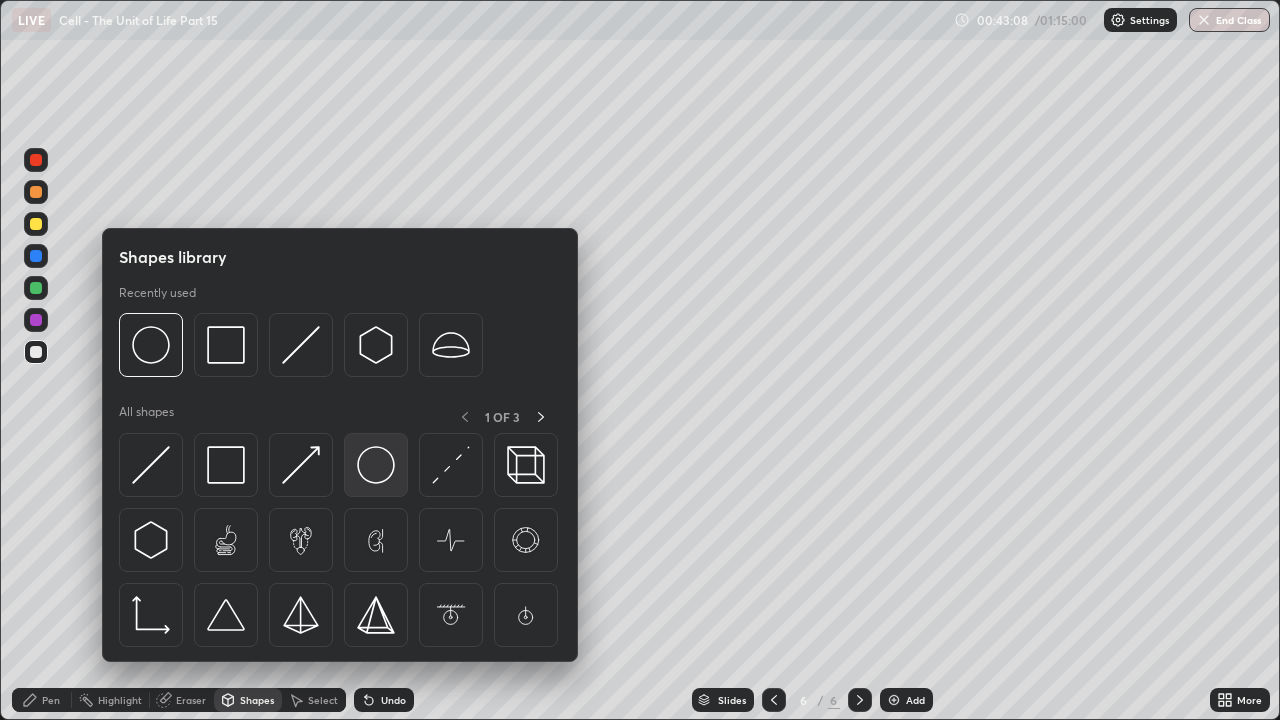 click at bounding box center [376, 465] 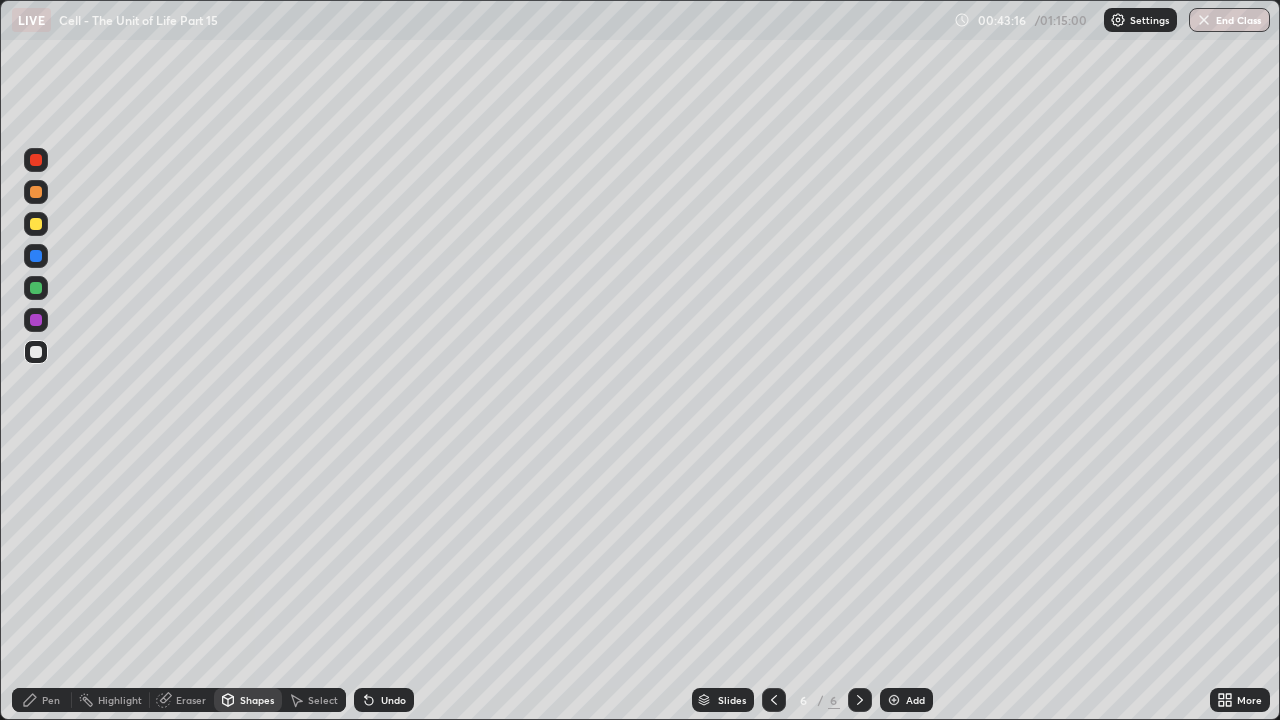 click on "Undo" at bounding box center [393, 700] 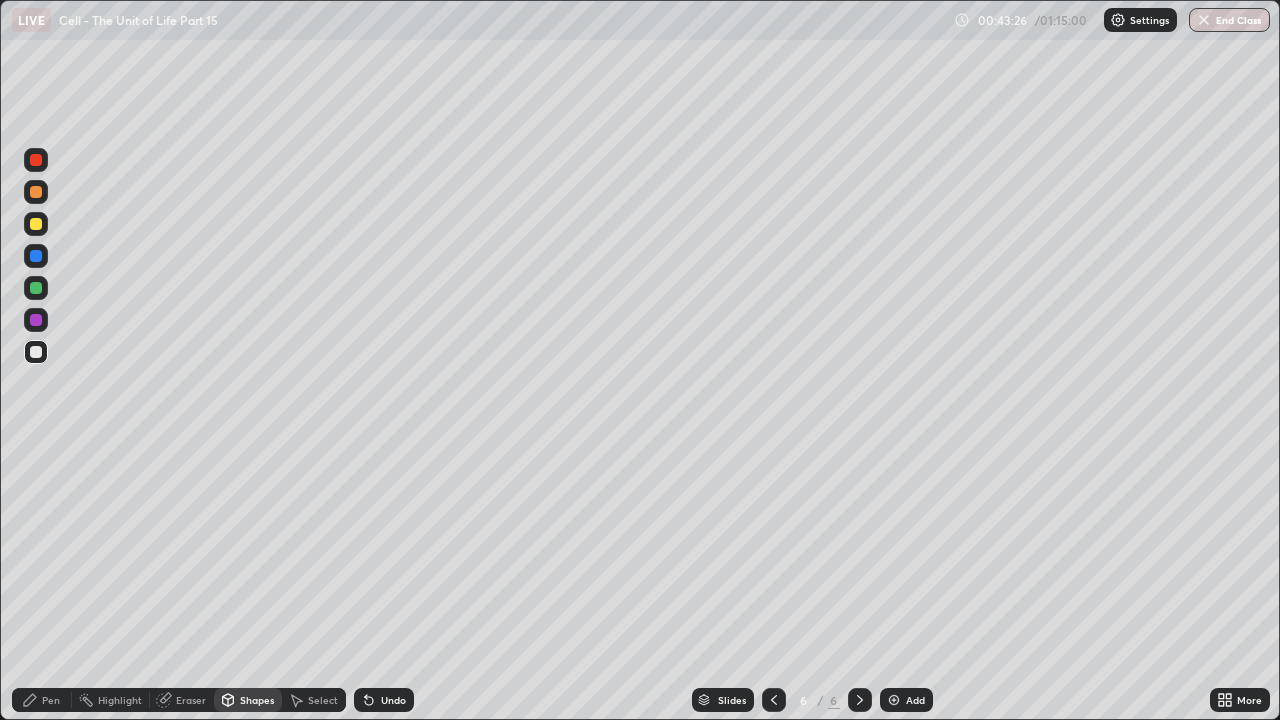 click on "Select" at bounding box center [323, 700] 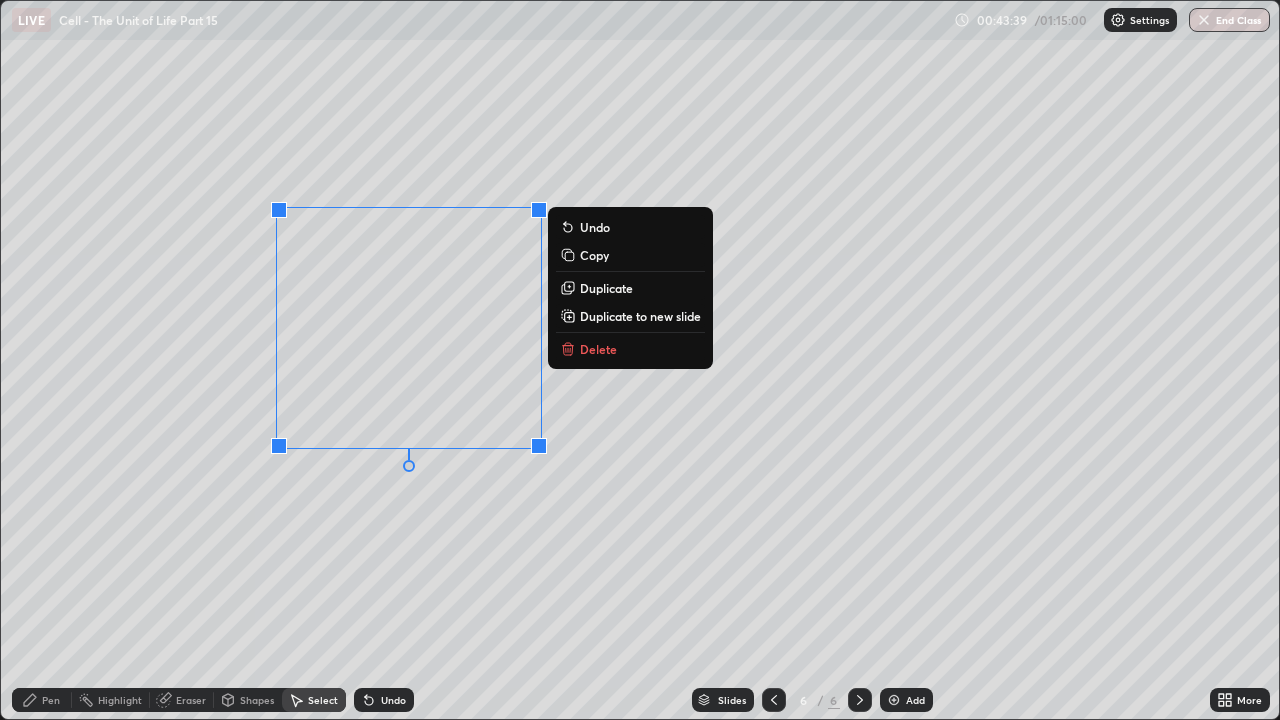 click on "Delete" at bounding box center [598, 349] 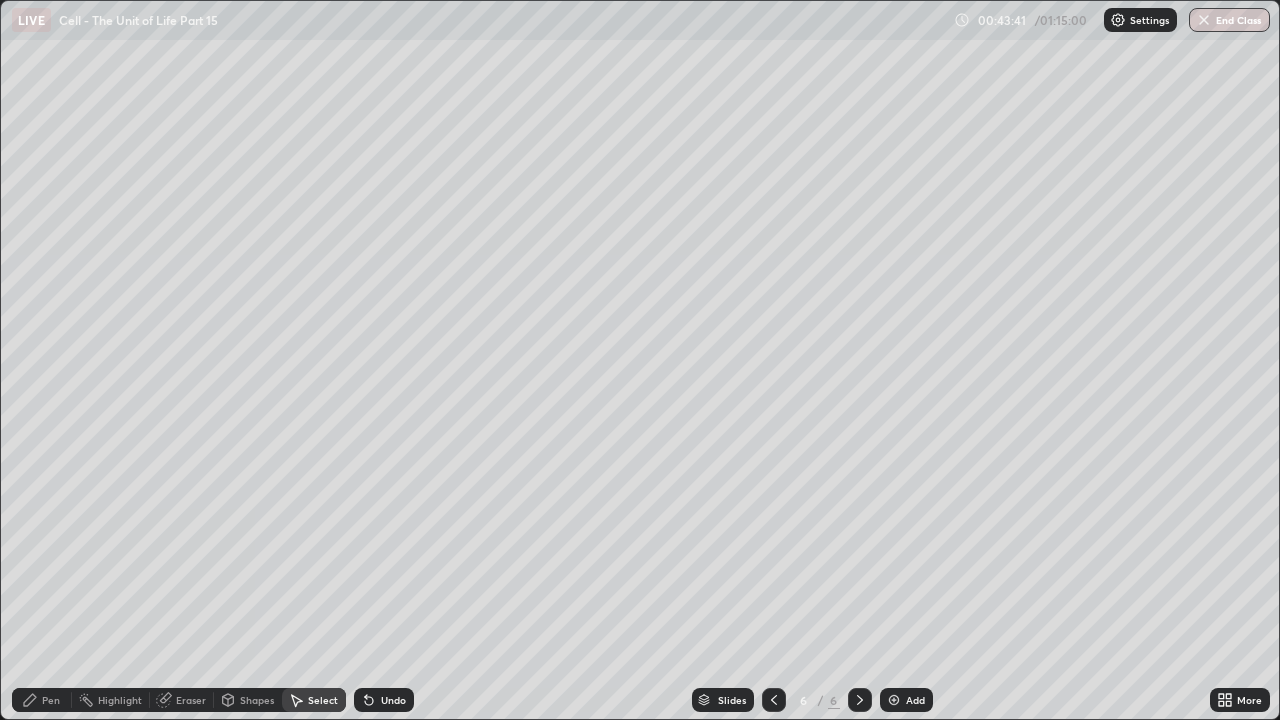 click on "Pen" at bounding box center [51, 700] 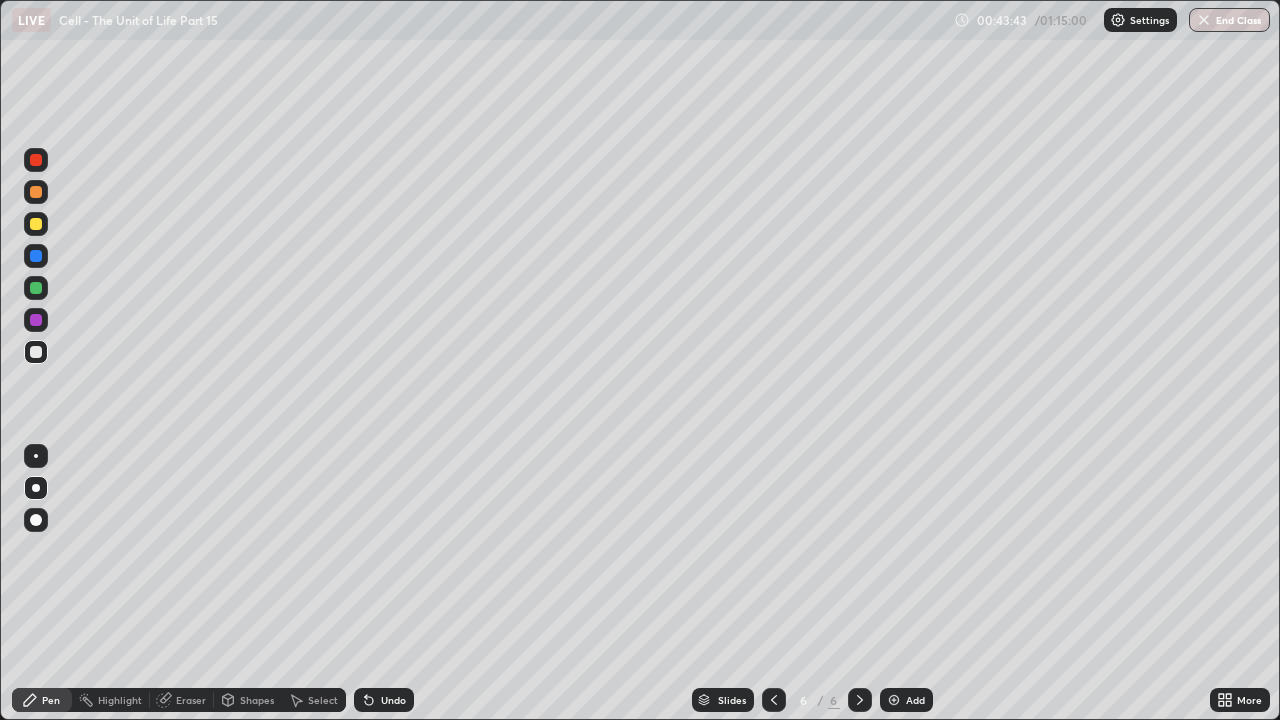 click at bounding box center (36, 160) 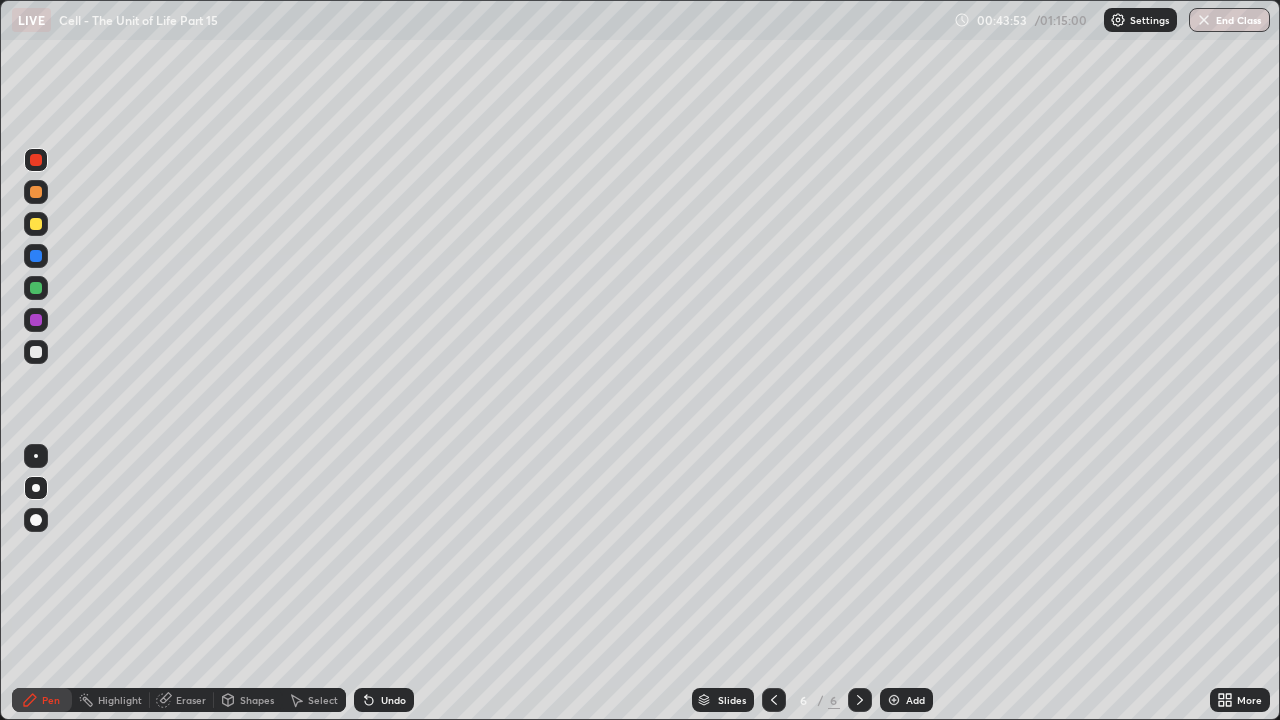 click on "Undo" at bounding box center [384, 700] 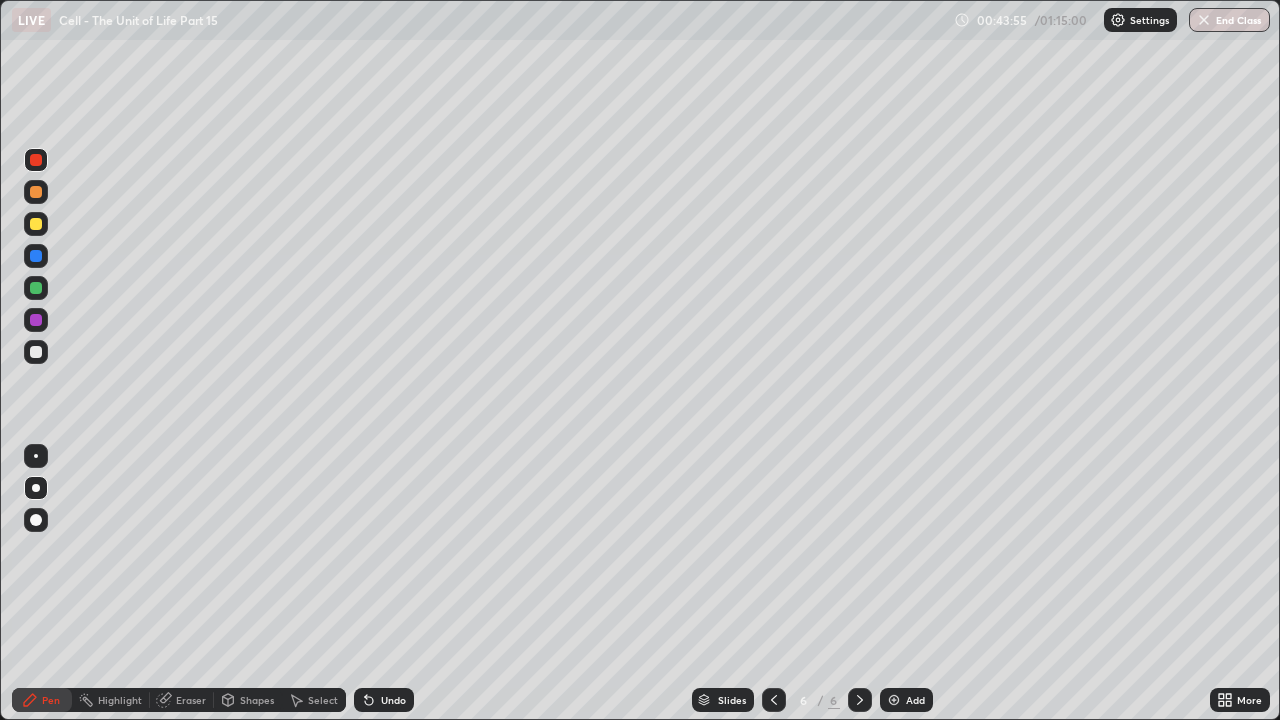 click on "Undo" at bounding box center (393, 700) 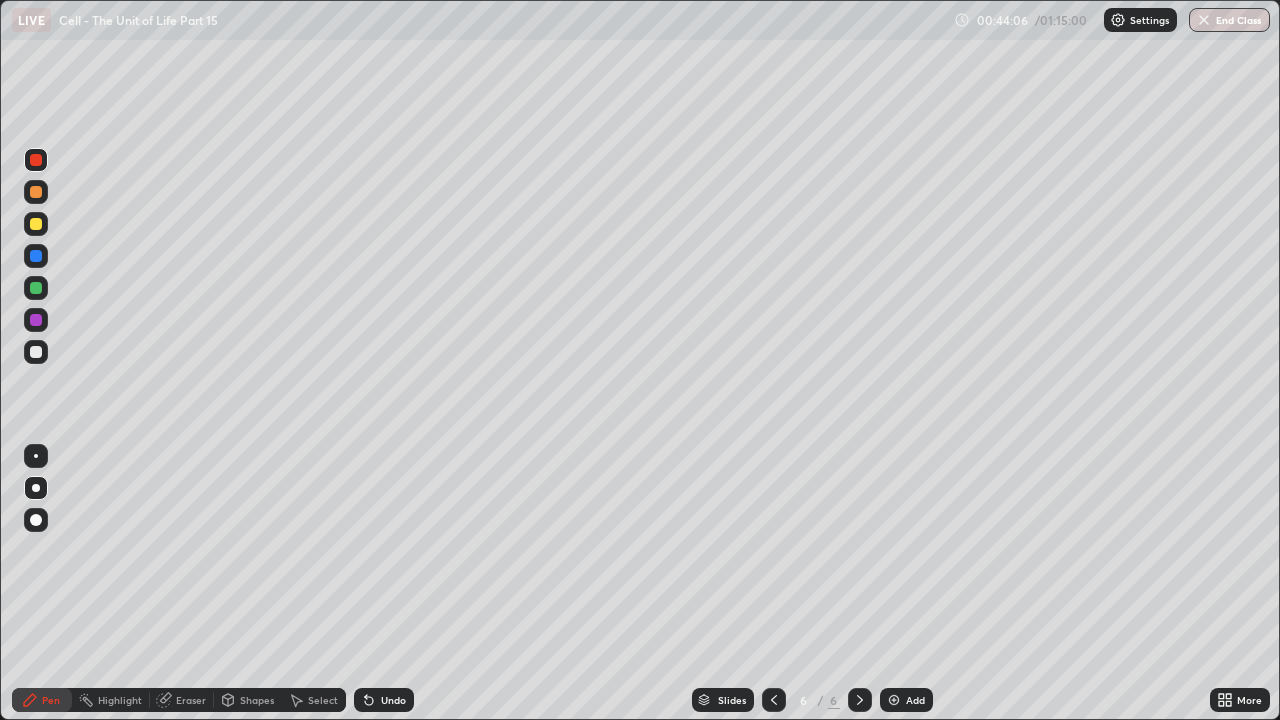 click on "Eraser" at bounding box center [191, 700] 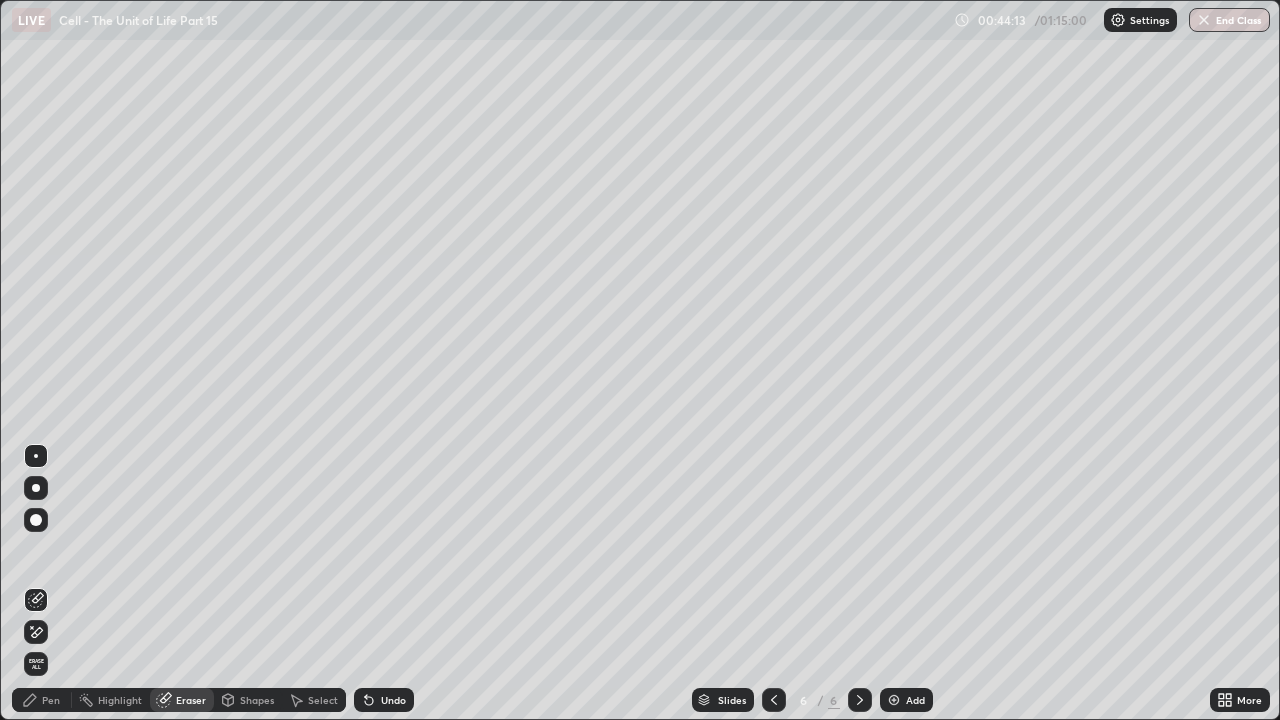 click on "Pen" at bounding box center (51, 700) 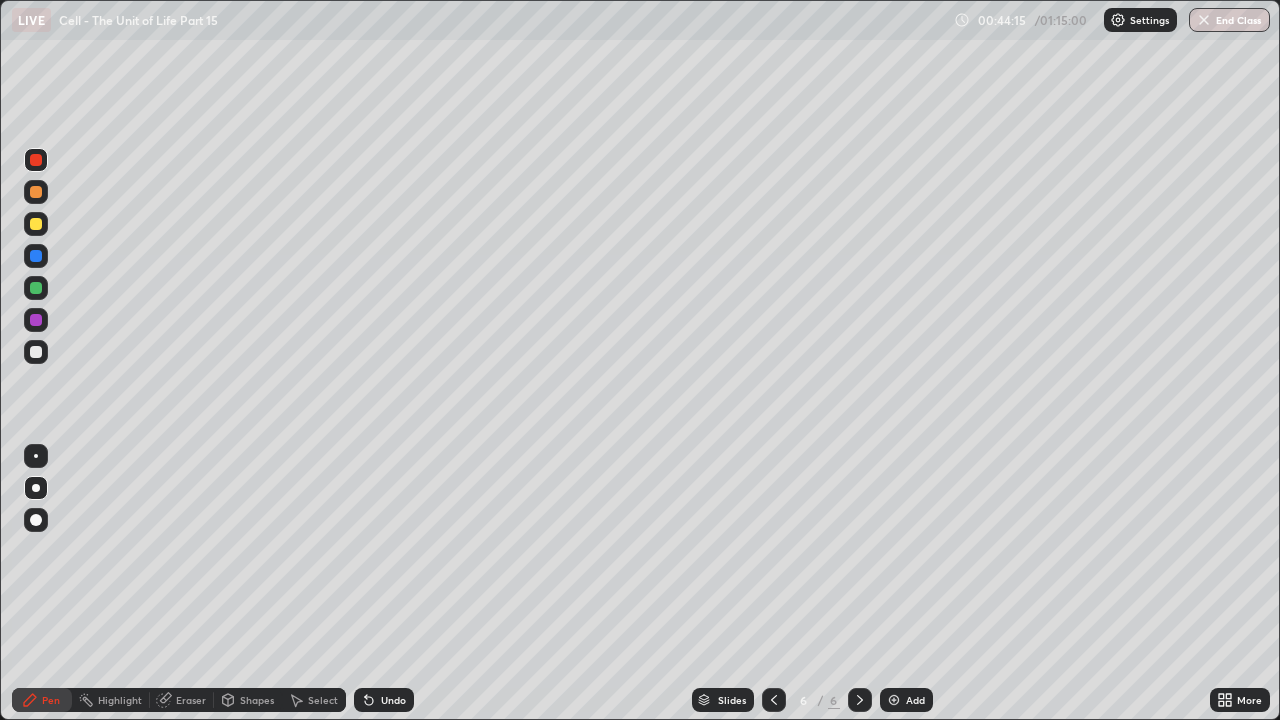 click at bounding box center [36, 352] 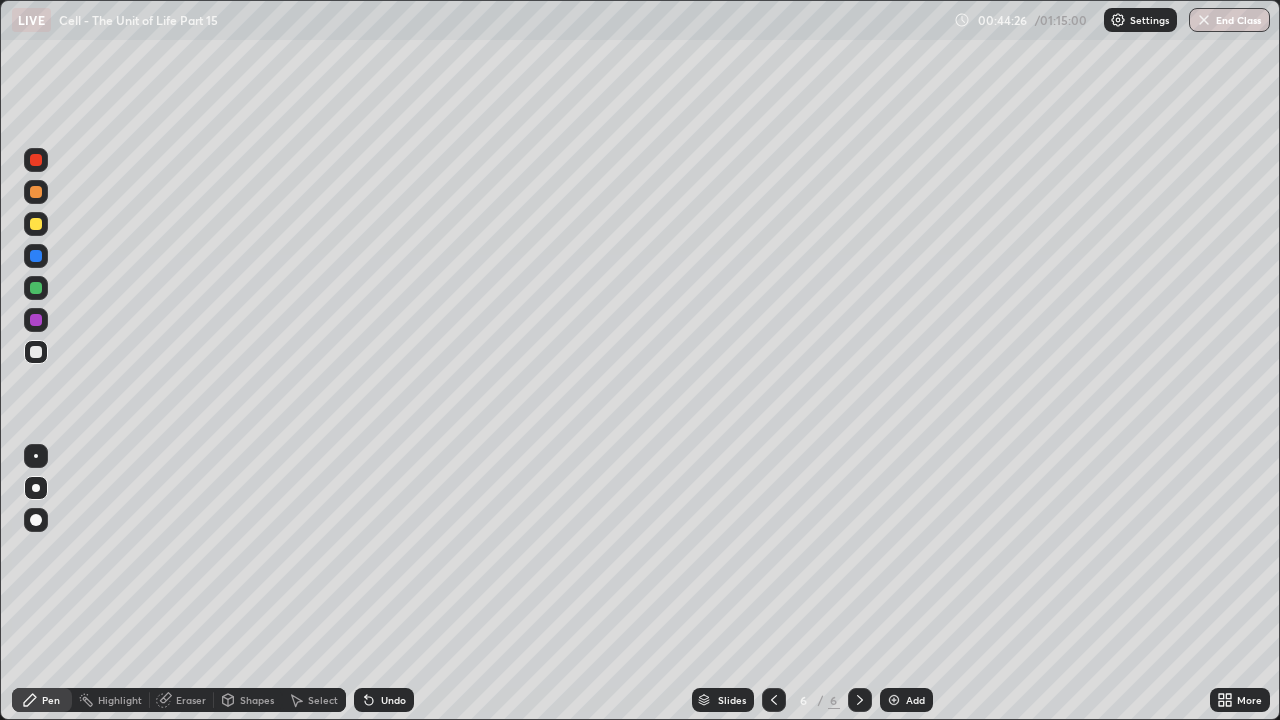 click at bounding box center (36, 320) 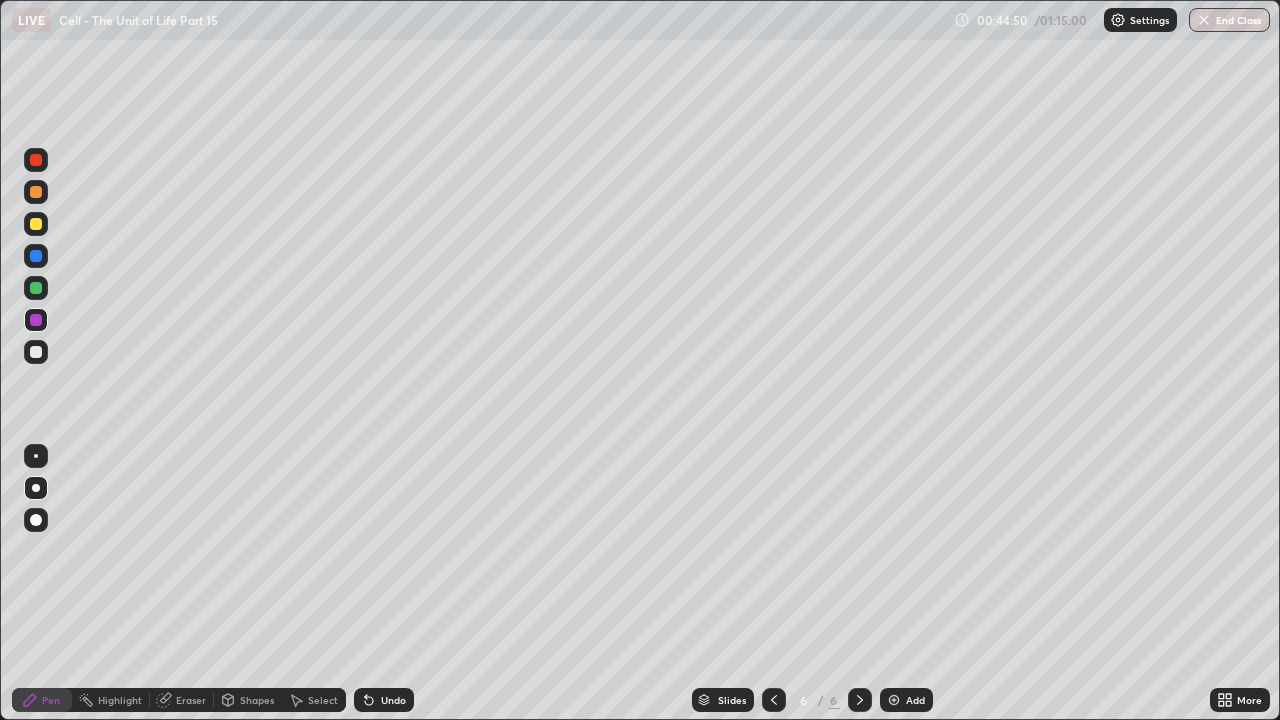 click at bounding box center [36, 352] 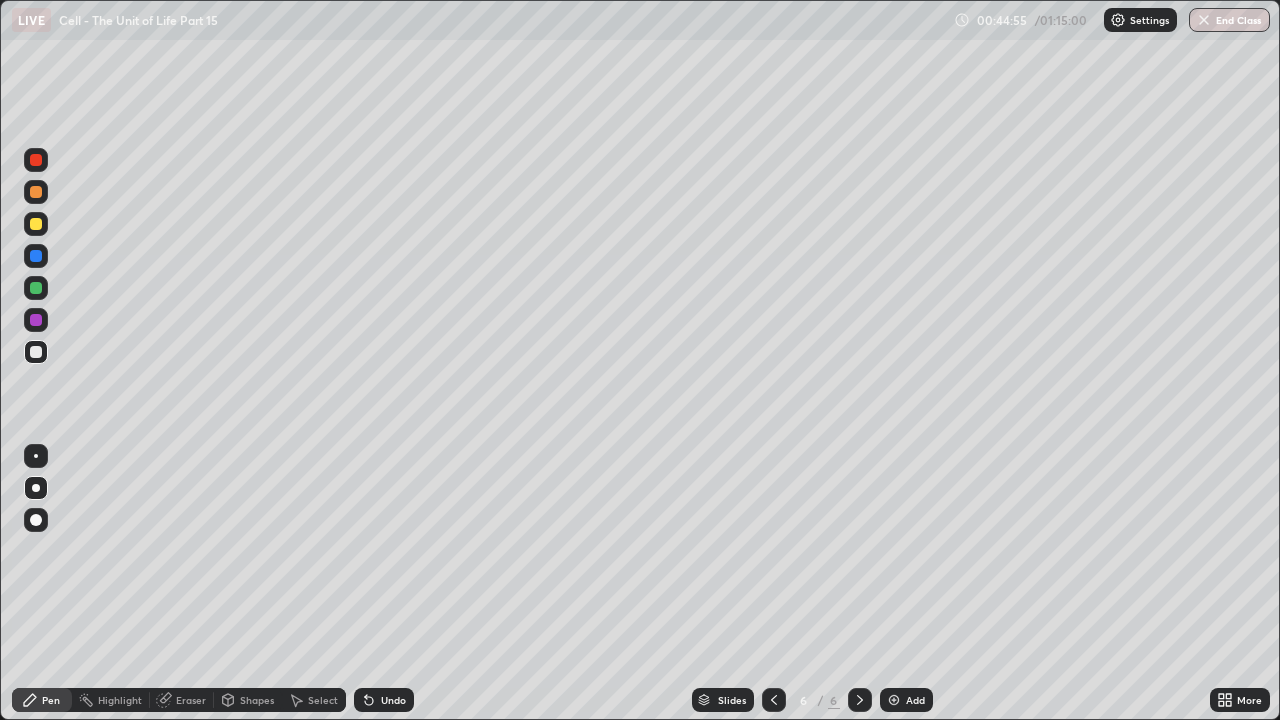 click at bounding box center [36, 256] 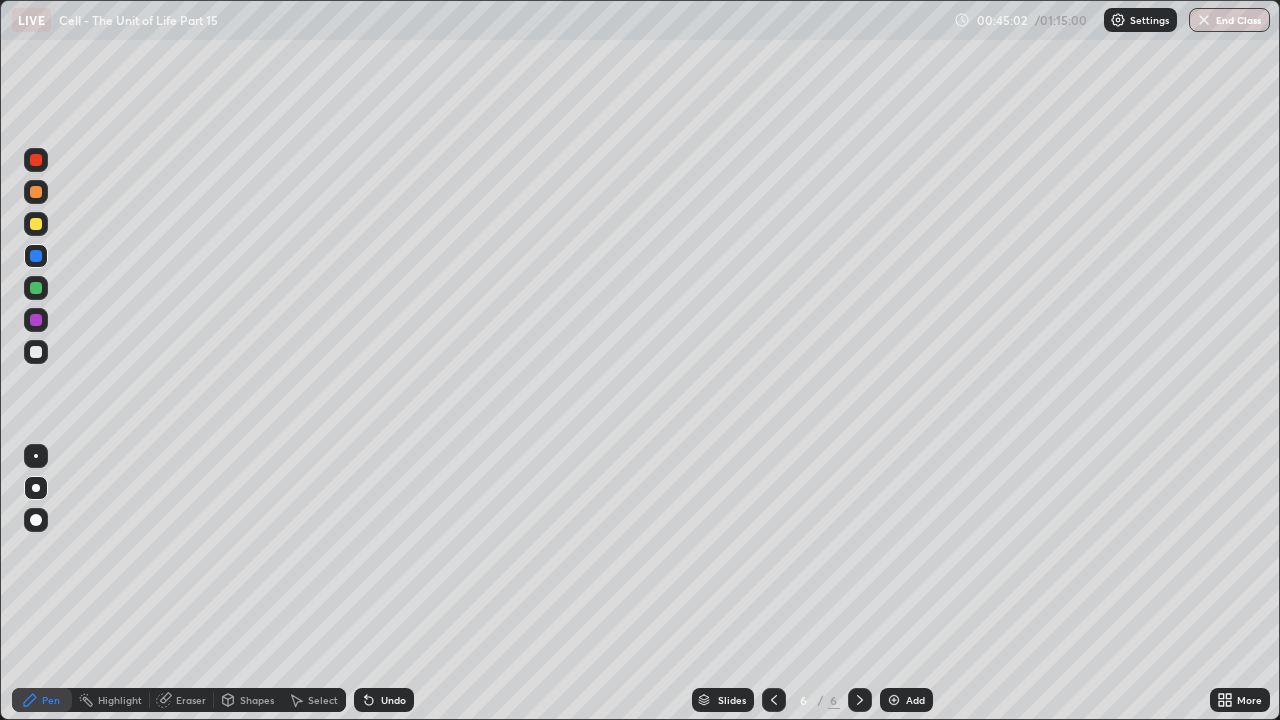 click at bounding box center [36, 352] 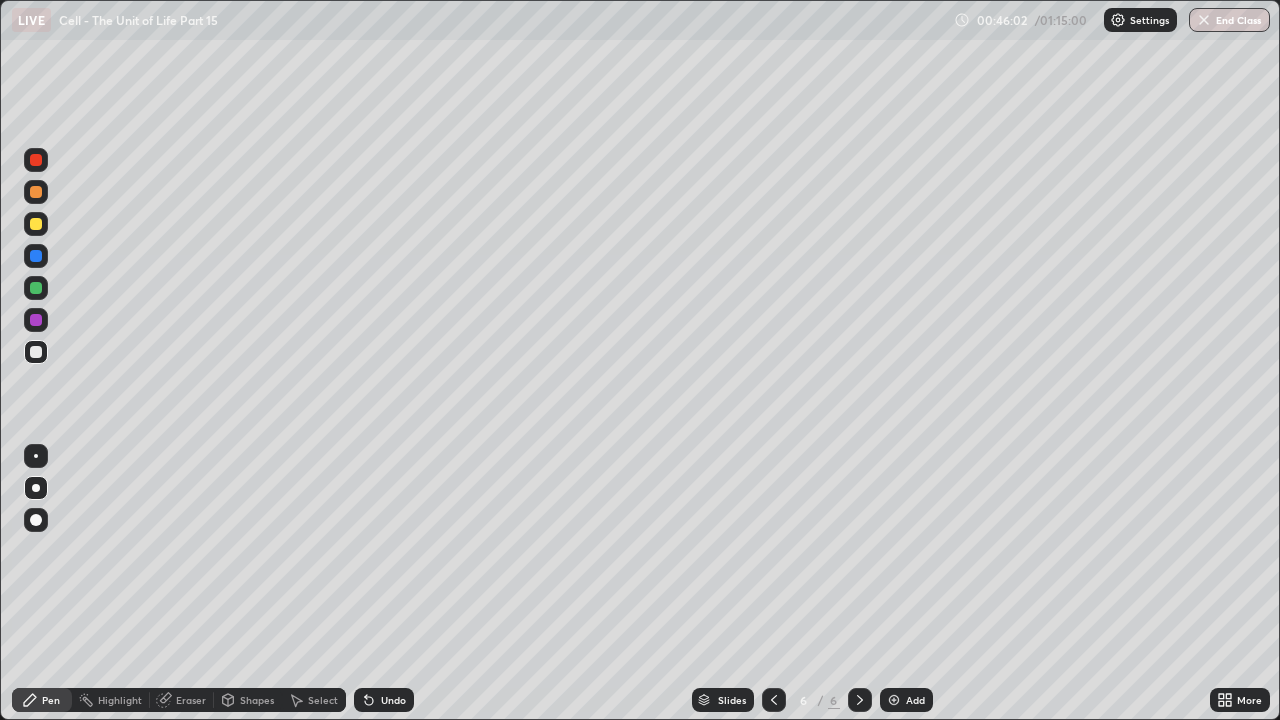 click at bounding box center (36, 288) 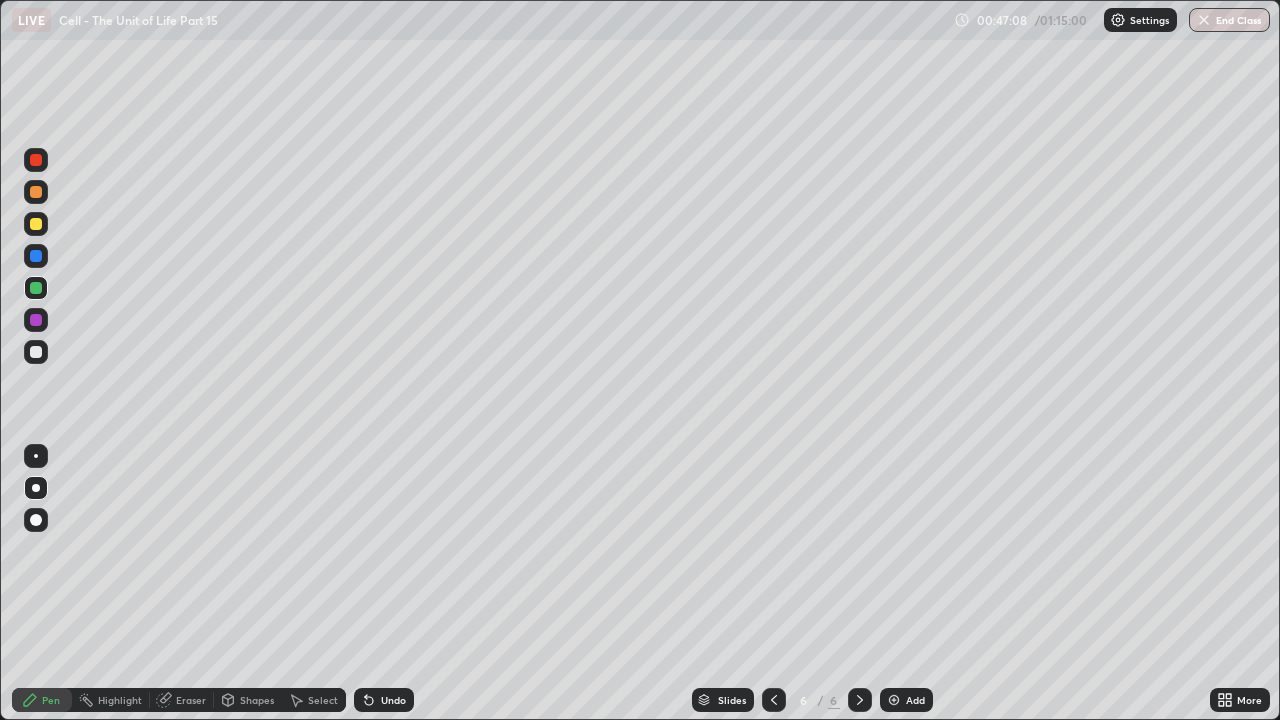 click at bounding box center (36, 352) 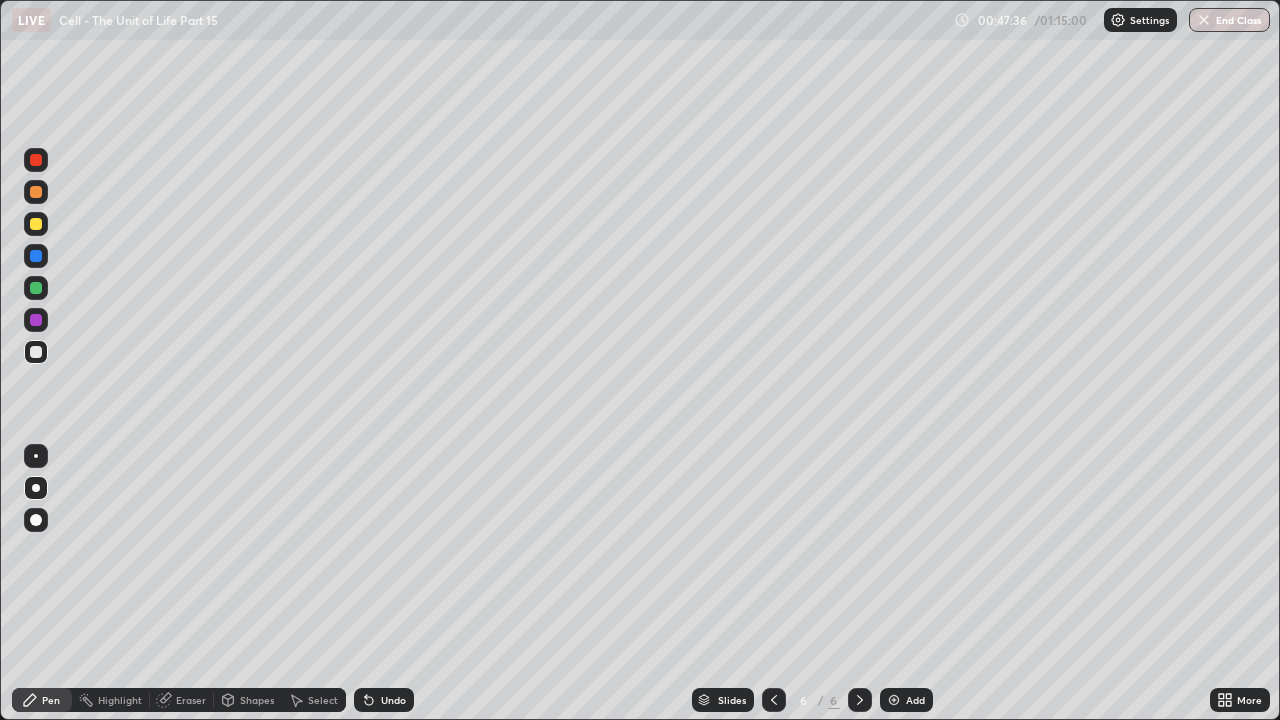 click at bounding box center [36, 192] 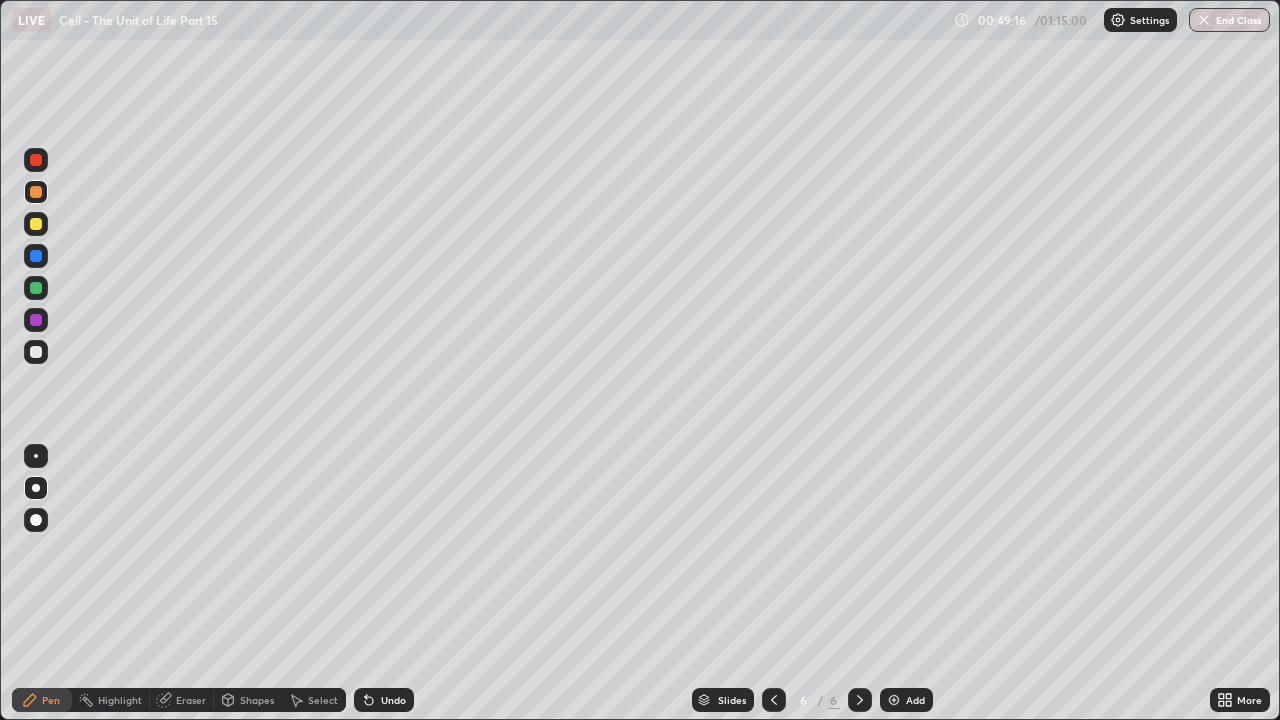 click at bounding box center (36, 320) 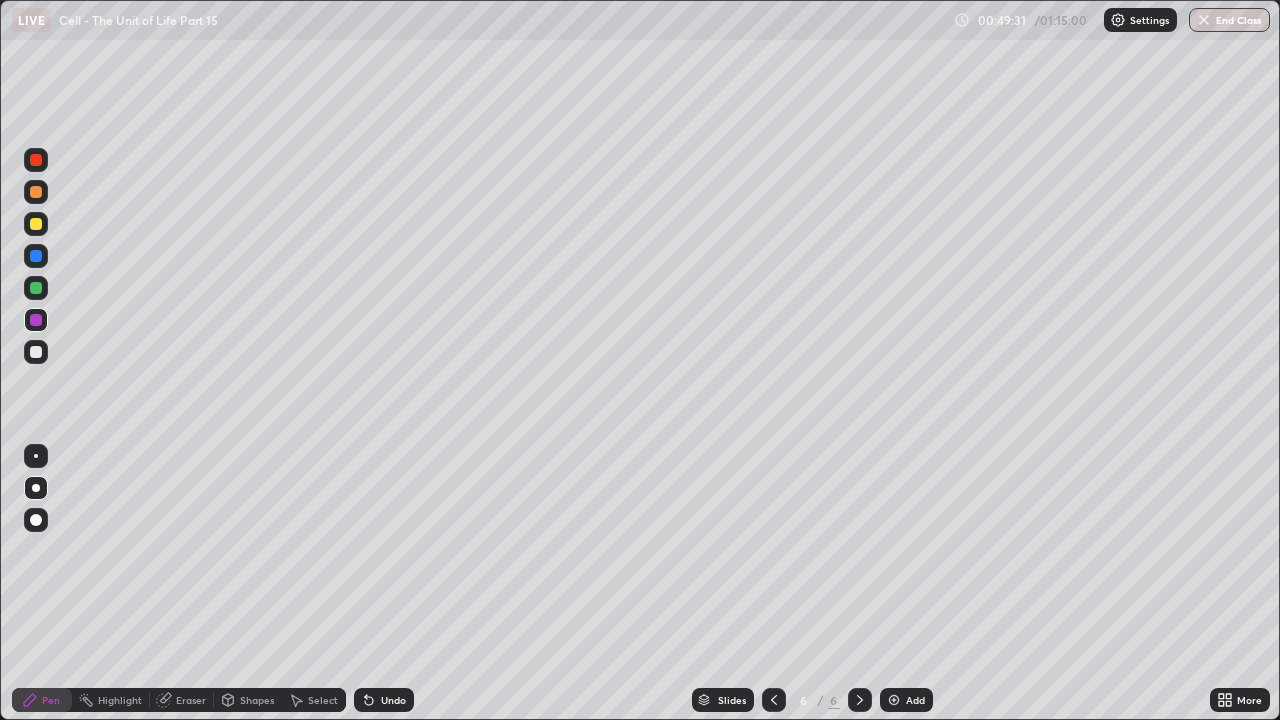 click at bounding box center [36, 352] 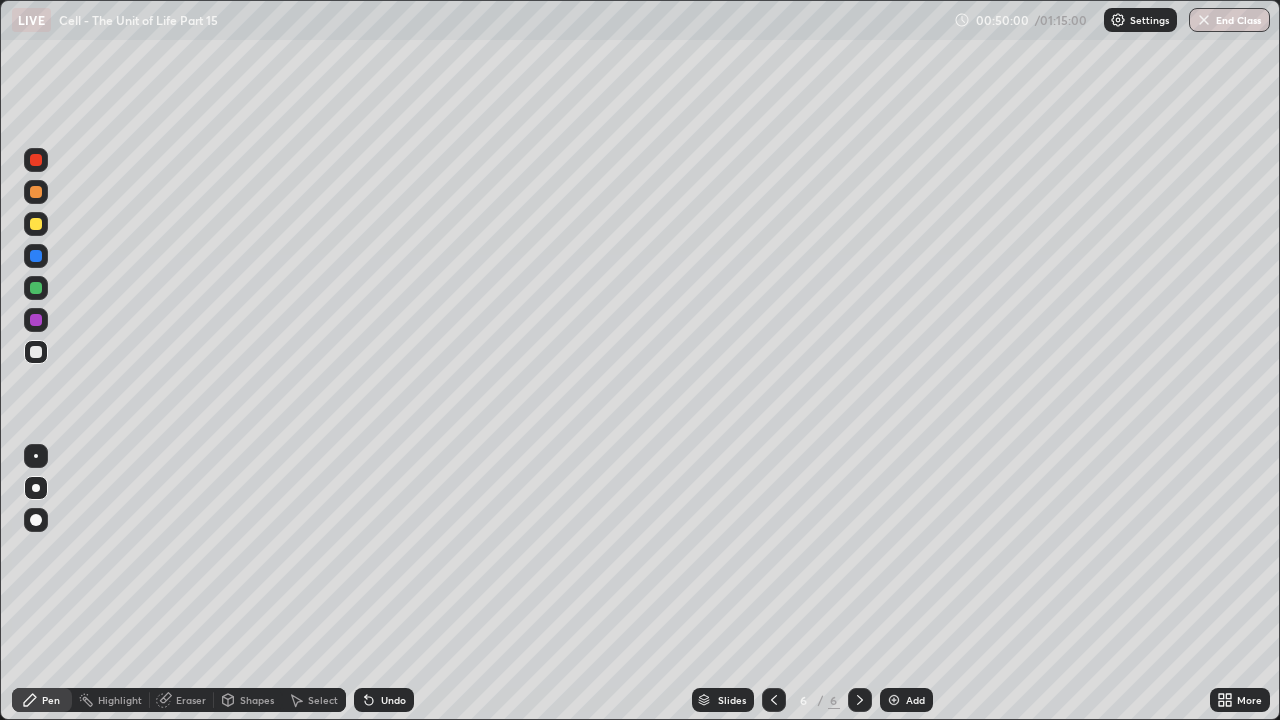 click on "Shapes" at bounding box center [257, 700] 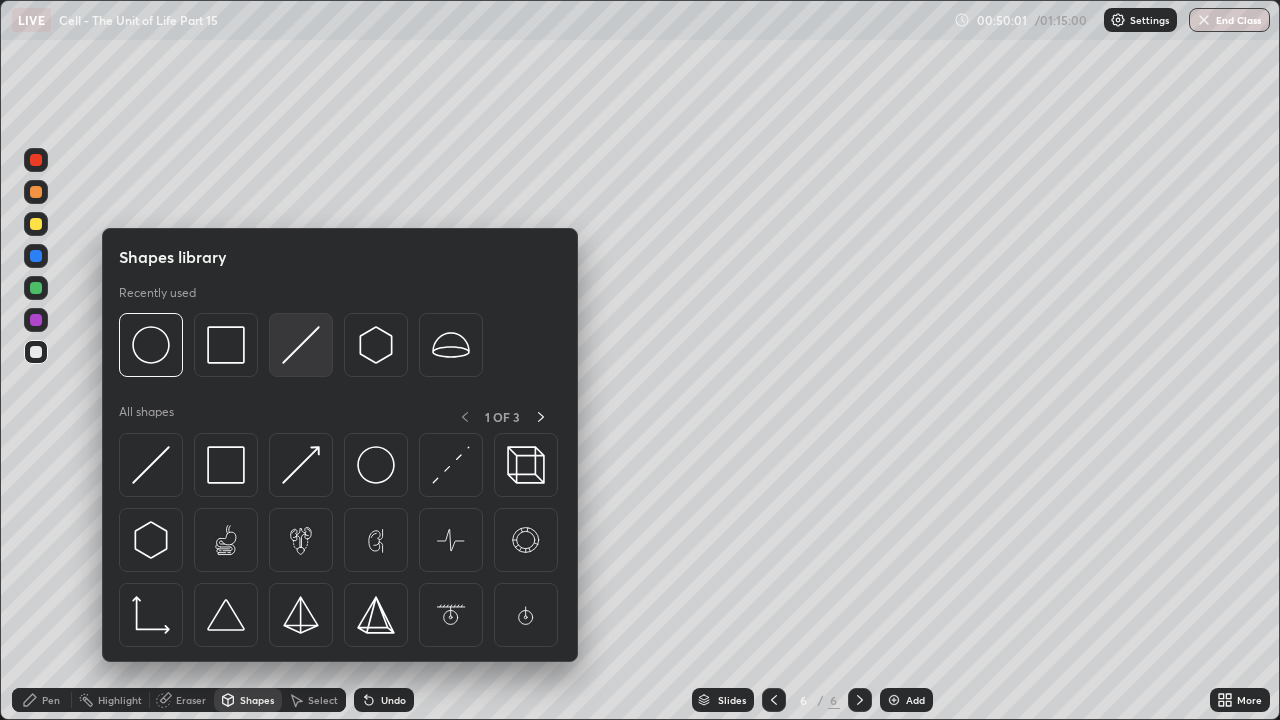click at bounding box center (301, 345) 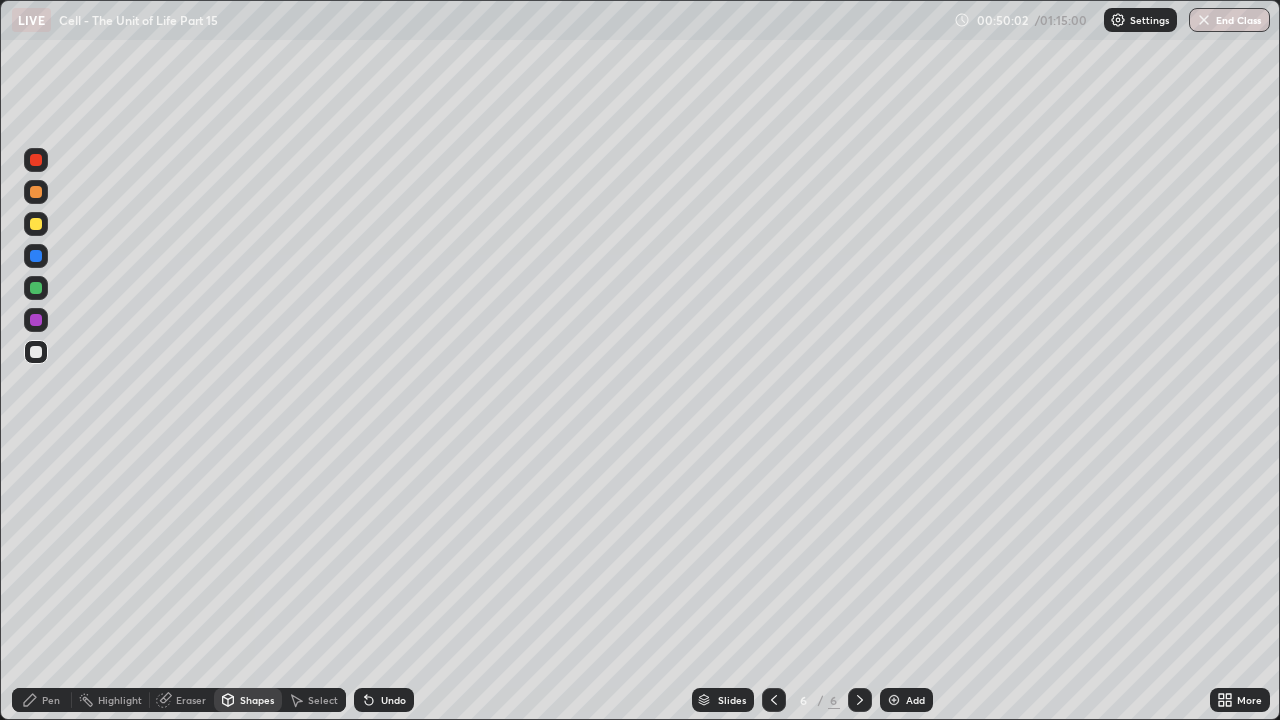 click at bounding box center [36, 320] 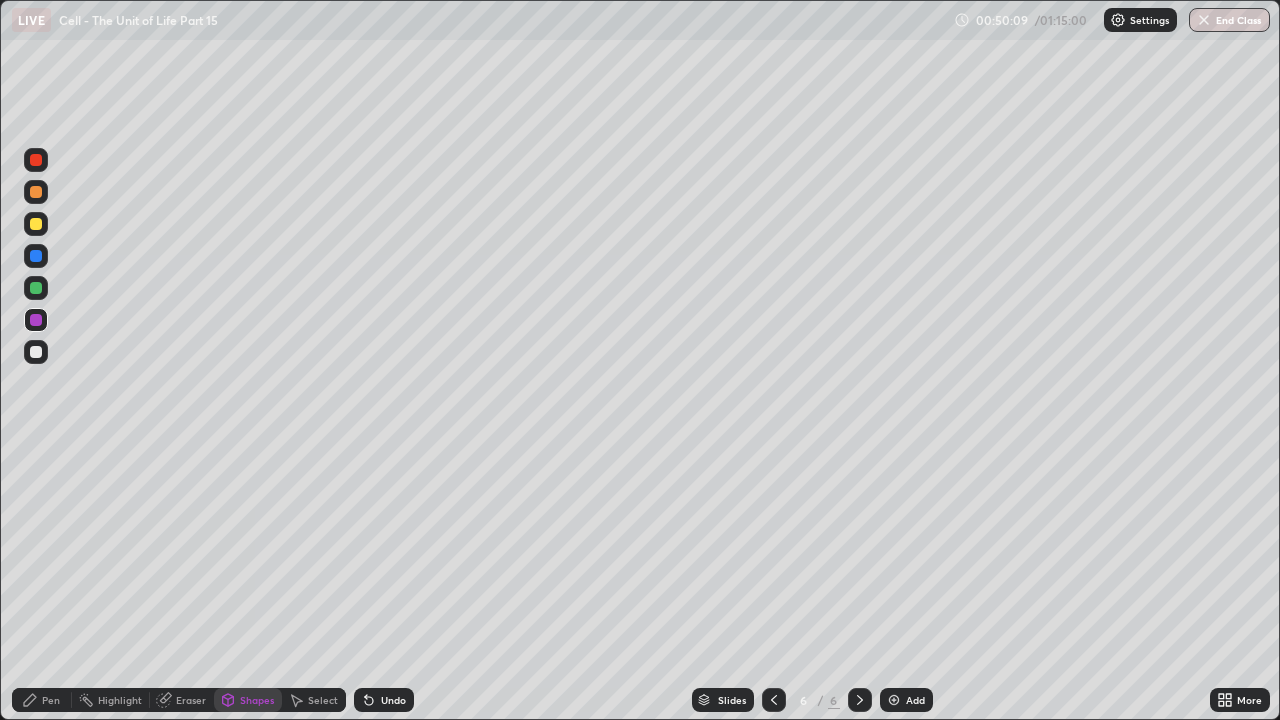 click on "Pen" at bounding box center [42, 700] 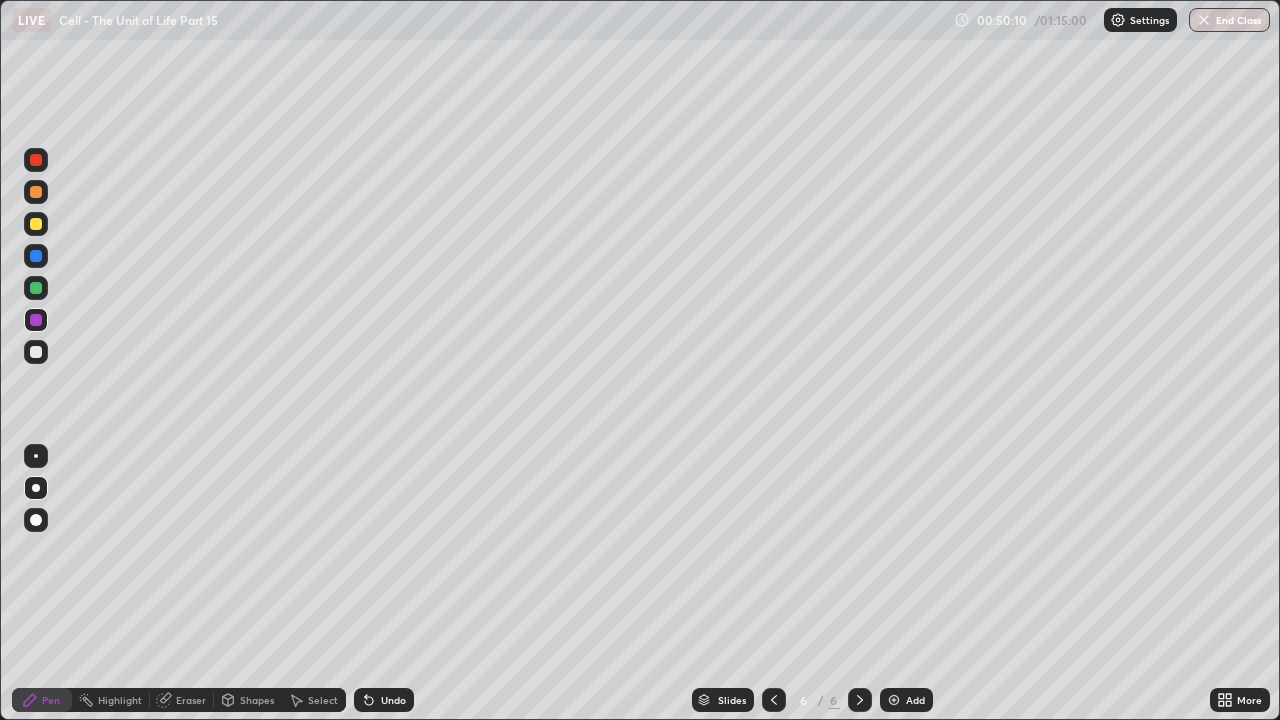 click at bounding box center (36, 352) 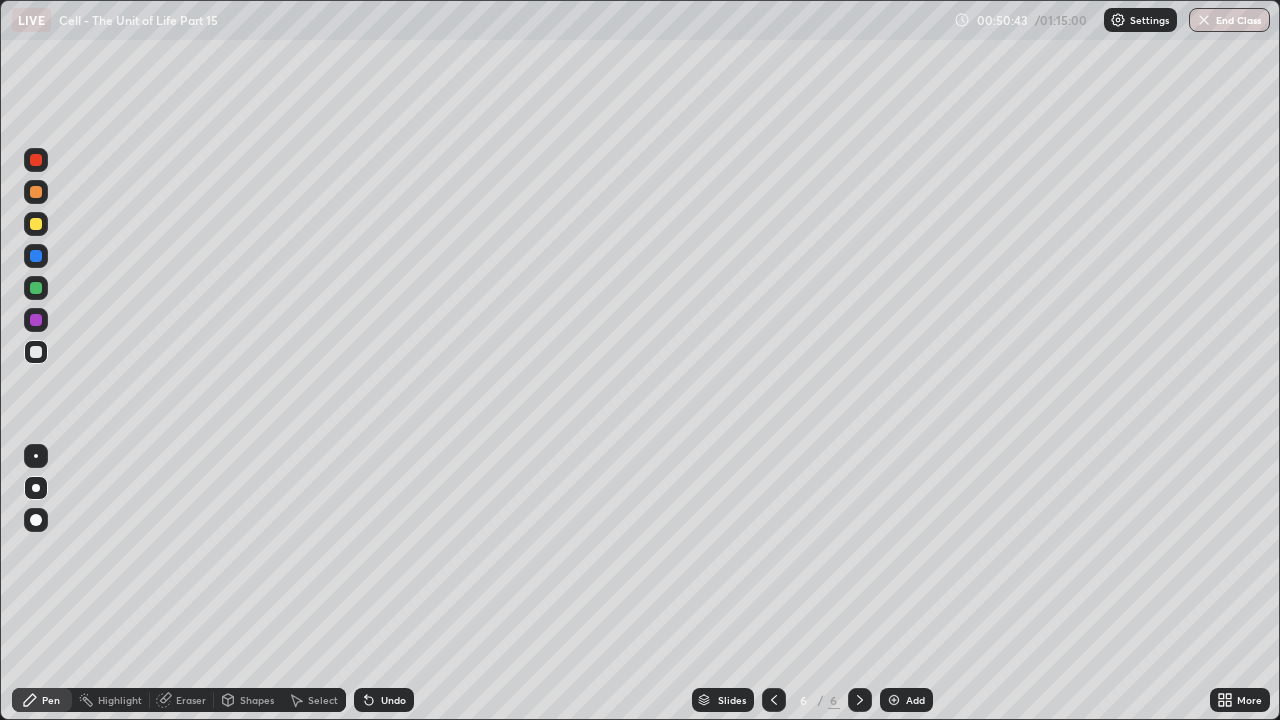 click on "Undo" at bounding box center [393, 700] 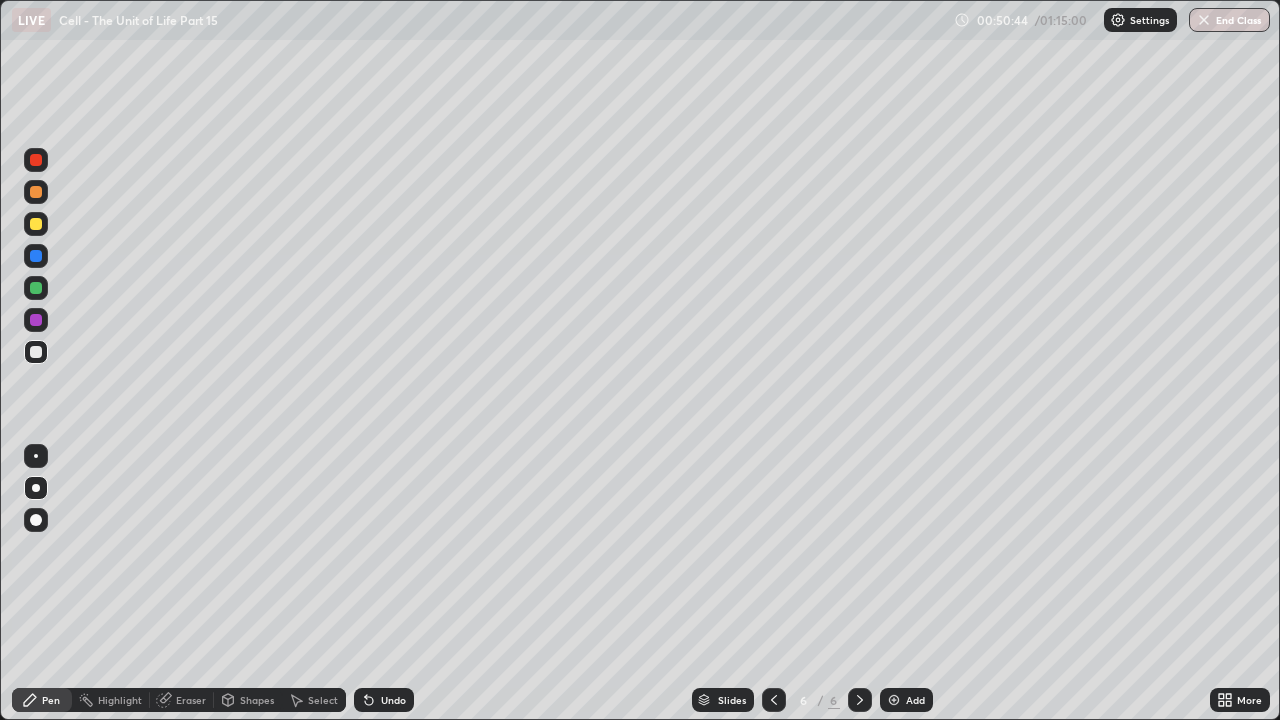 click on "Undo" at bounding box center (393, 700) 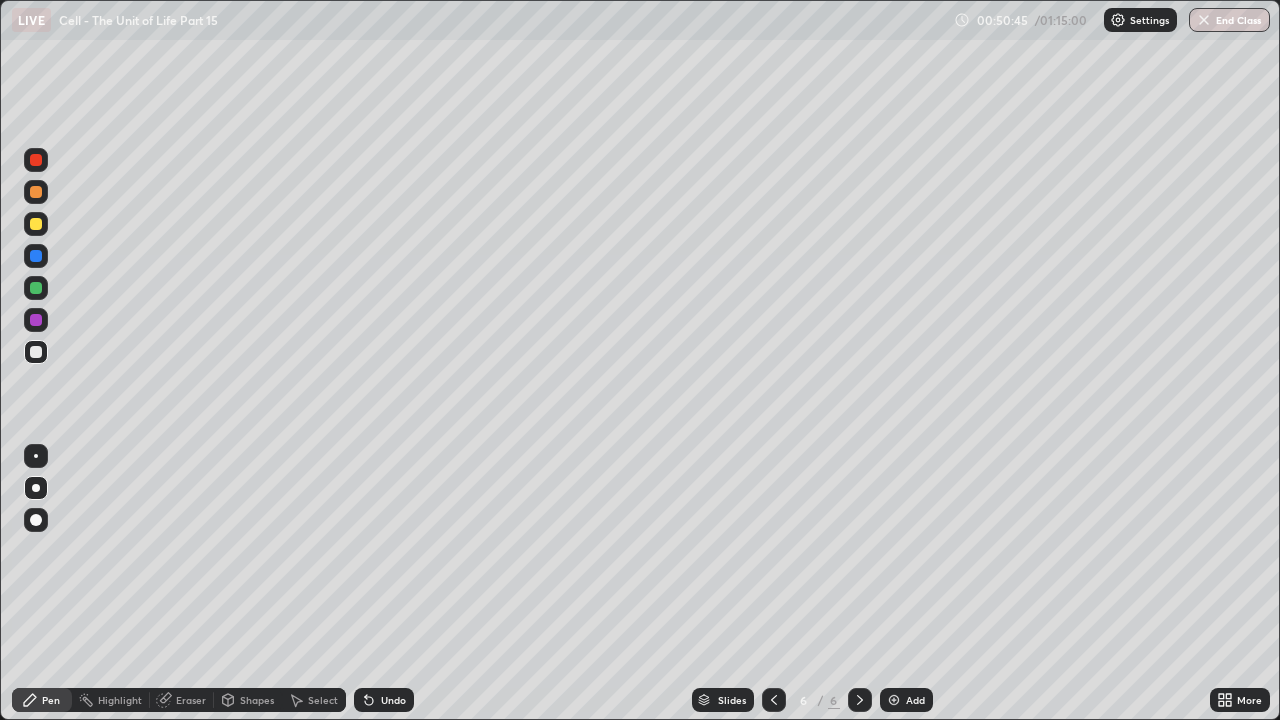 click on "Undo" at bounding box center [384, 700] 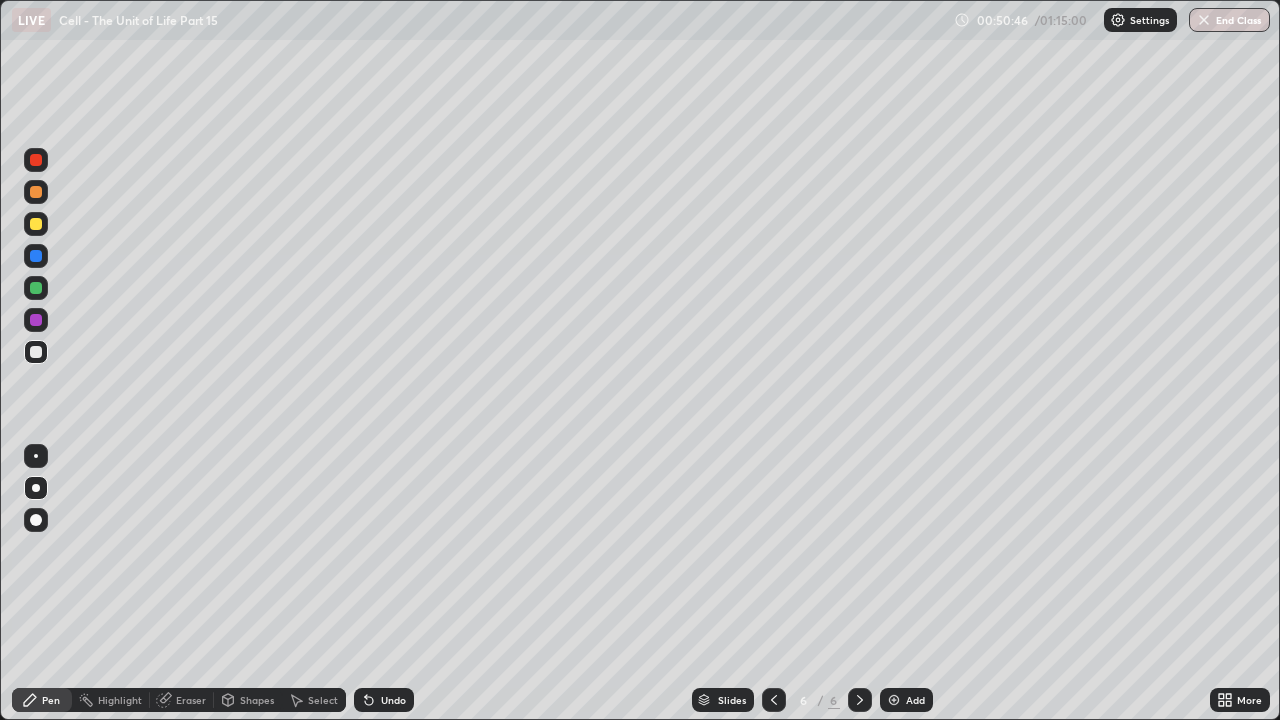 click on "Undo" at bounding box center [384, 700] 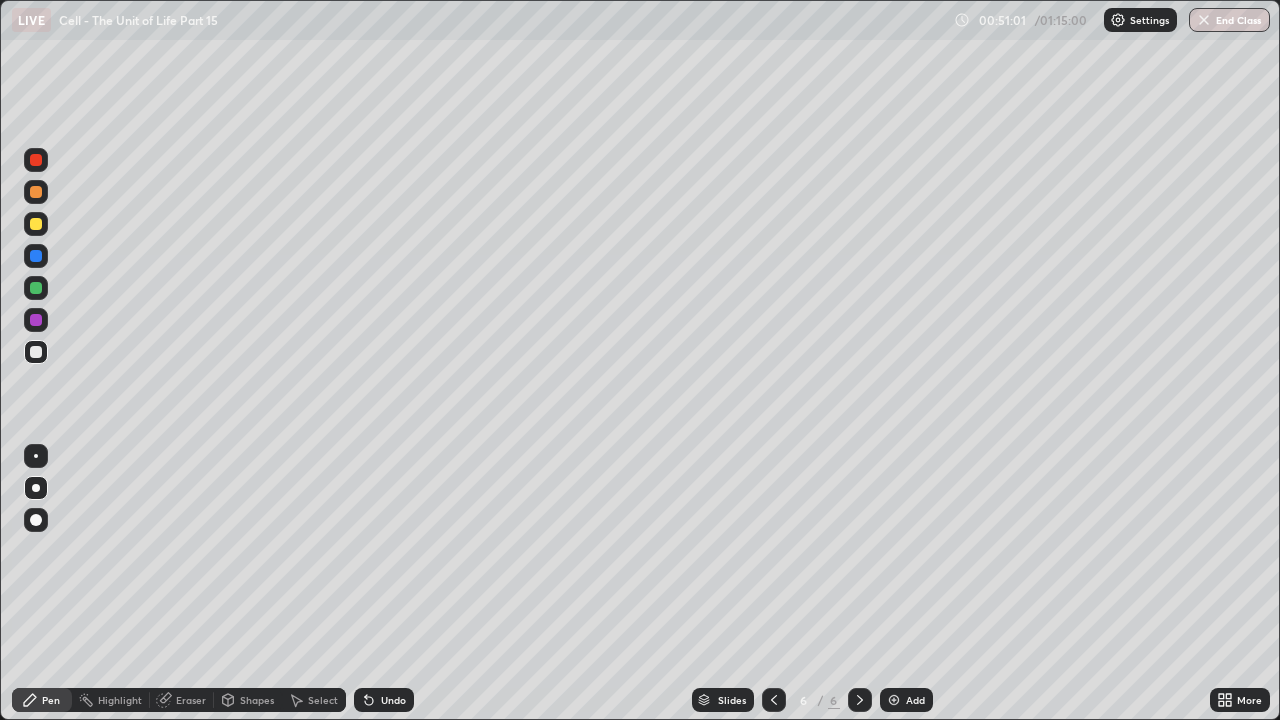 click on "Shapes" at bounding box center (257, 700) 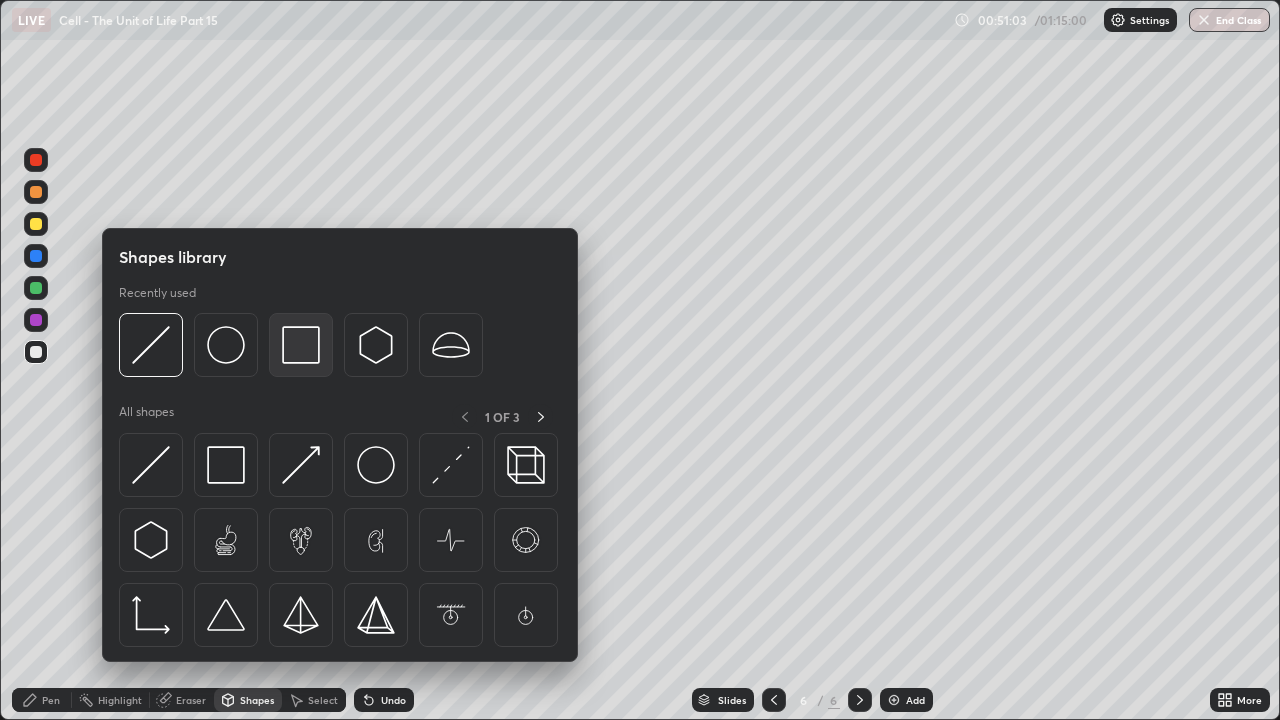 click at bounding box center [301, 345] 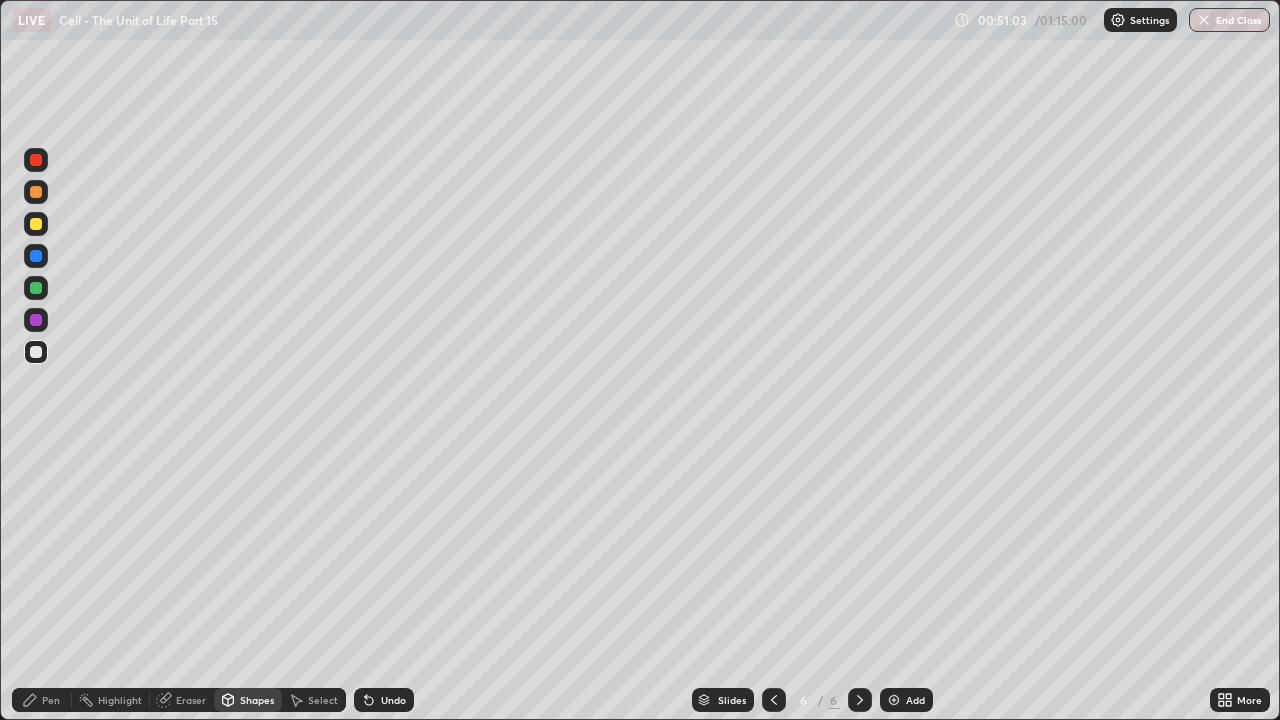 click at bounding box center (36, 256) 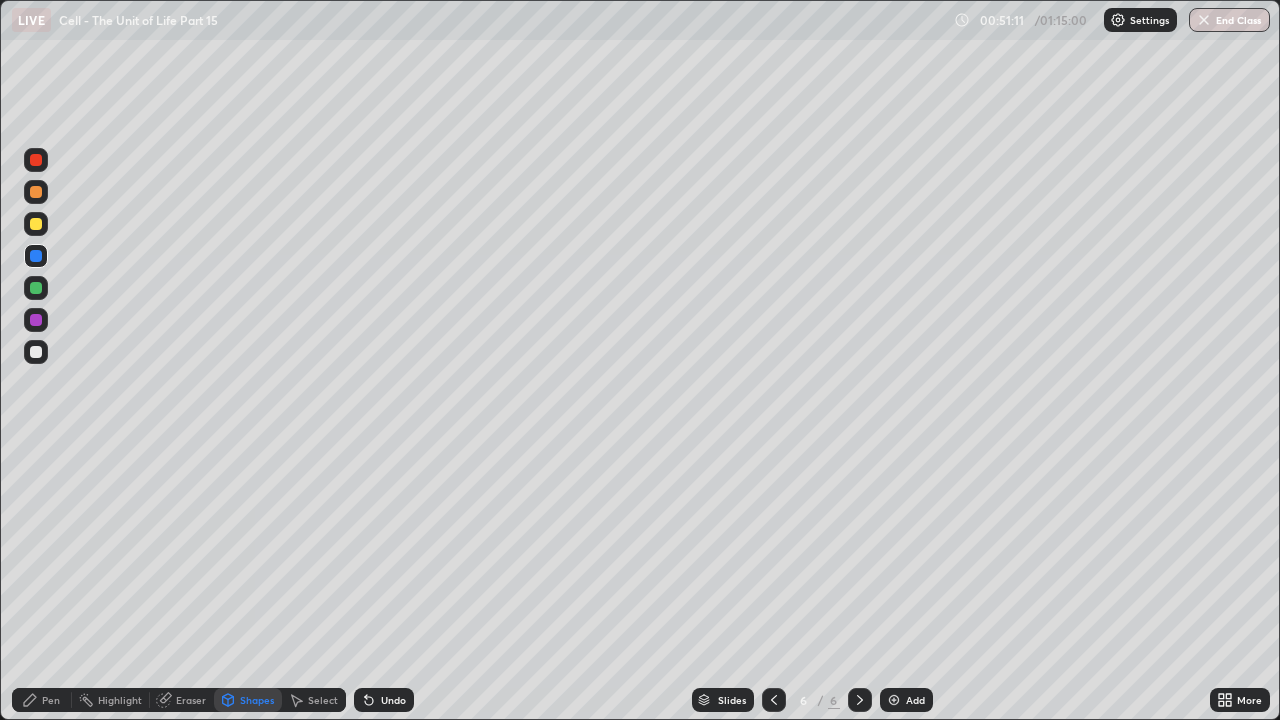 click on "Pen" at bounding box center (51, 700) 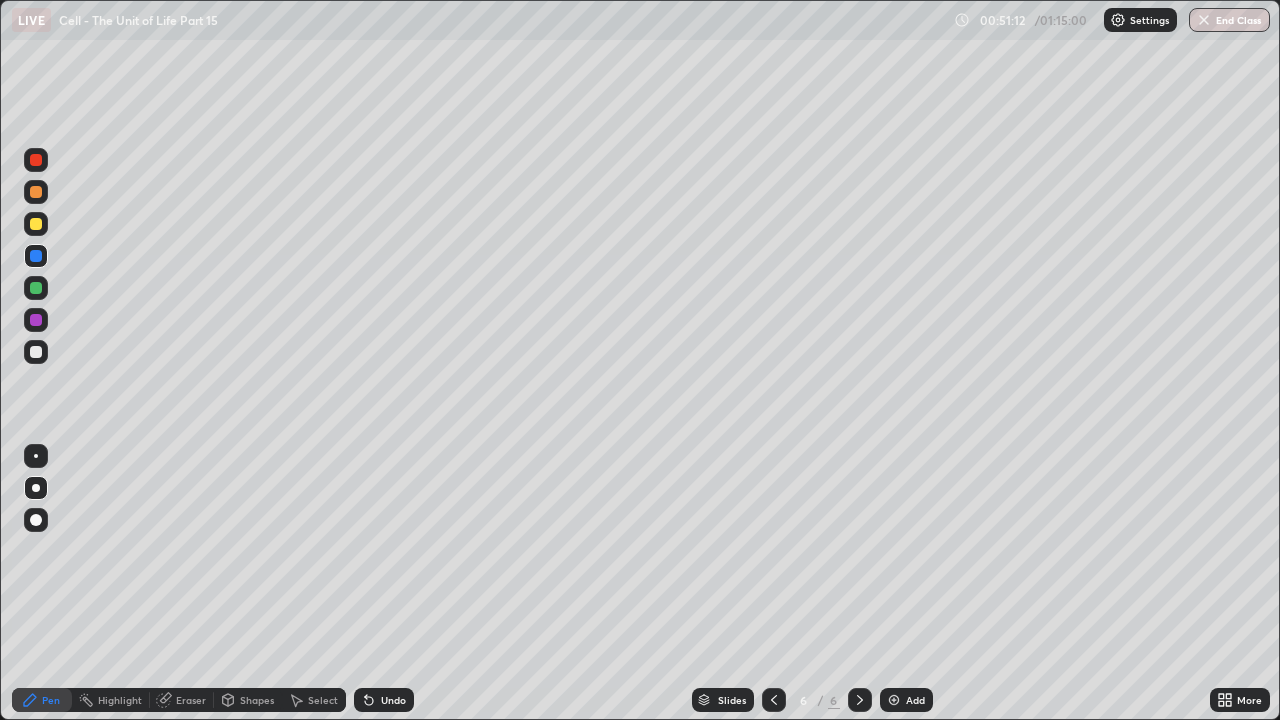 click at bounding box center (36, 352) 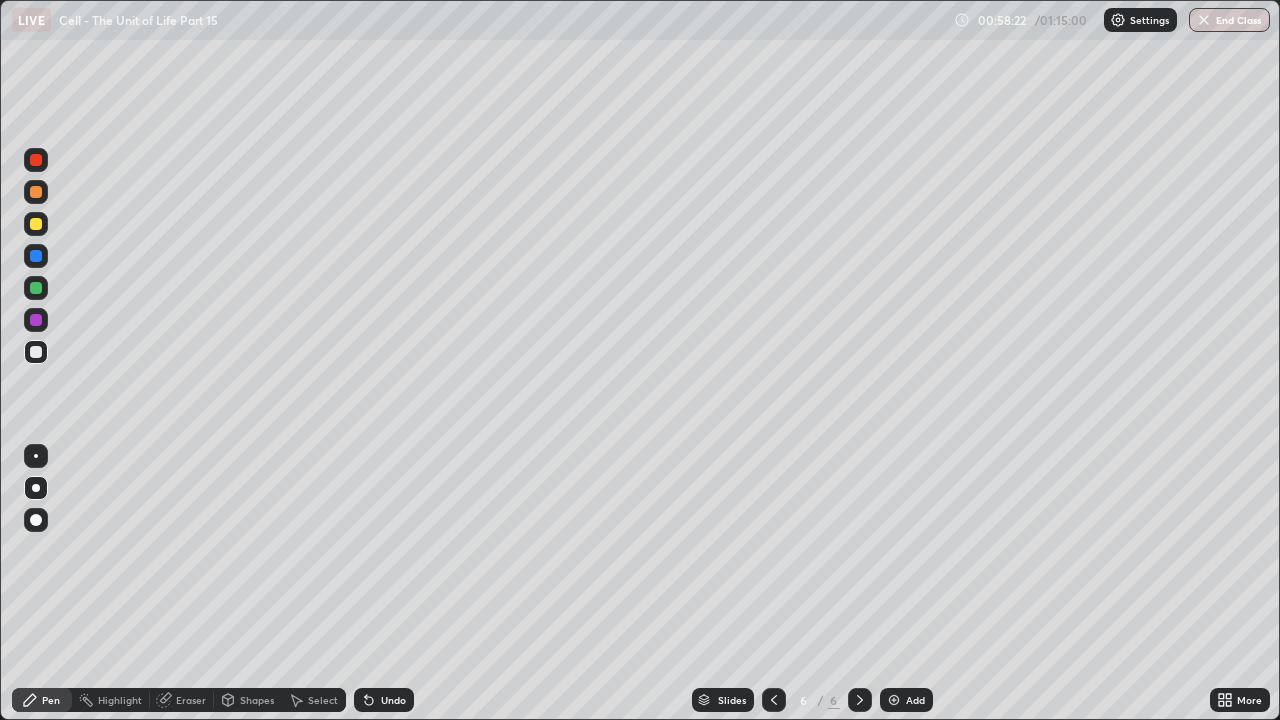click at bounding box center (36, 352) 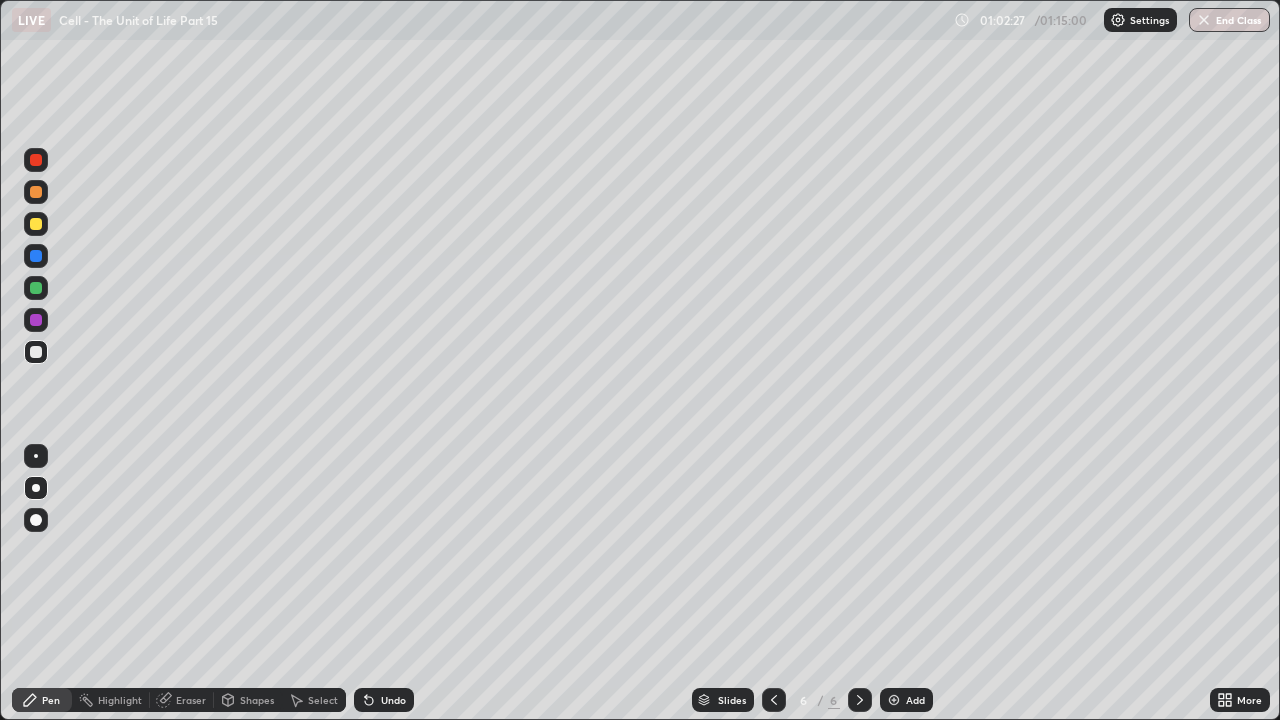 click on "Eraser" at bounding box center [191, 700] 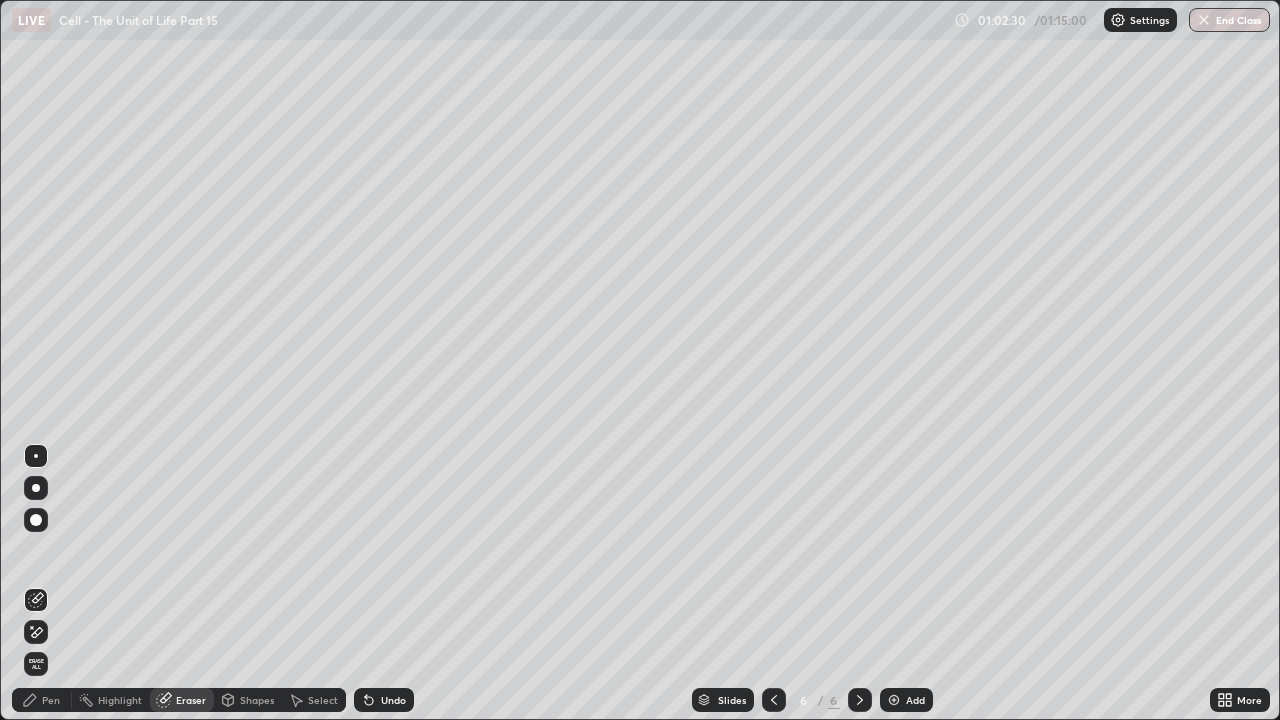 click on "Pen" at bounding box center (51, 700) 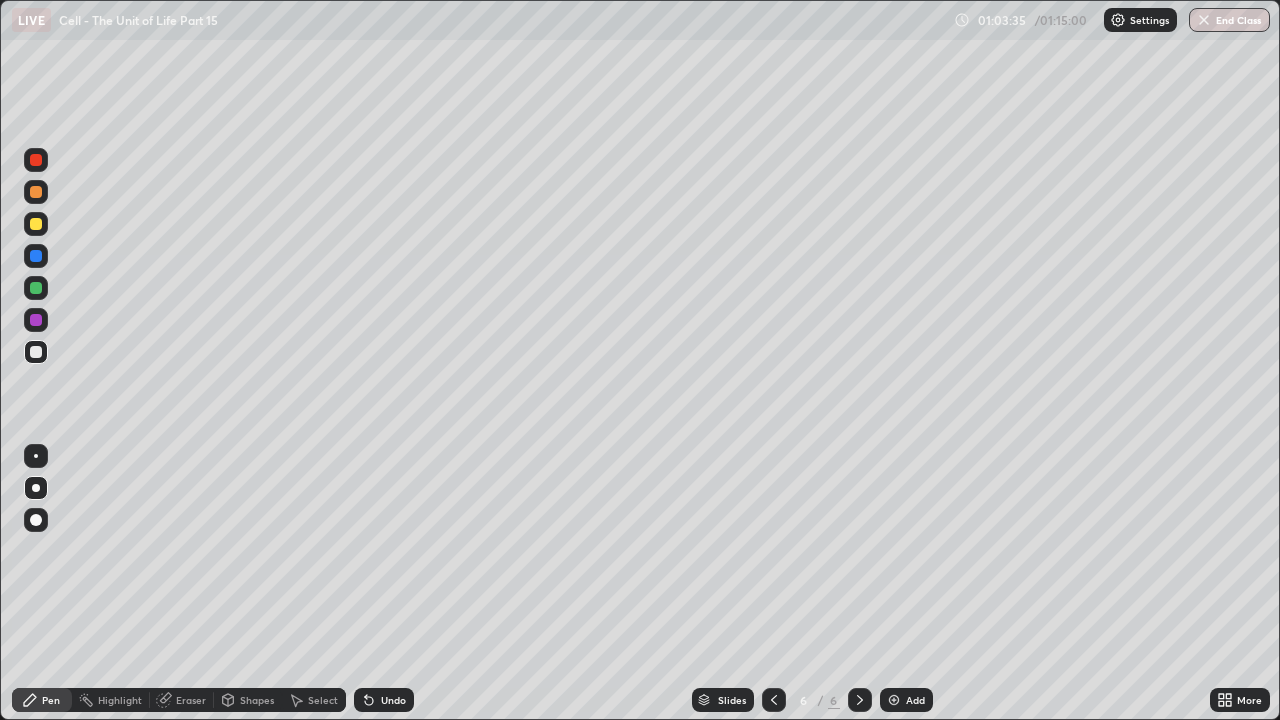 click at bounding box center [894, 700] 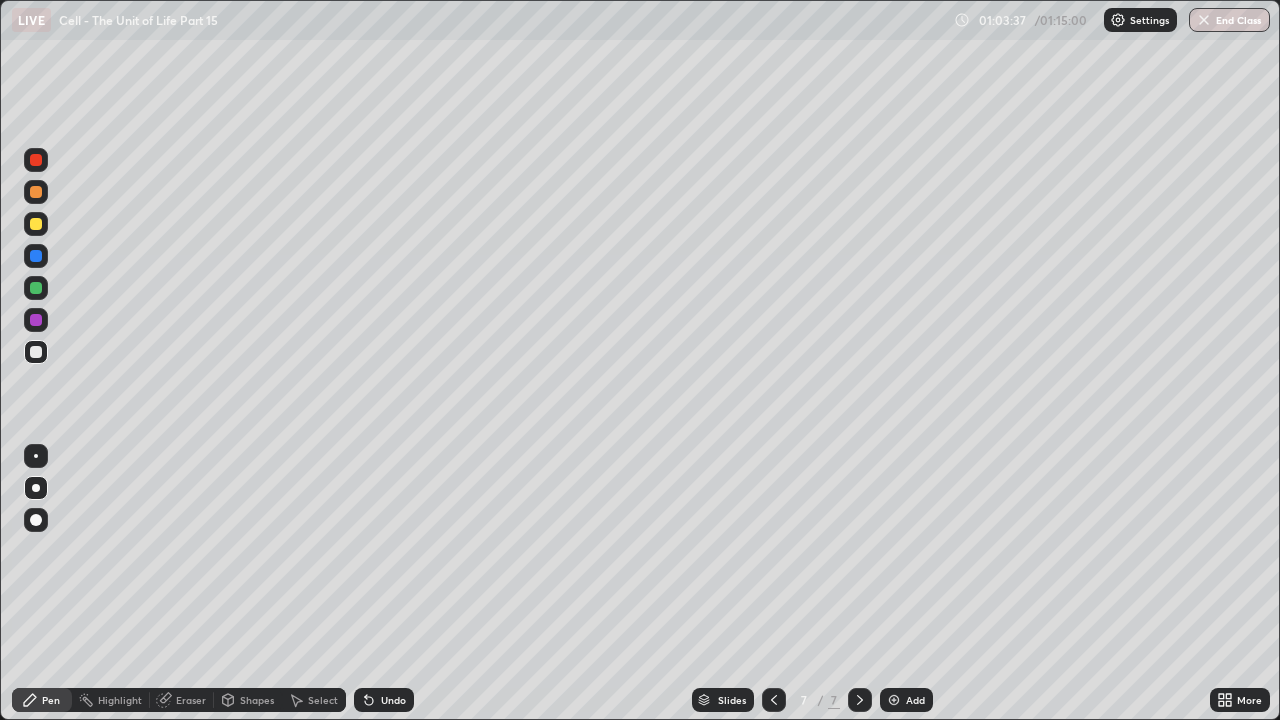 click at bounding box center [36, 352] 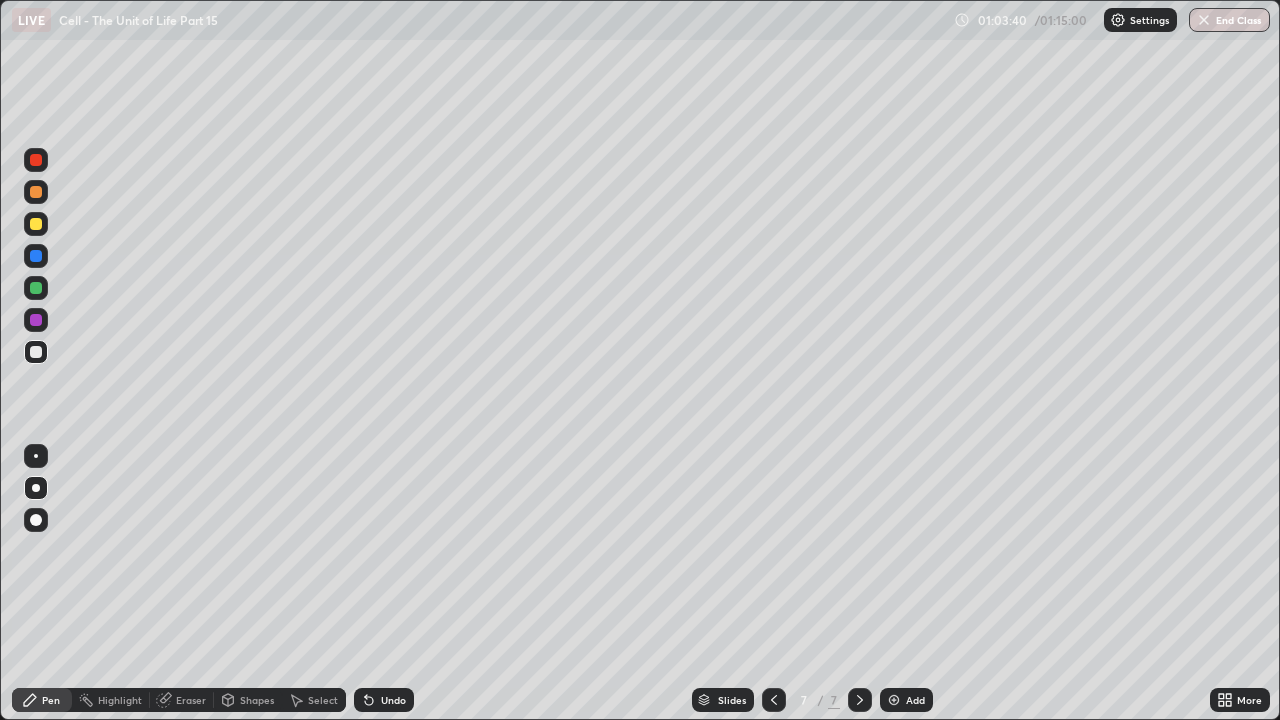 click at bounding box center [36, 352] 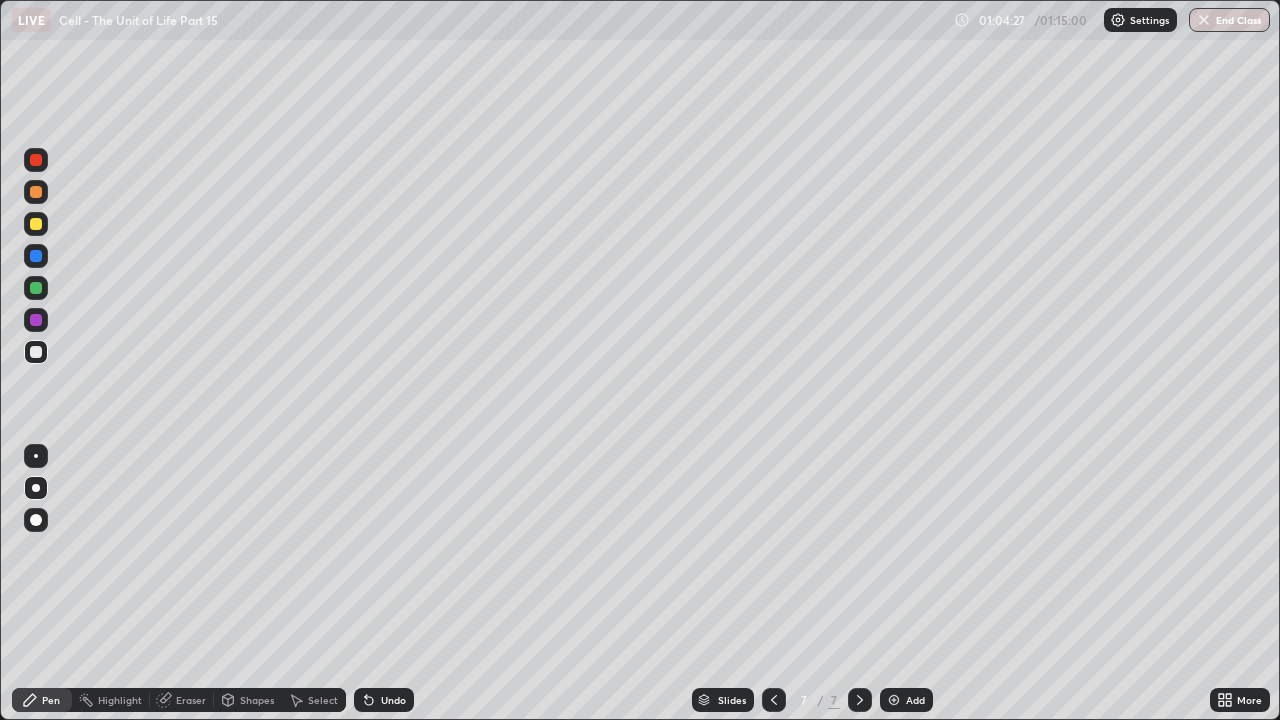 click on "Undo" at bounding box center (393, 700) 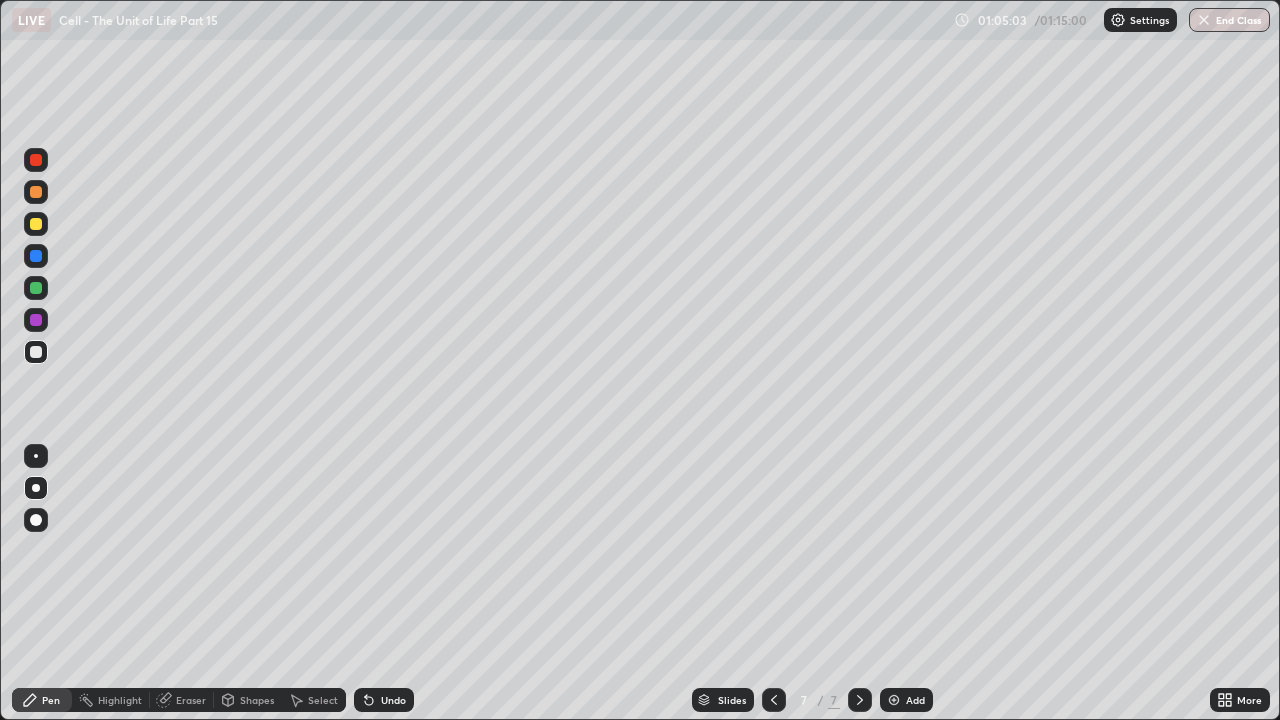 click on "Undo" at bounding box center [384, 700] 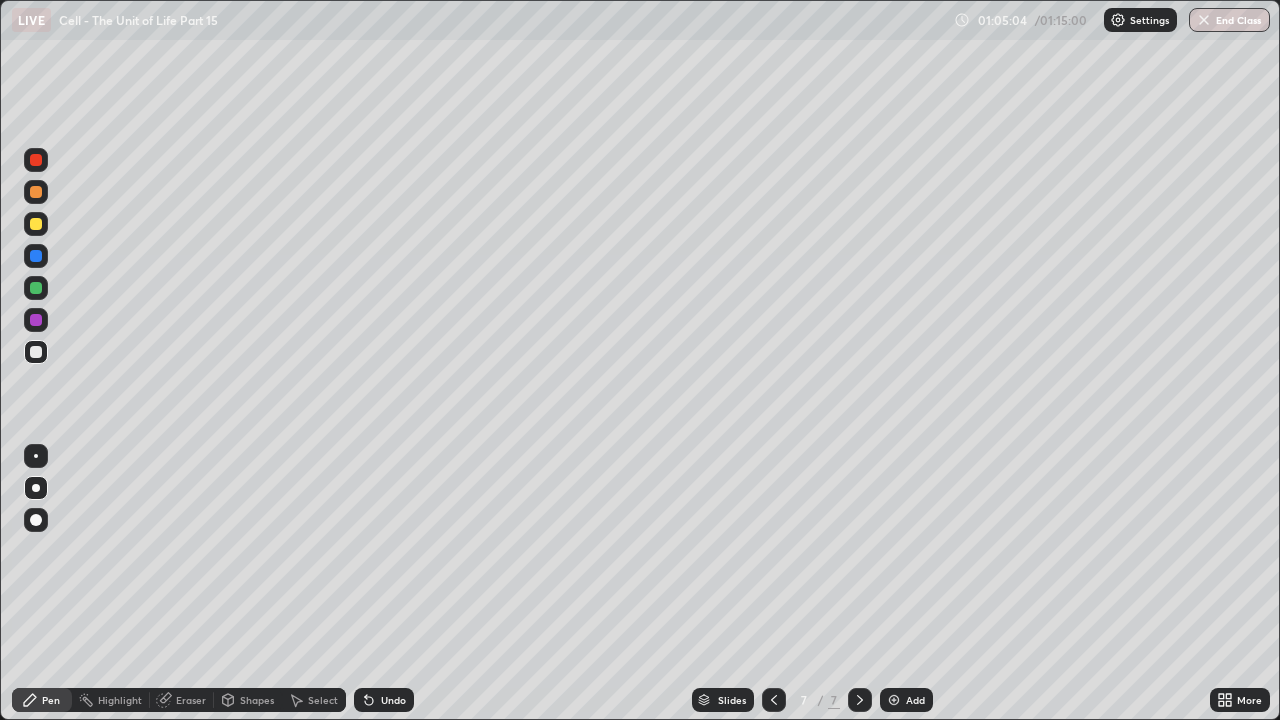 click on "Undo" at bounding box center (384, 700) 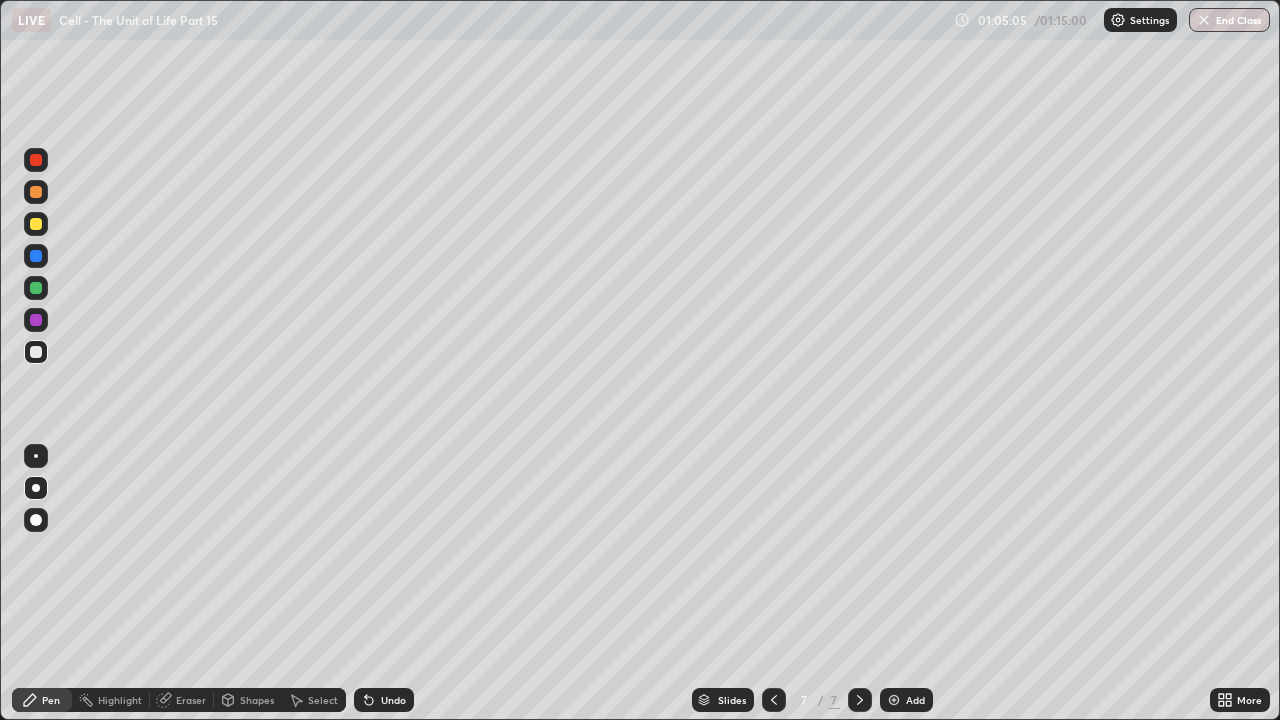 click on "Undo" at bounding box center [384, 700] 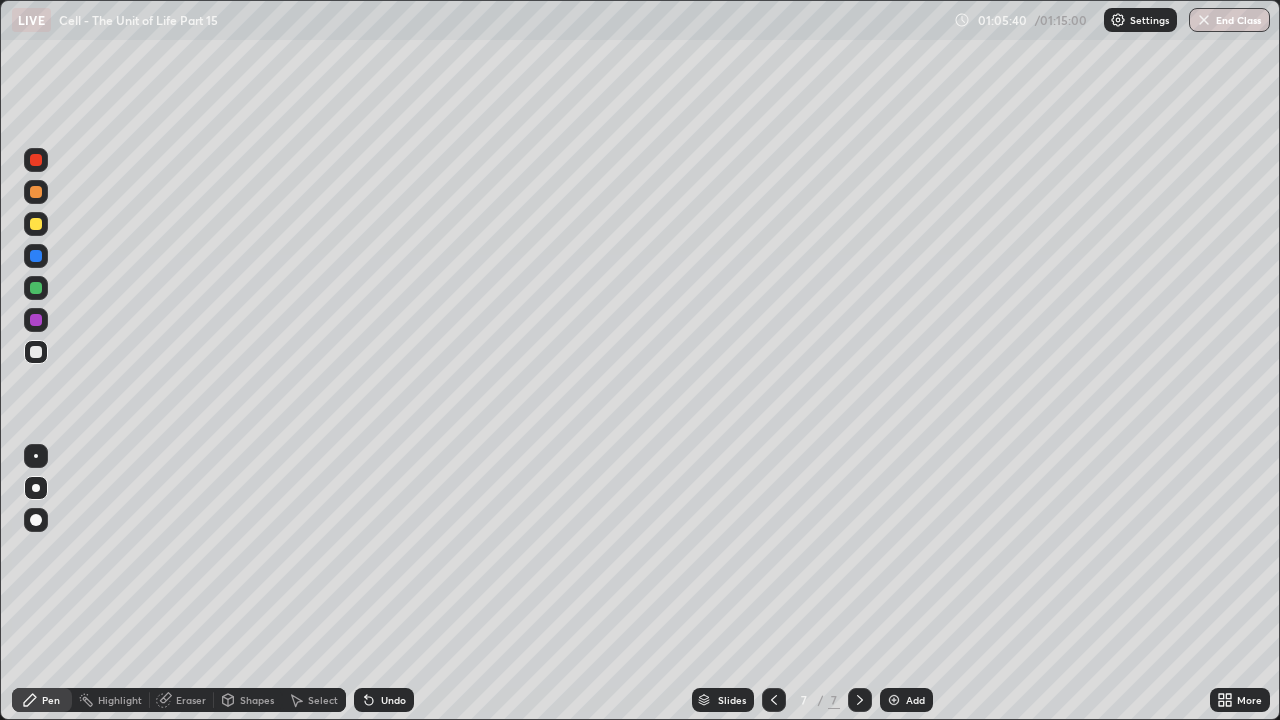 click on "Undo" at bounding box center [393, 700] 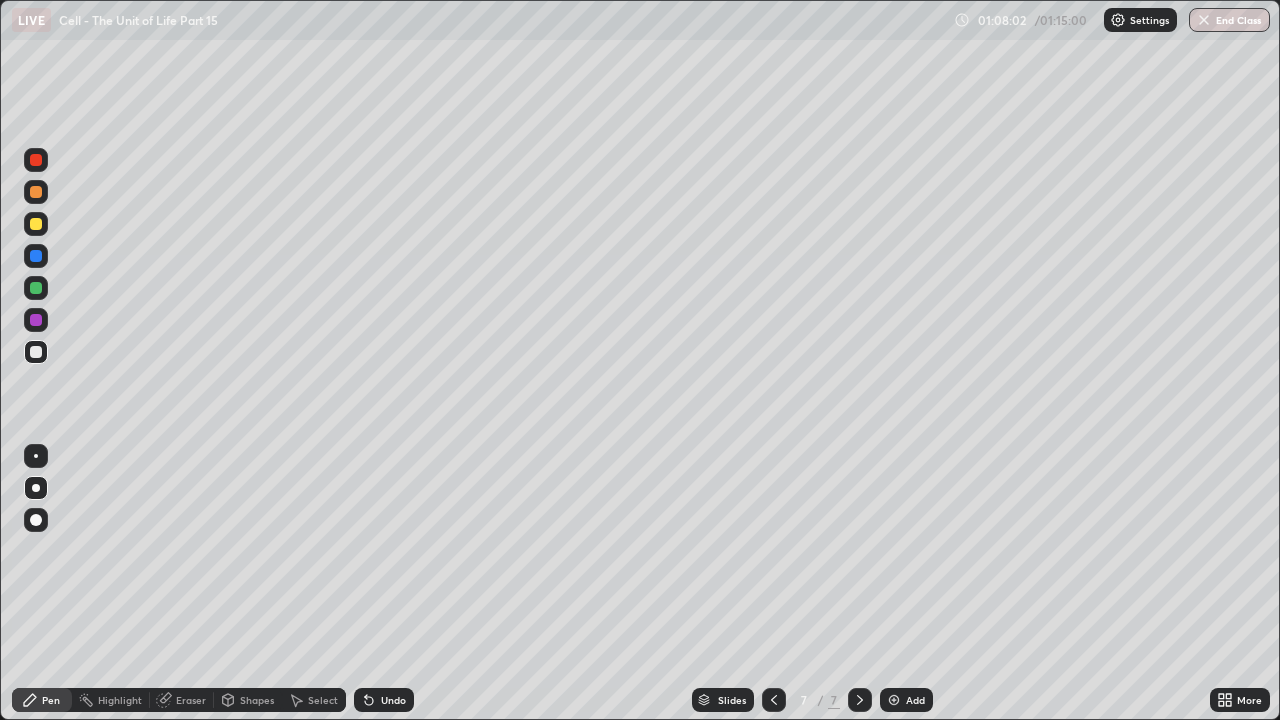 click on "Shapes" at bounding box center [257, 700] 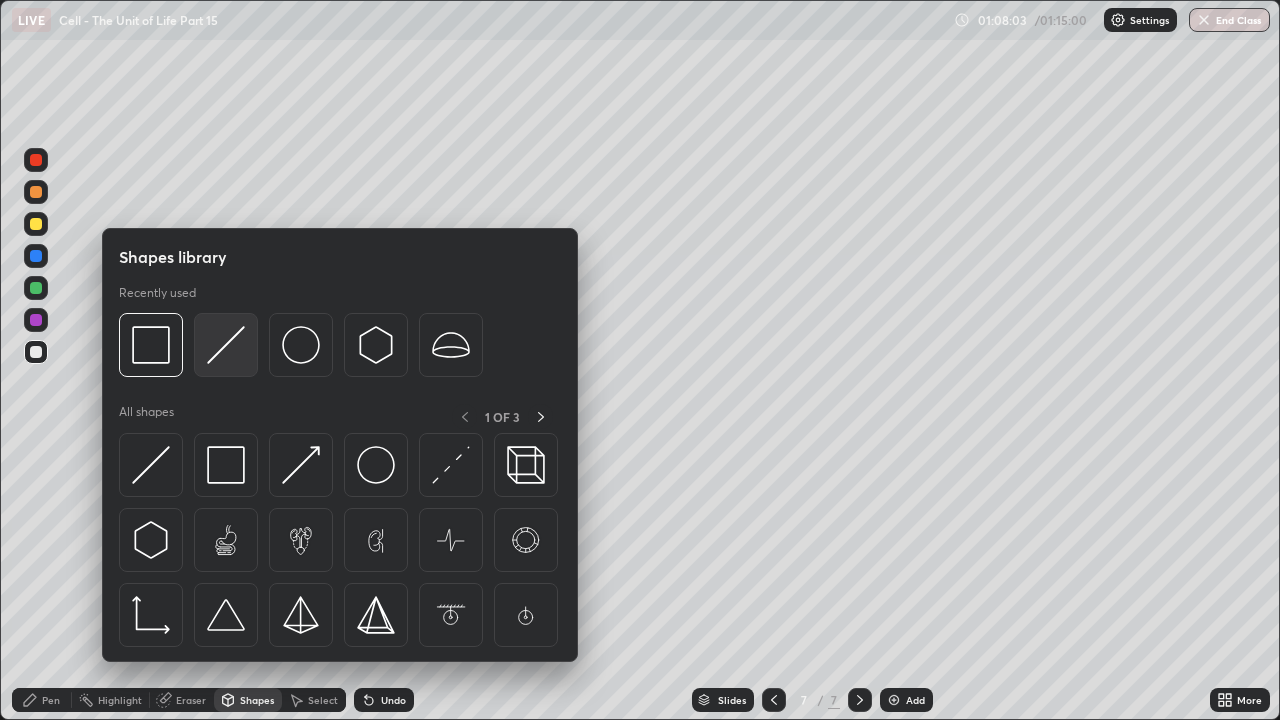 click at bounding box center [226, 345] 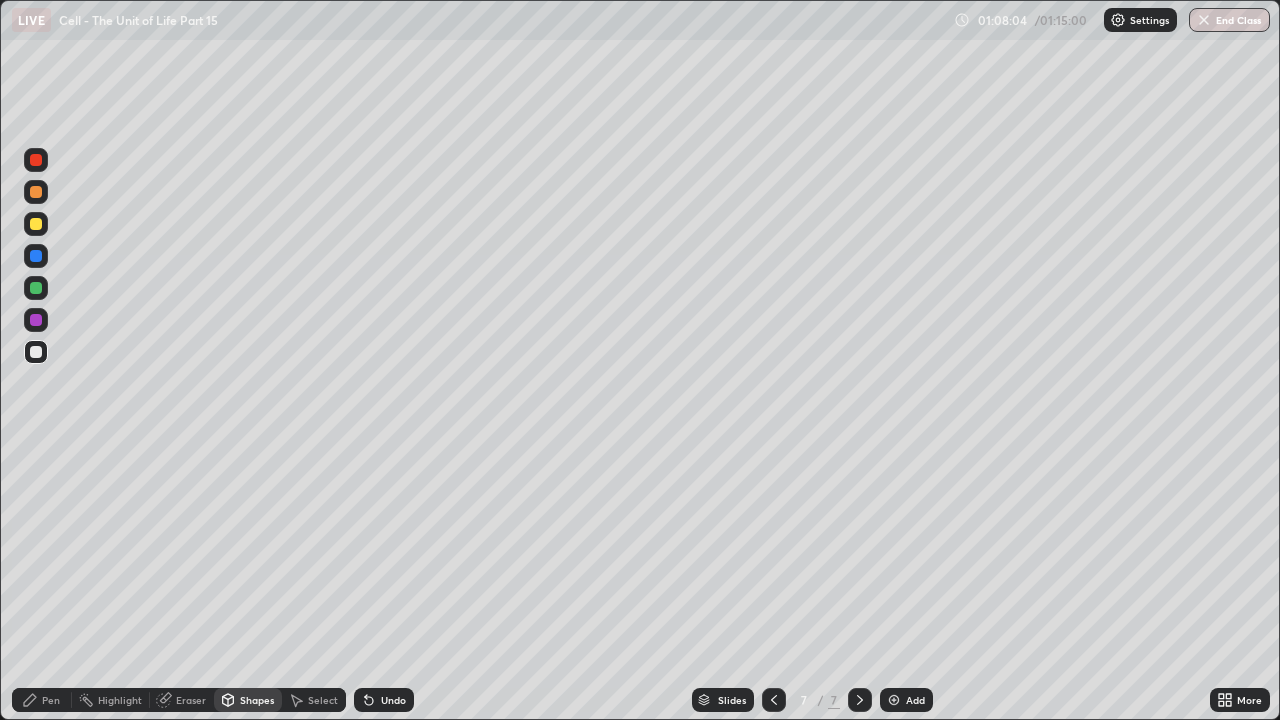 click at bounding box center (36, 256) 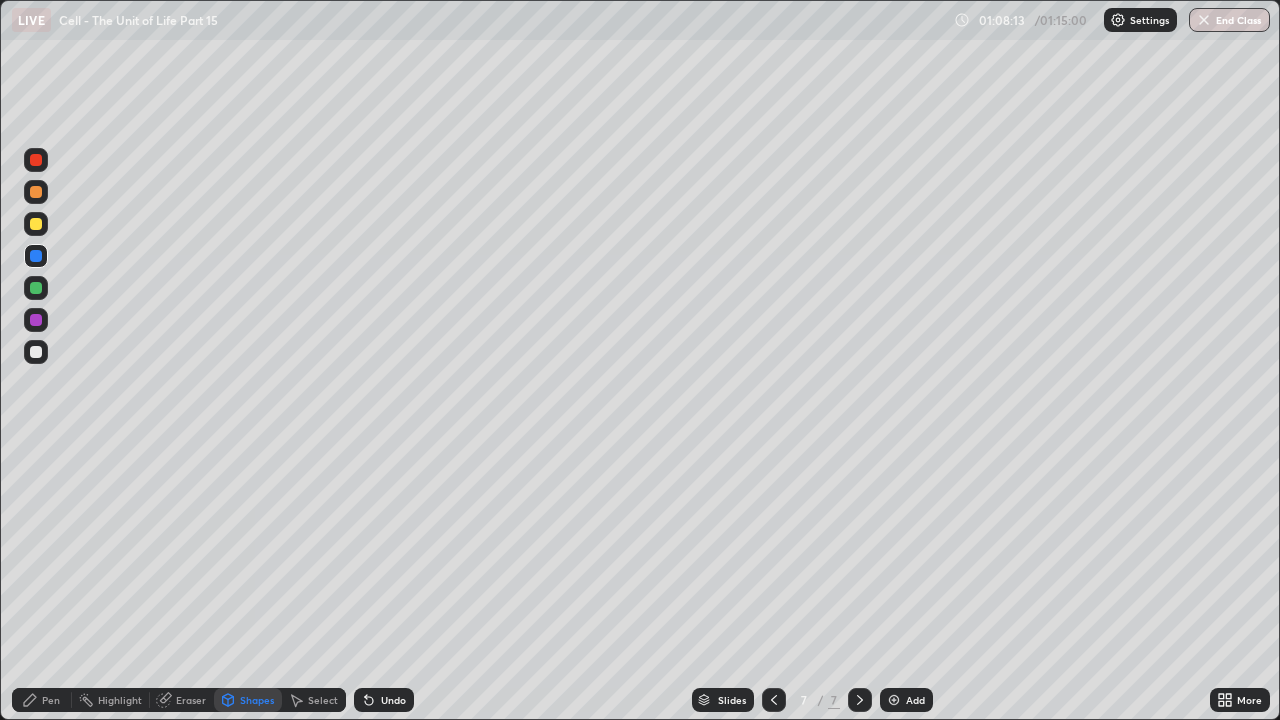 click on "Pen" at bounding box center (51, 700) 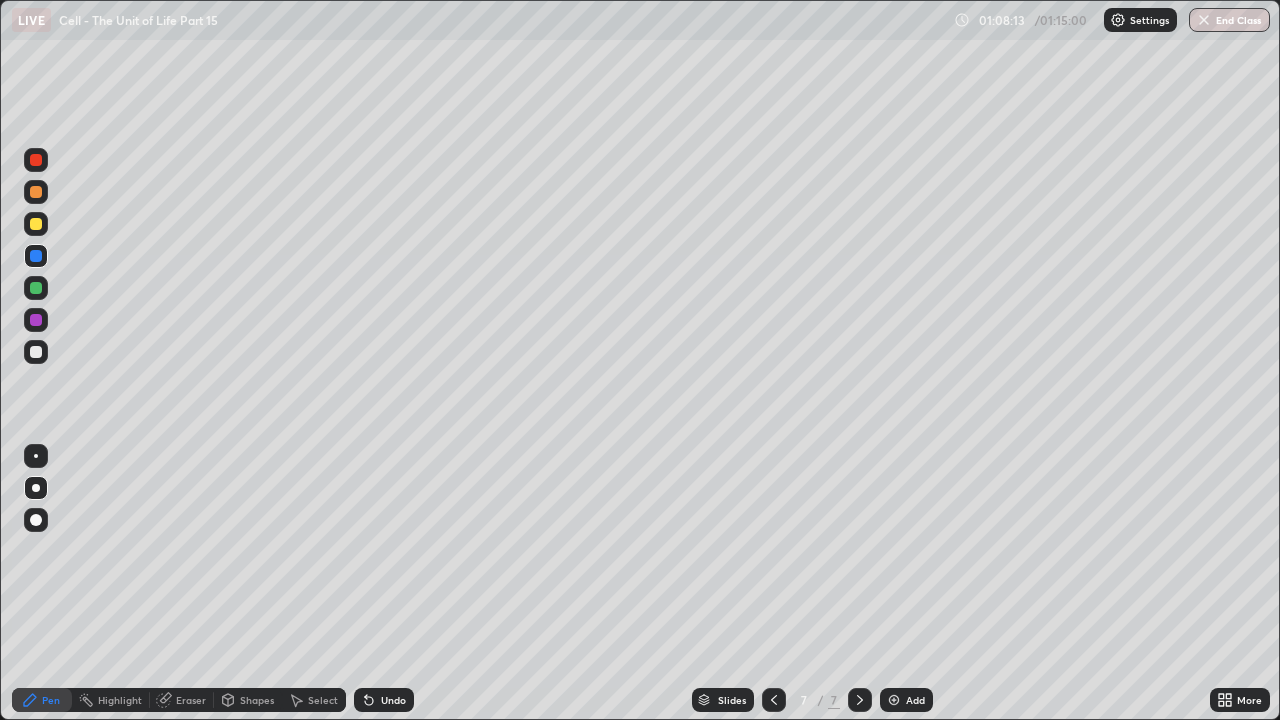 click at bounding box center [36, 352] 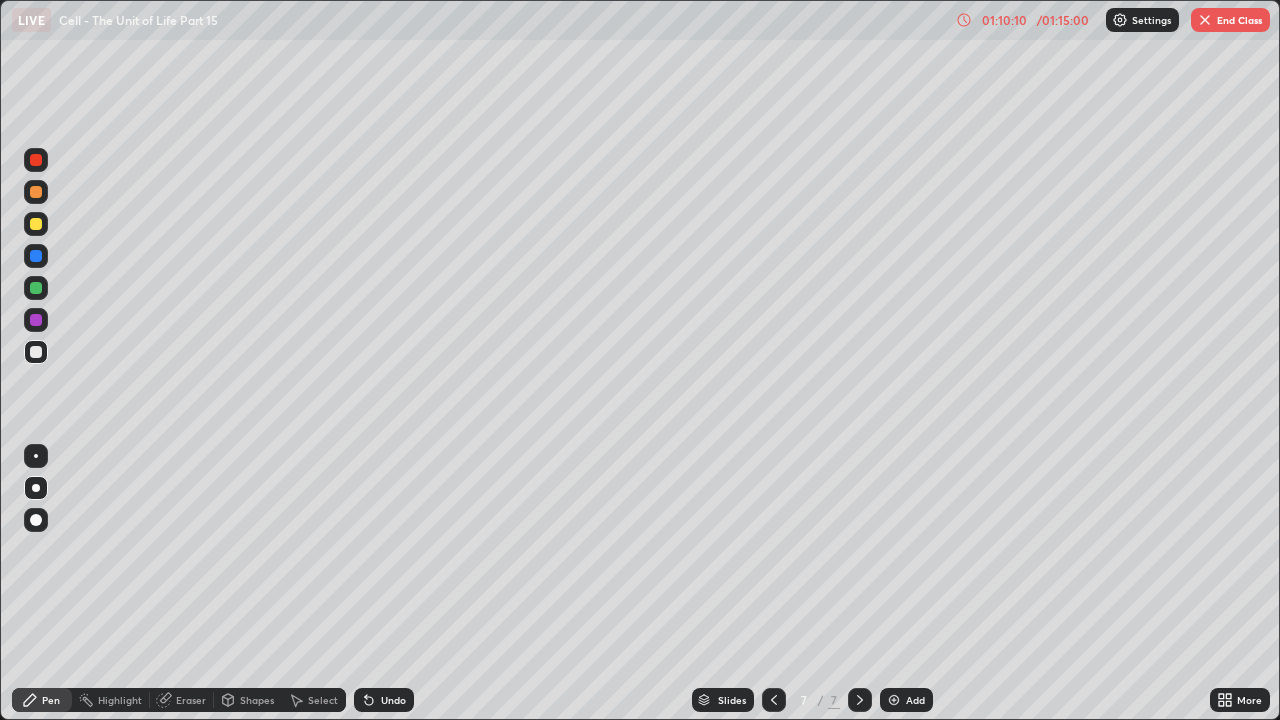 click at bounding box center (36, 160) 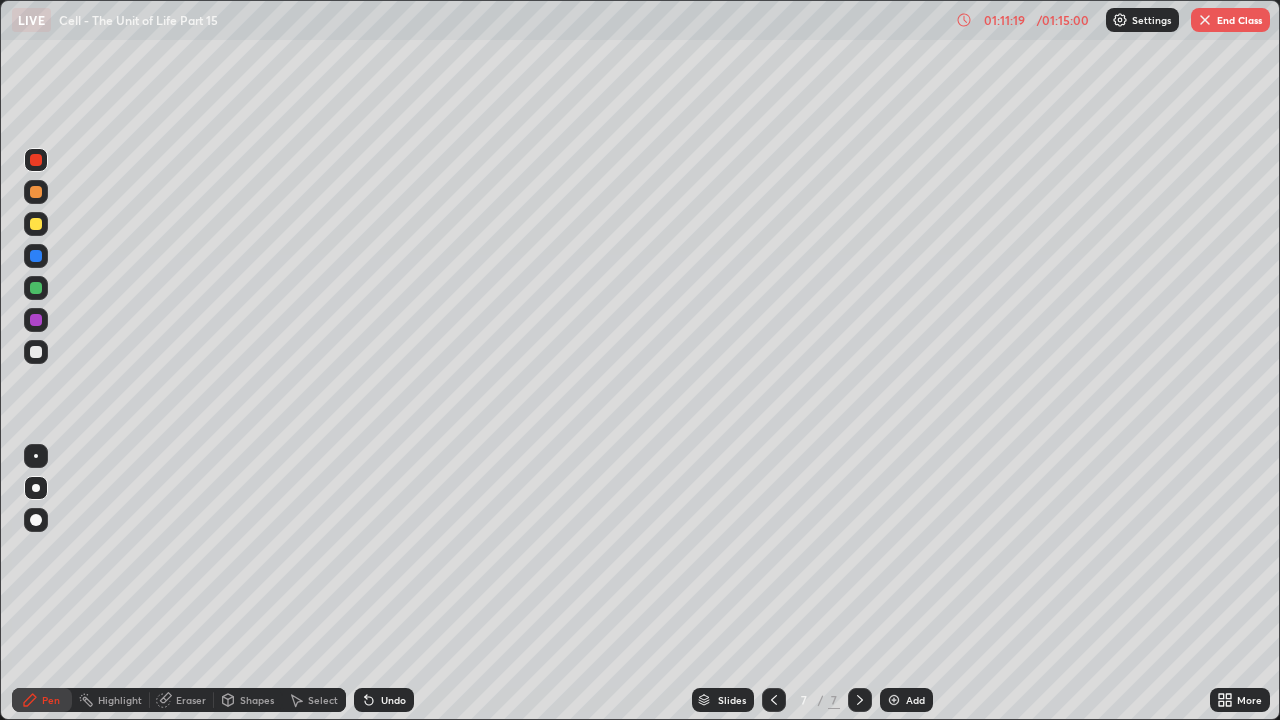 click at bounding box center (36, 352) 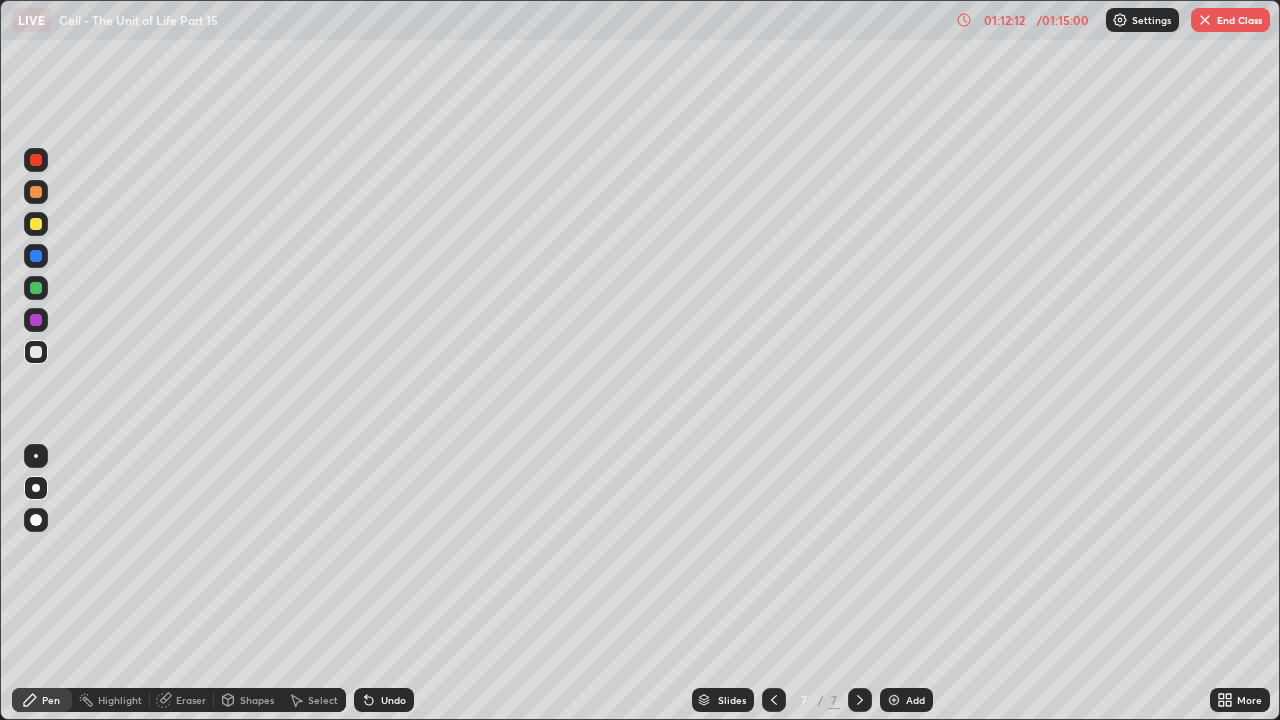 click at bounding box center [894, 700] 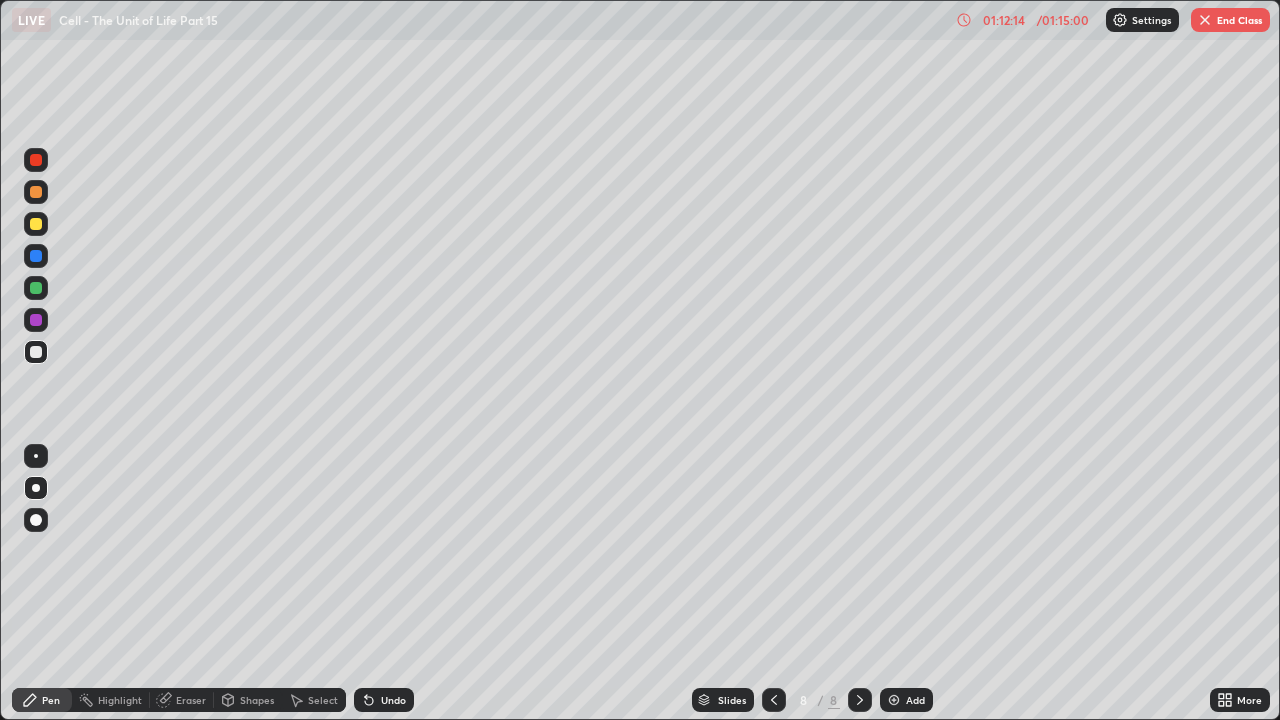 click at bounding box center [36, 160] 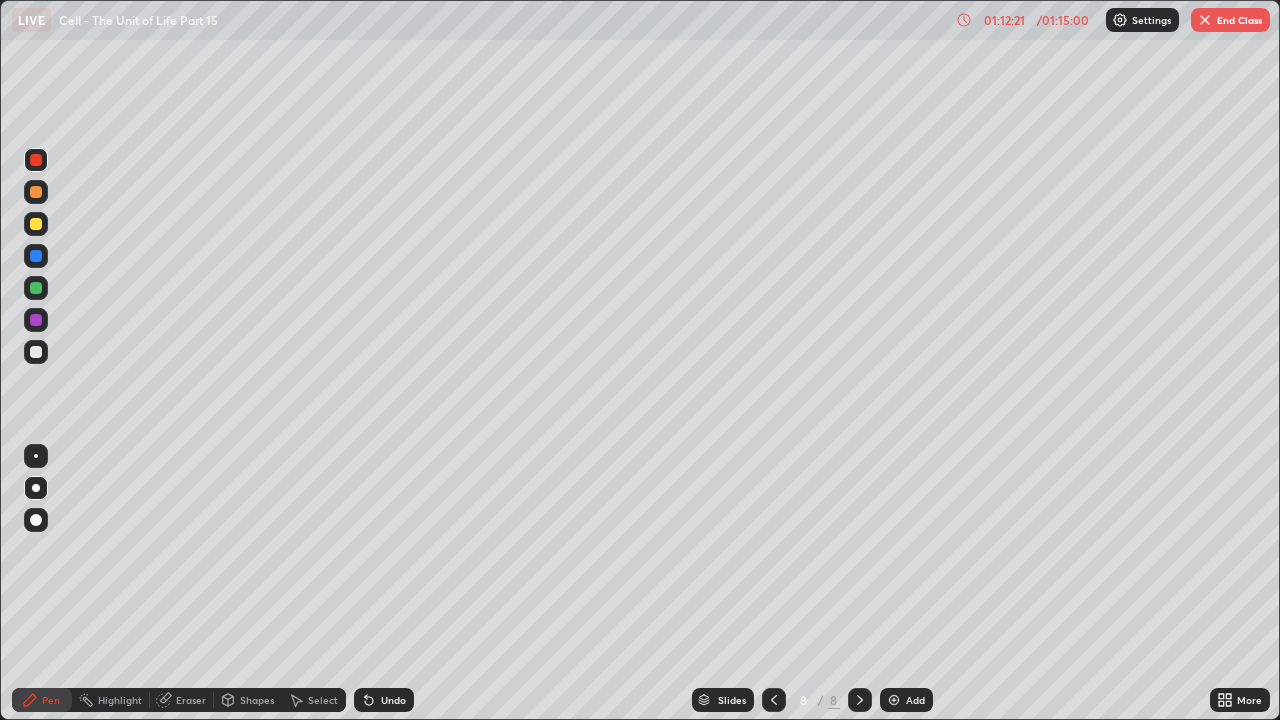 click on "Shapes" at bounding box center [257, 700] 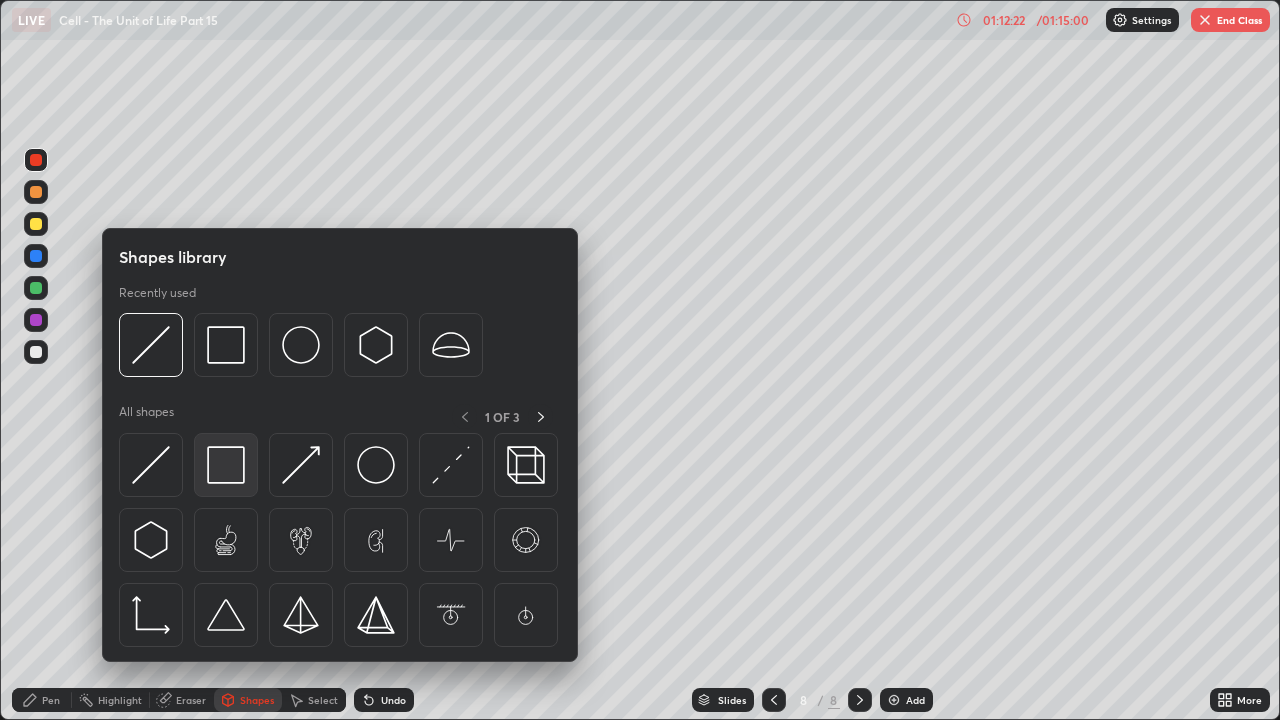 click at bounding box center (226, 465) 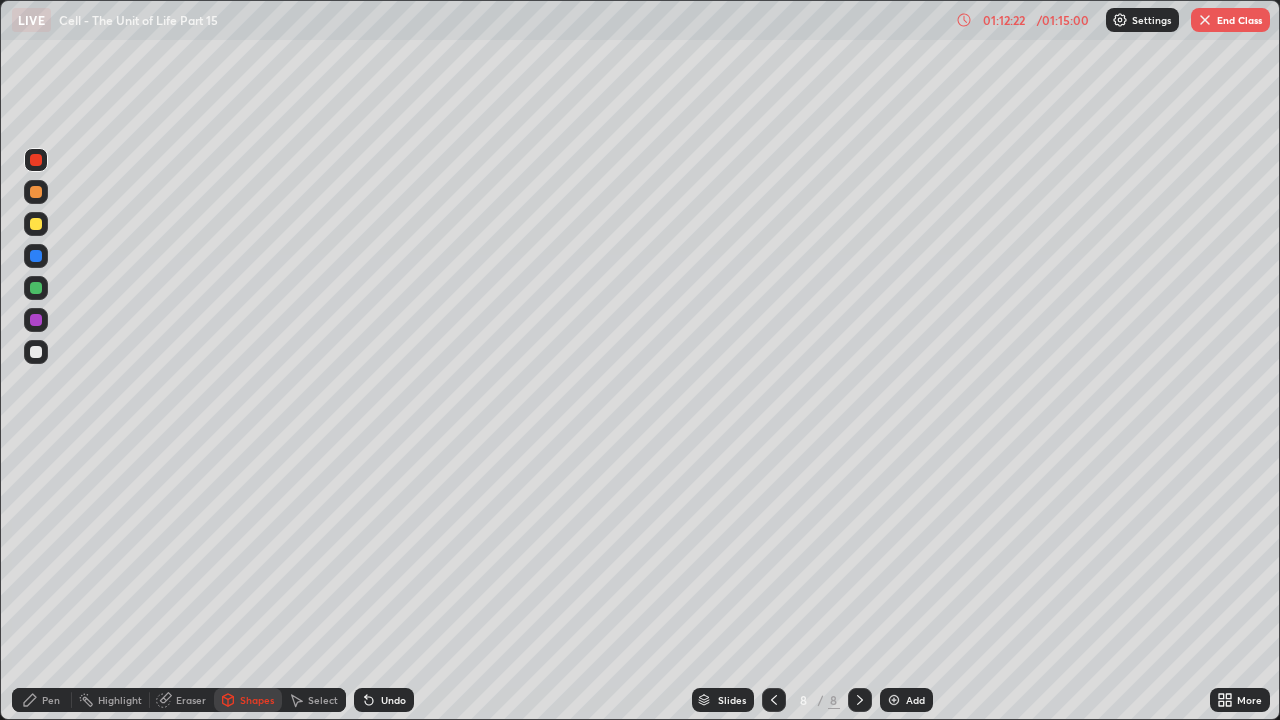 click at bounding box center (36, 192) 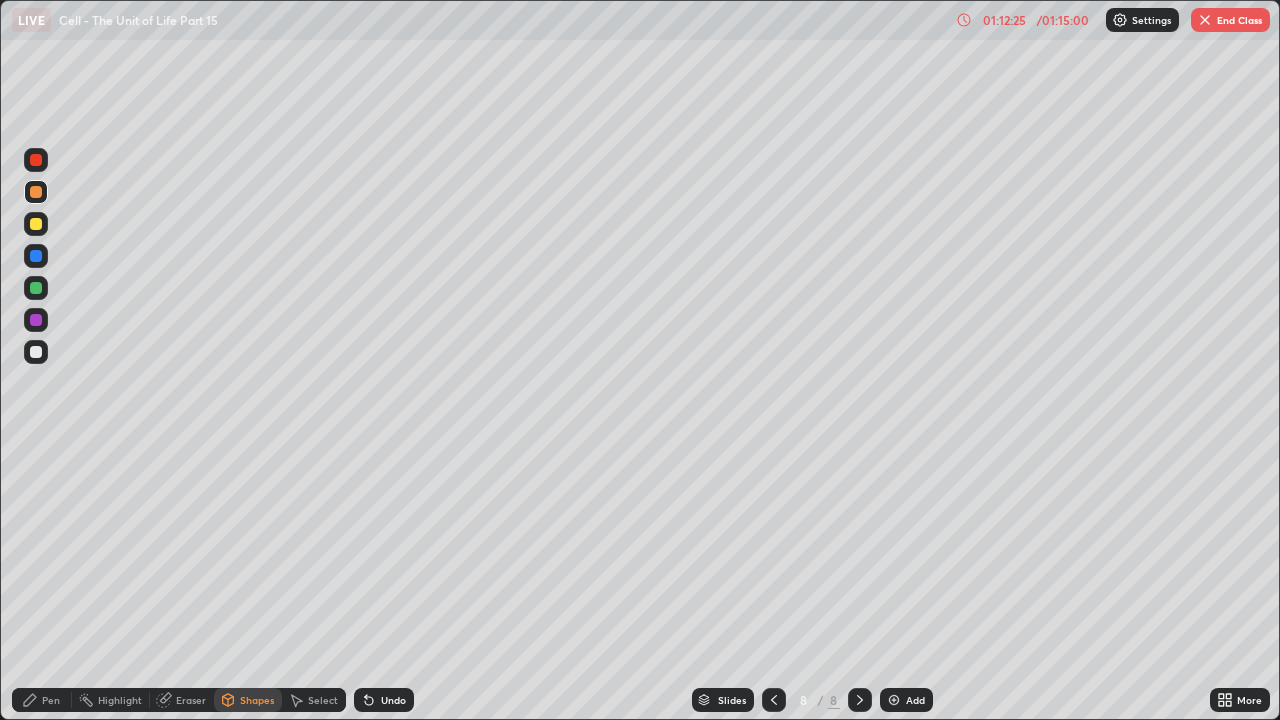 click on "Pen" at bounding box center (42, 700) 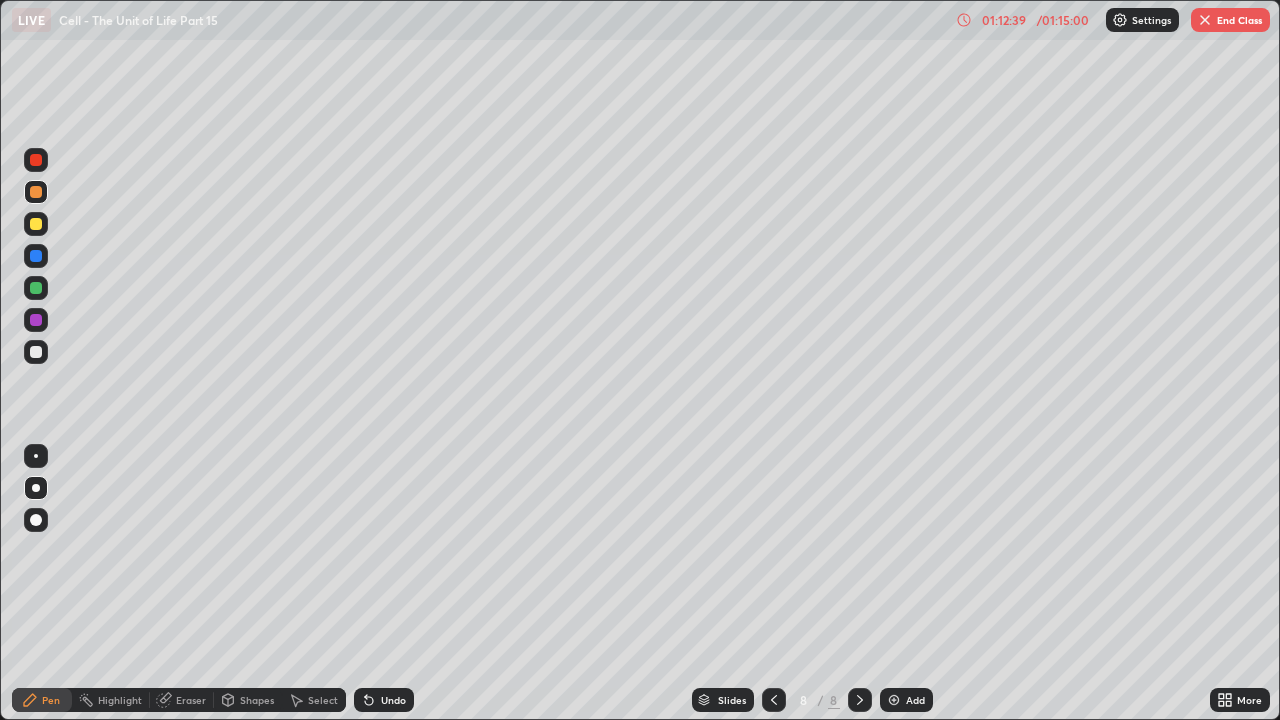click at bounding box center (36, 352) 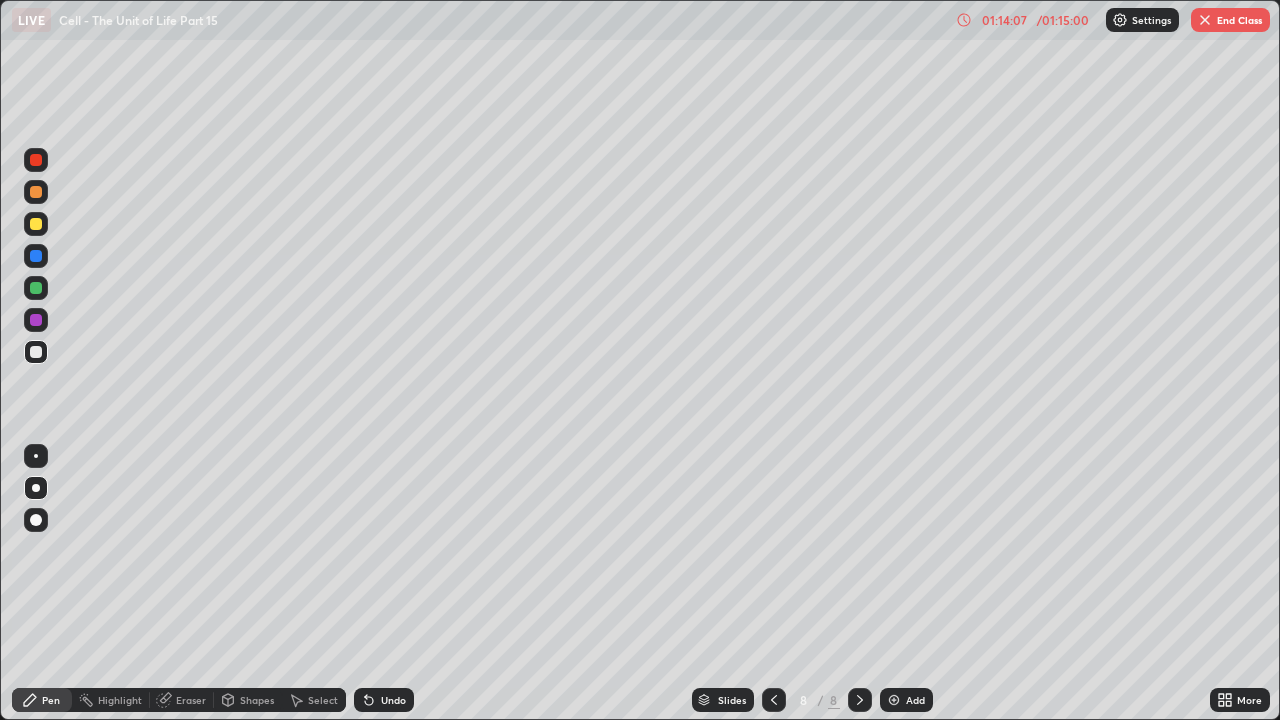 click at bounding box center (36, 320) 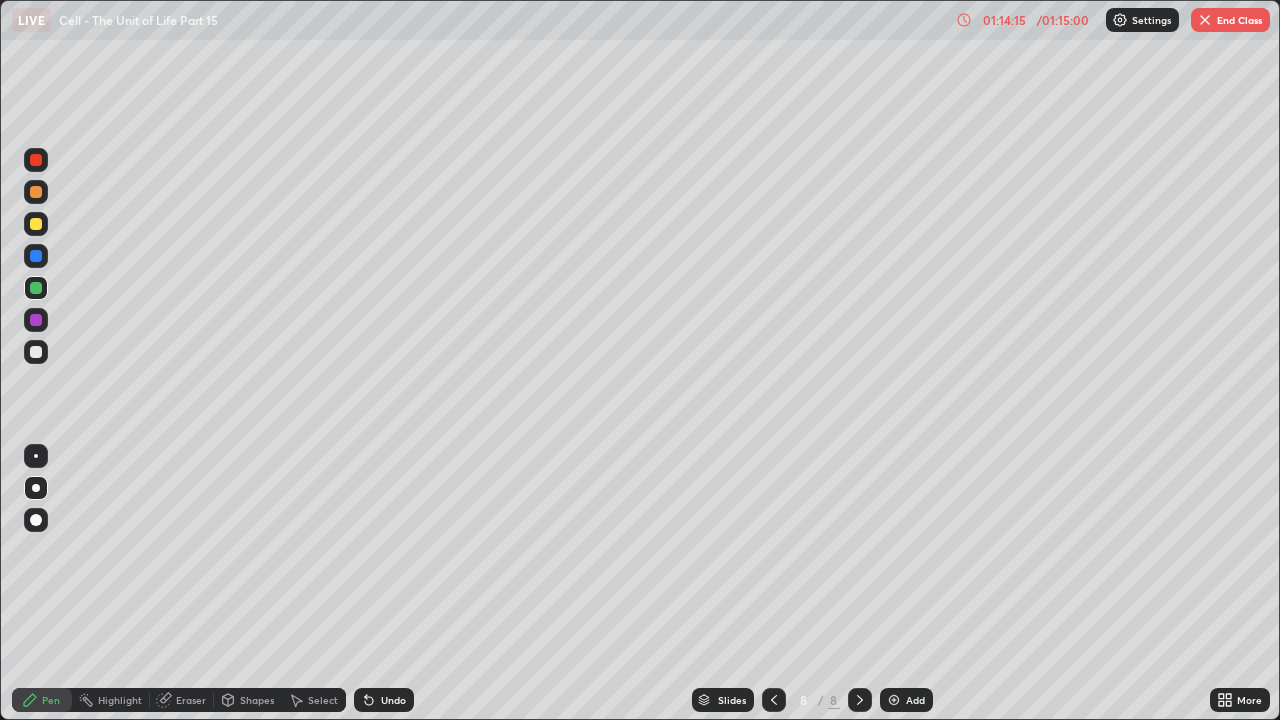 click on "Erase all" at bounding box center (36, 360) 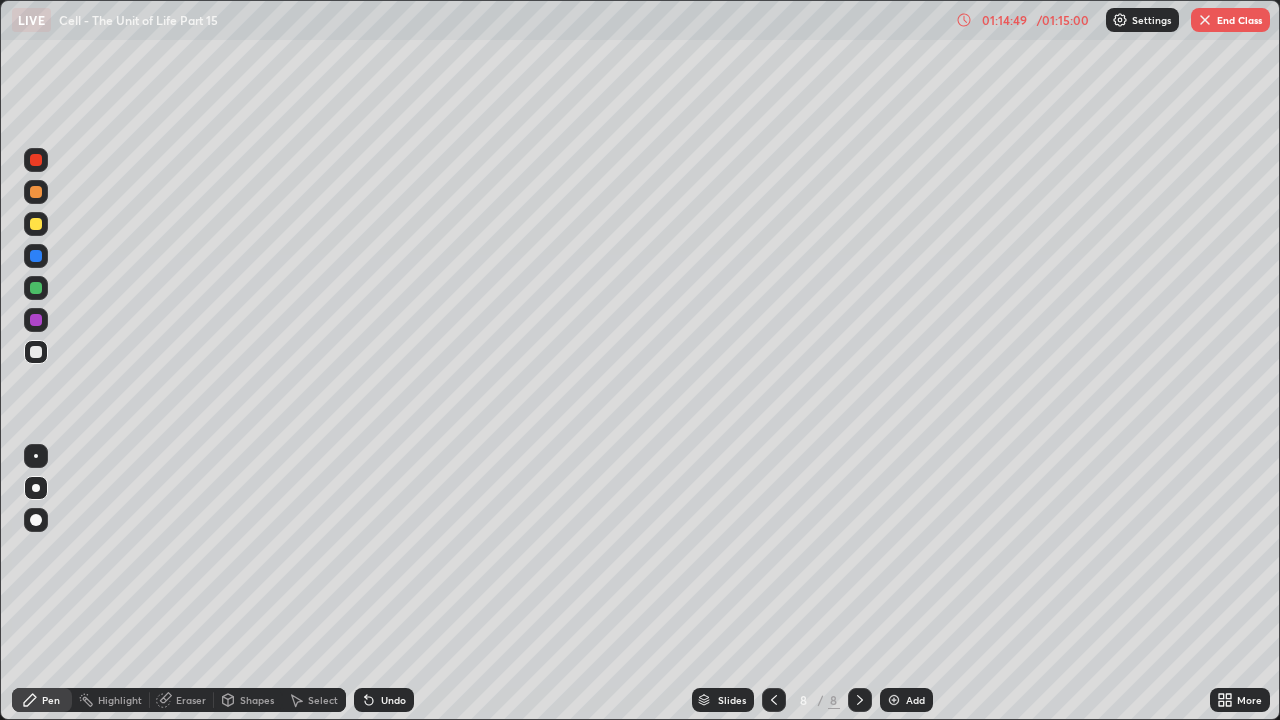 click on "Undo" at bounding box center [393, 700] 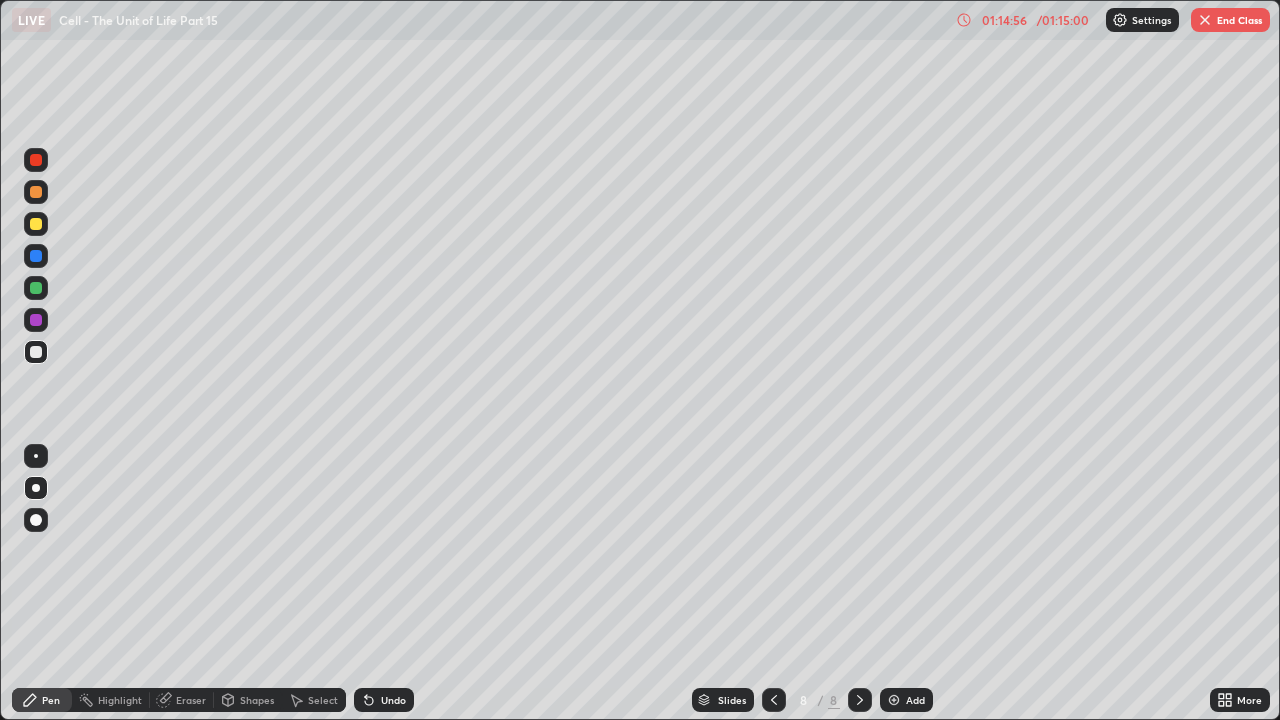 click at bounding box center [36, 320] 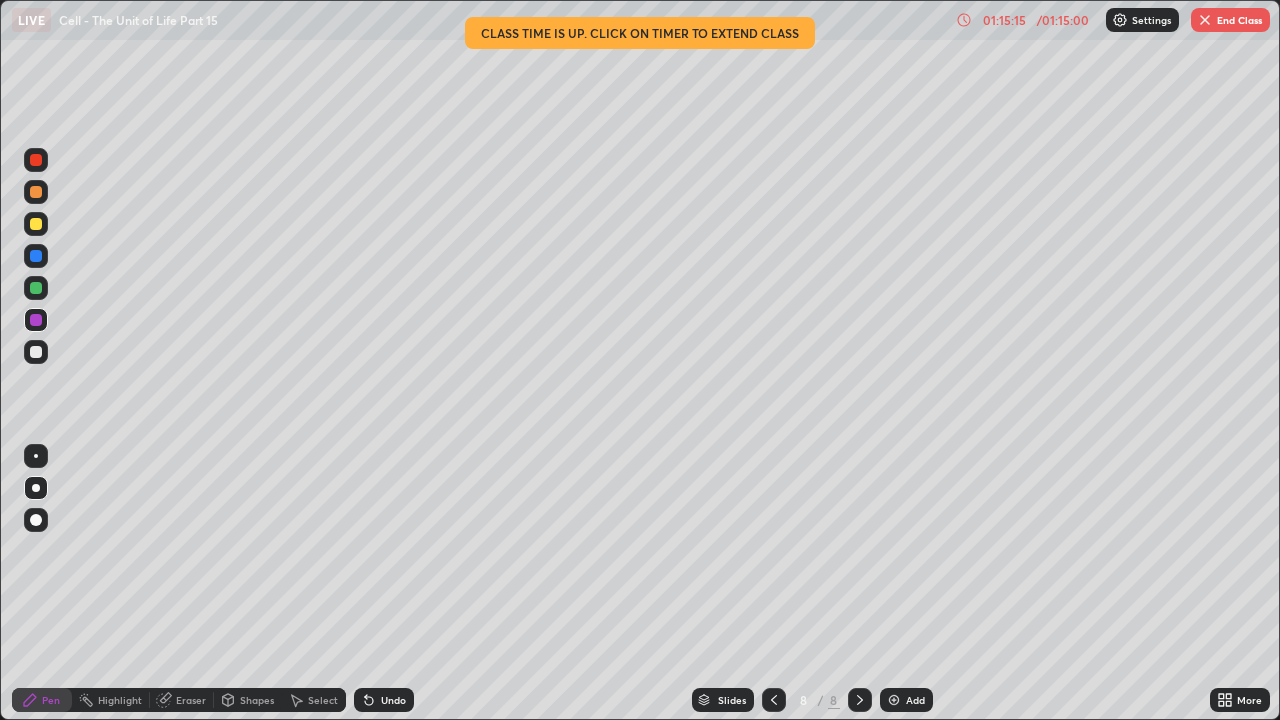 click at bounding box center [36, 352] 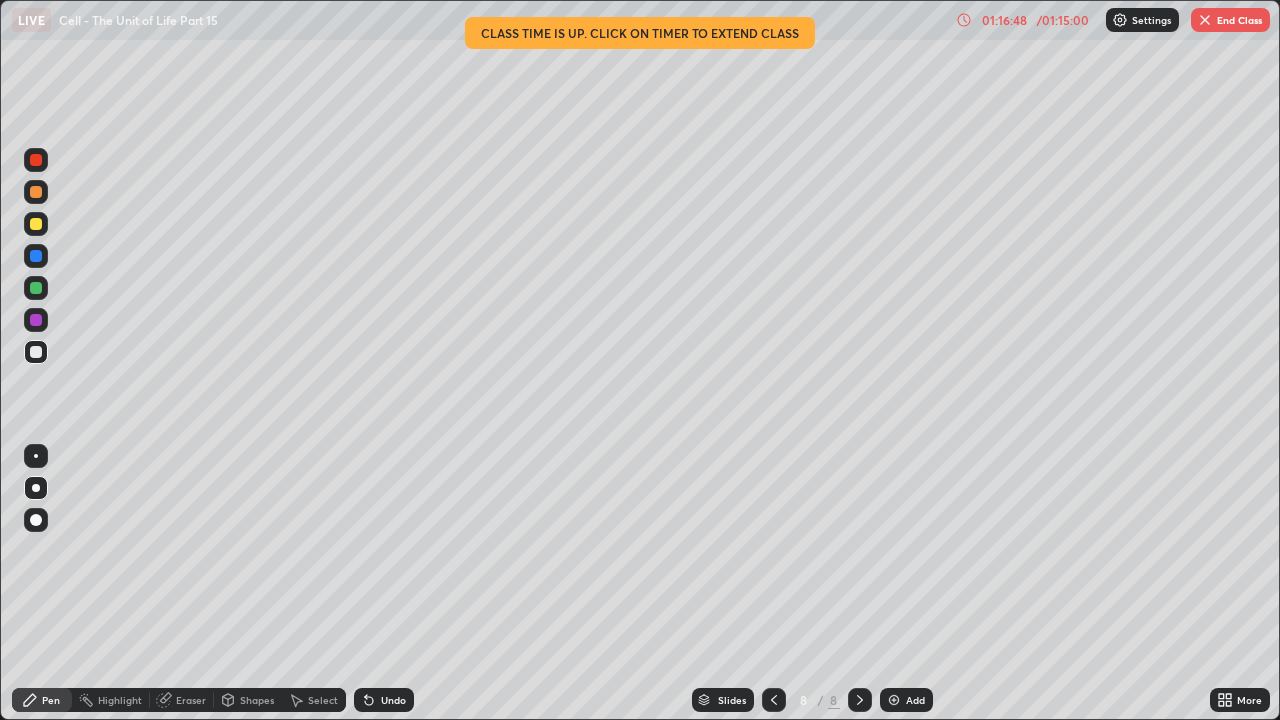 click on "End Class" at bounding box center (1230, 20) 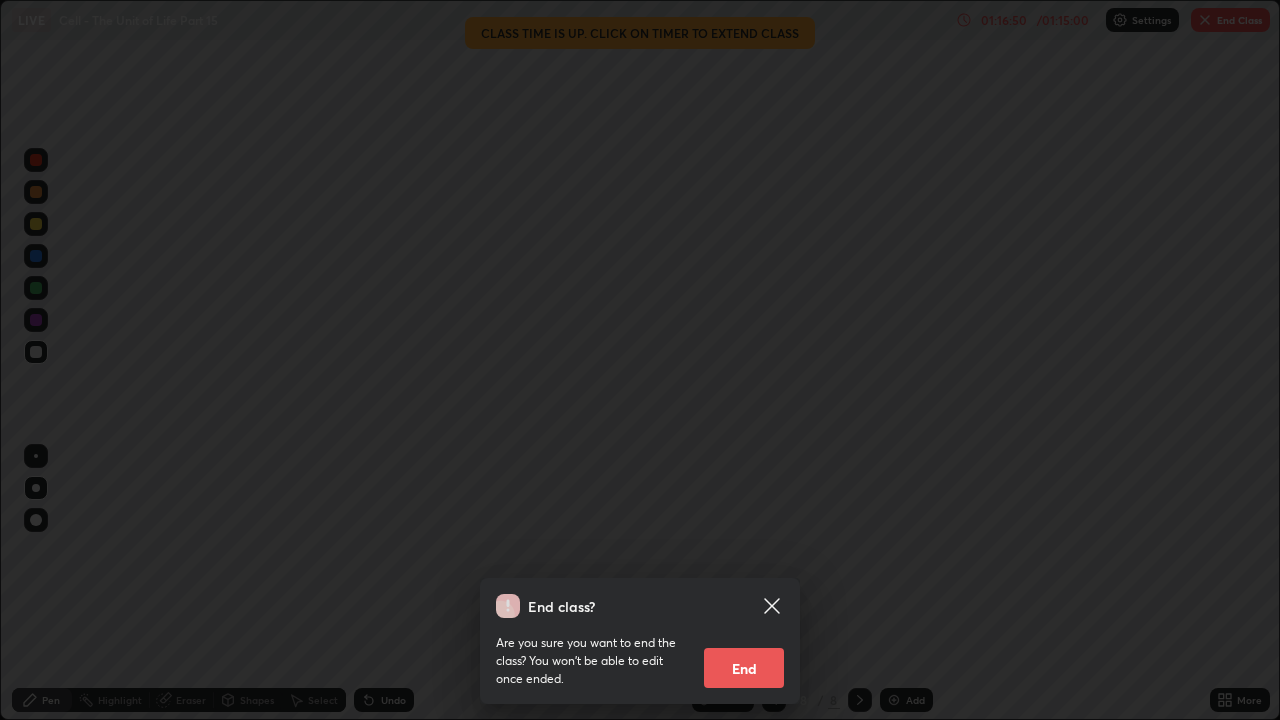 click on "End" at bounding box center [744, 668] 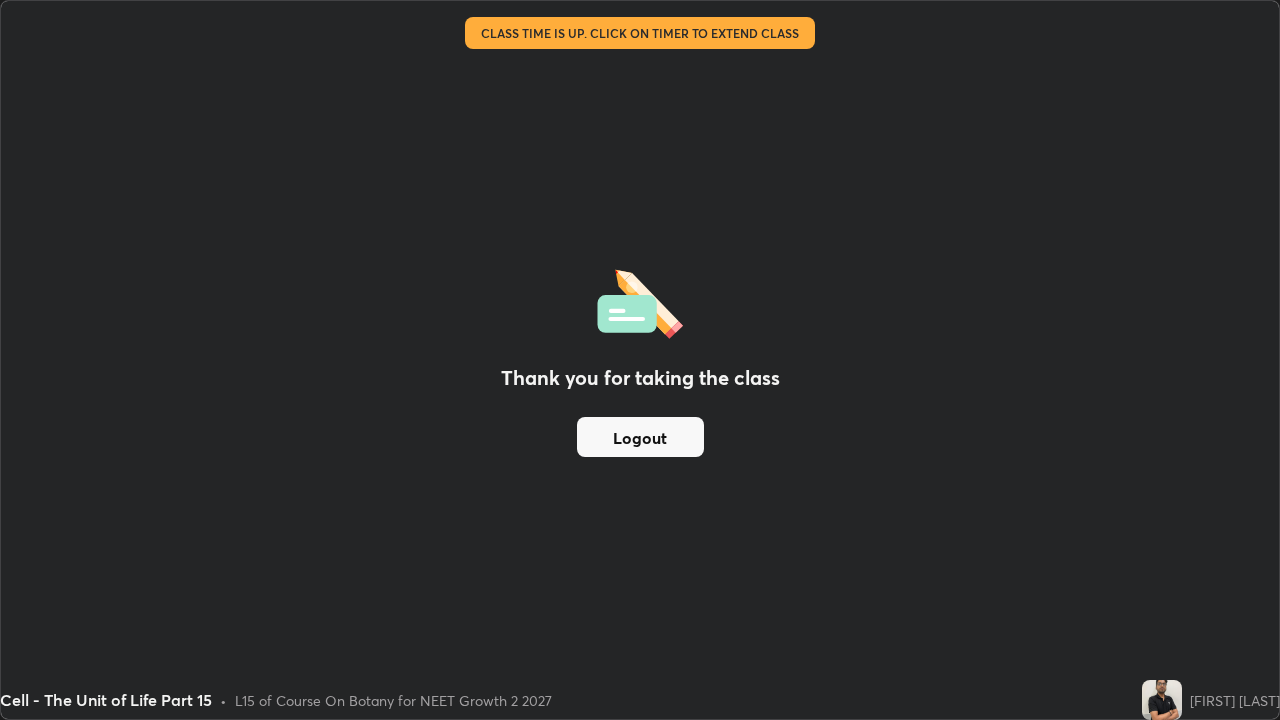 click on "Thank you for taking the class Logout" at bounding box center (640, 360) 